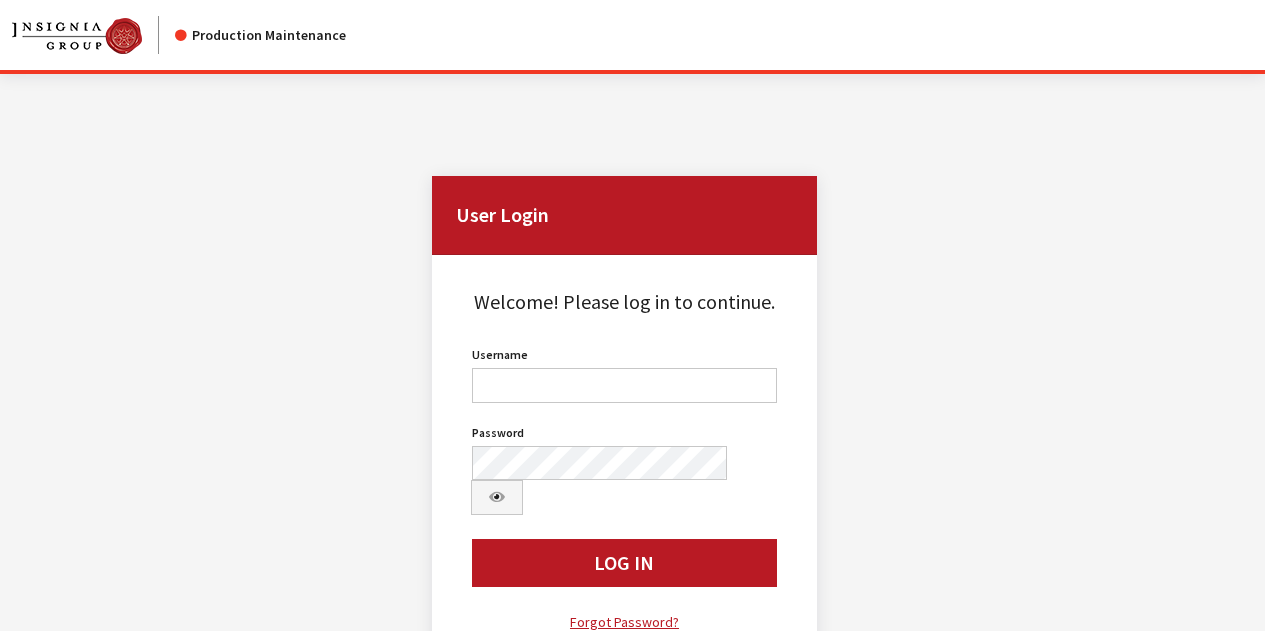 scroll, scrollTop: 0, scrollLeft: 0, axis: both 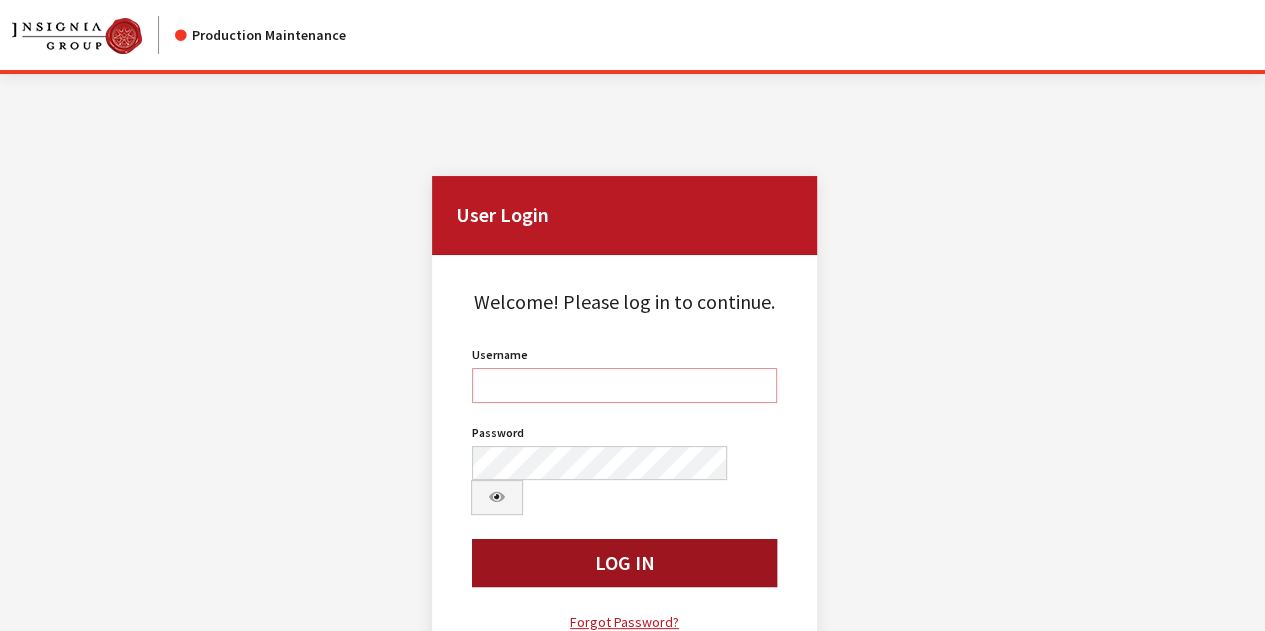 type on "kdaugherty" 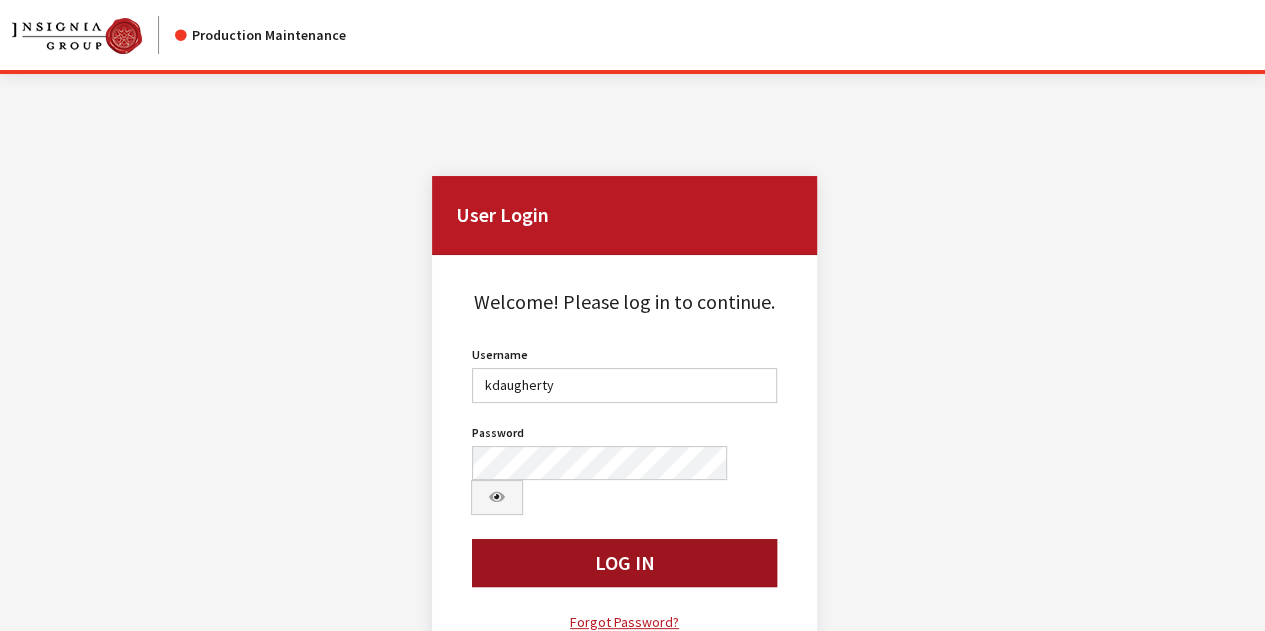 click on "Log In" at bounding box center [624, 563] 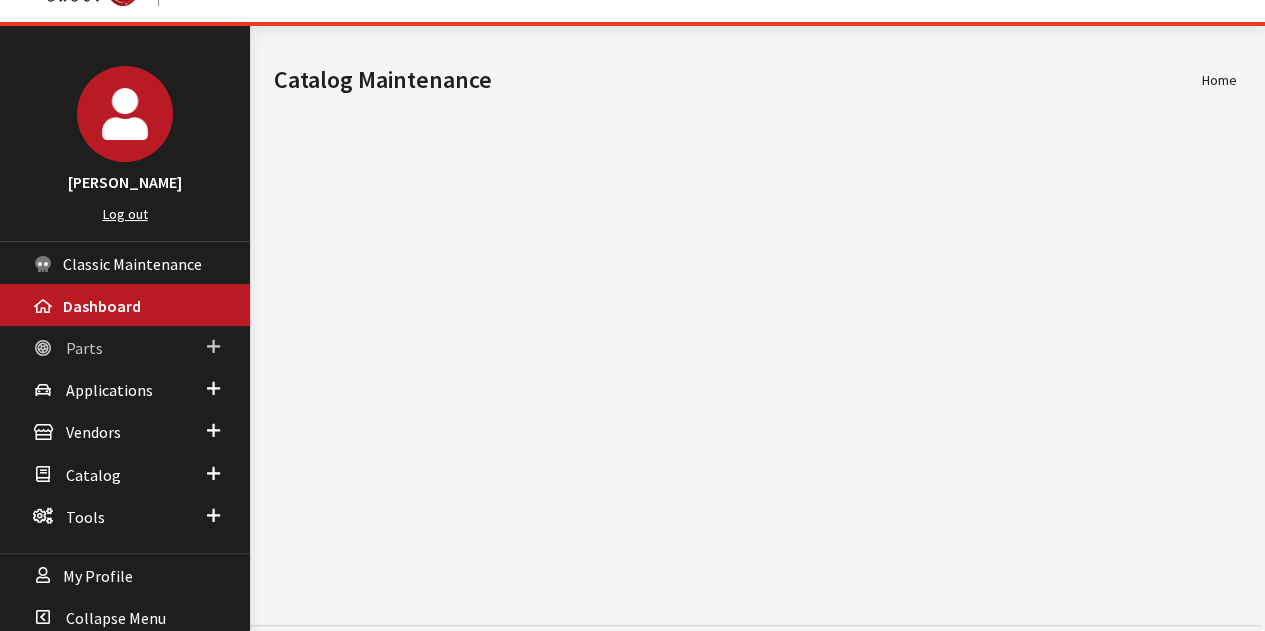 scroll, scrollTop: 74, scrollLeft: 0, axis: vertical 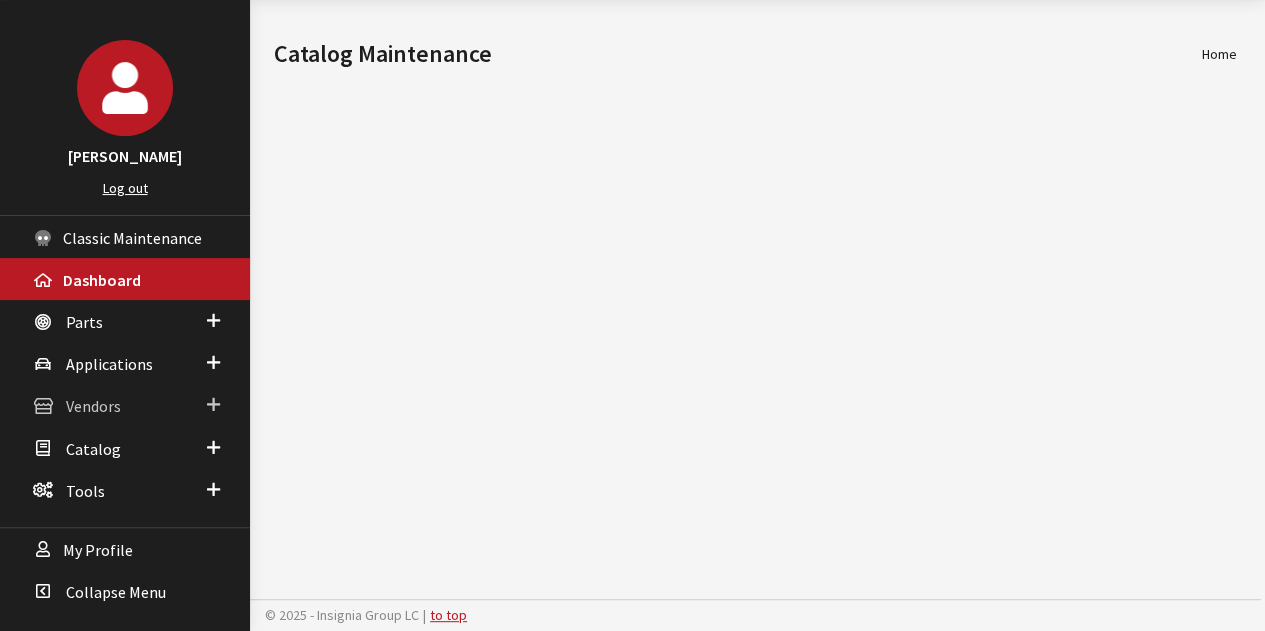click at bounding box center (213, 405) 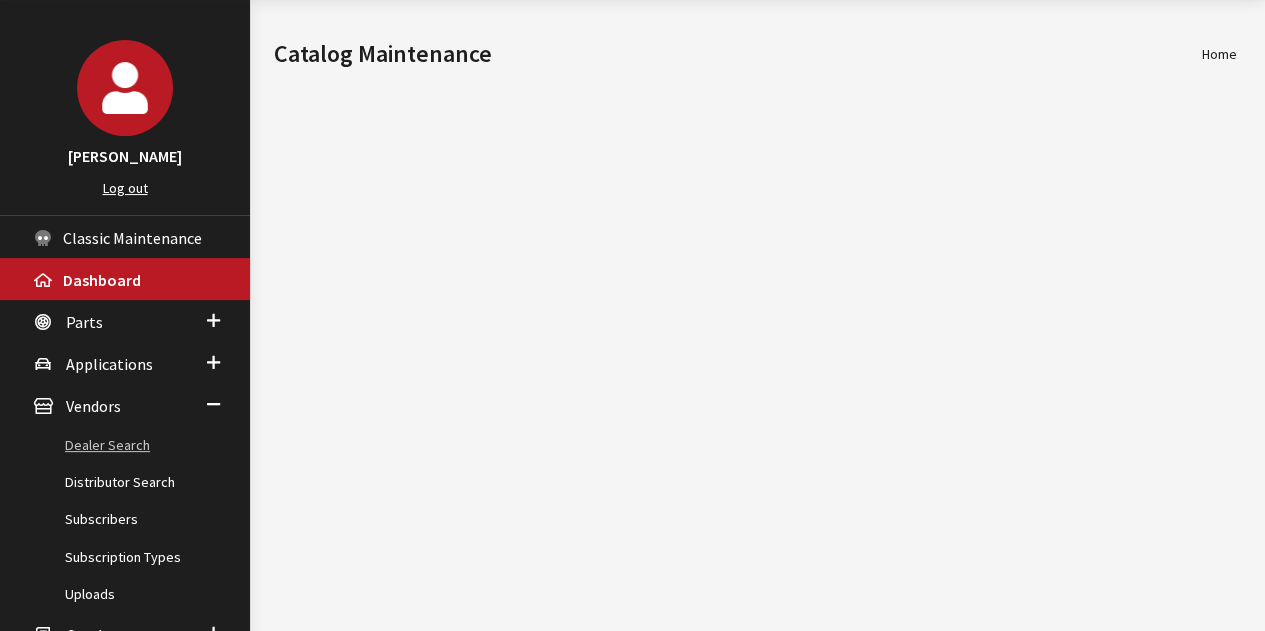 click on "Dealer Search" at bounding box center [125, 445] 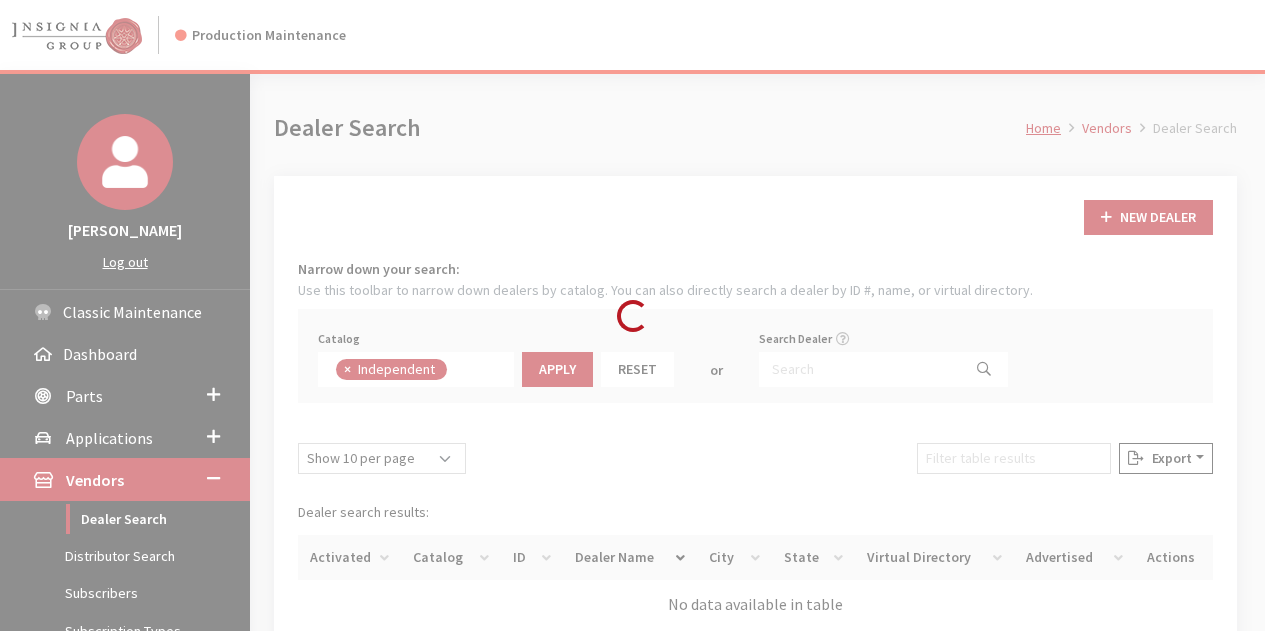scroll, scrollTop: 0, scrollLeft: 0, axis: both 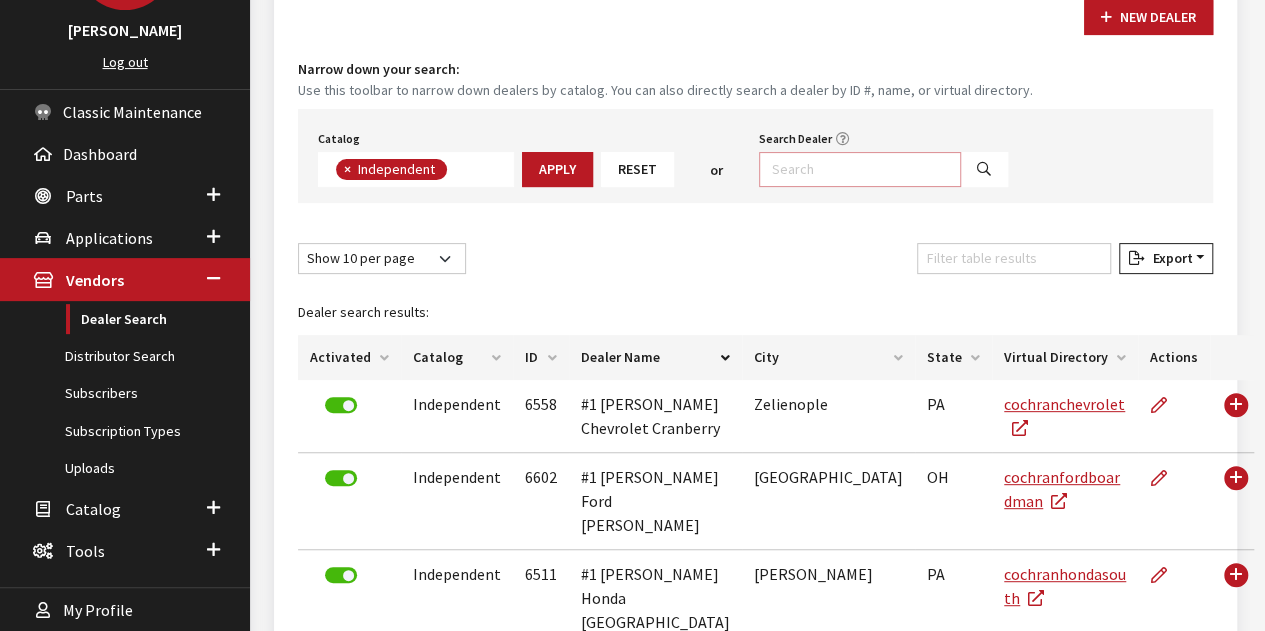 click on "Search Dealer" at bounding box center (860, 169) 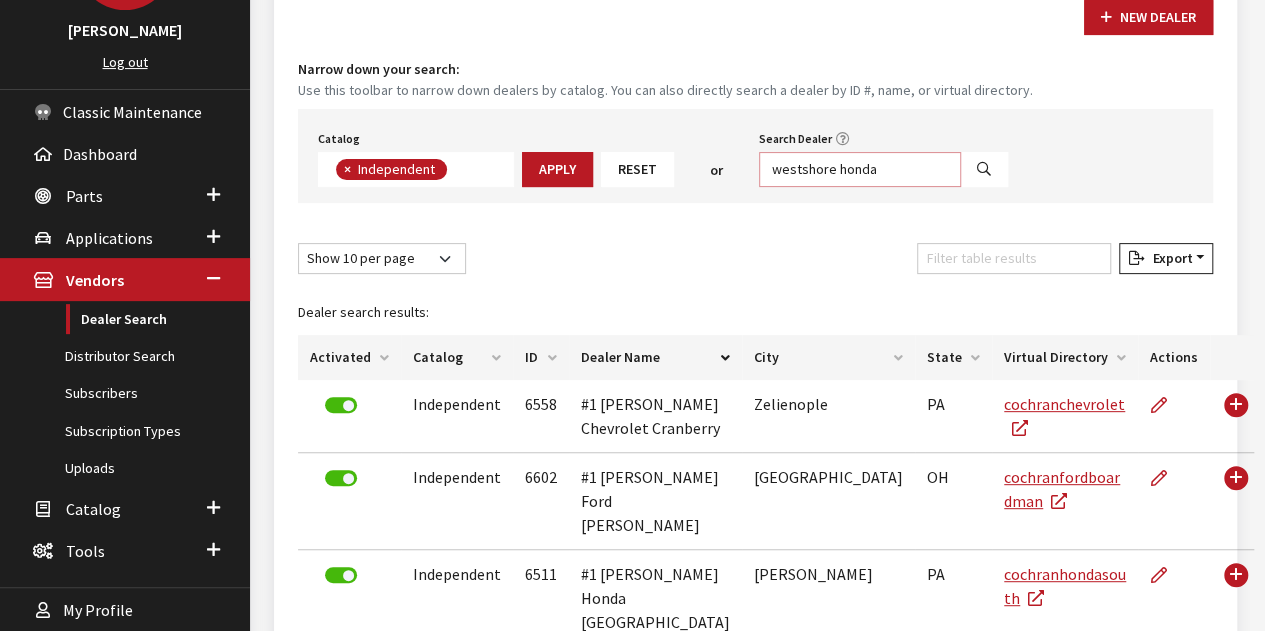 type on "westshore honda" 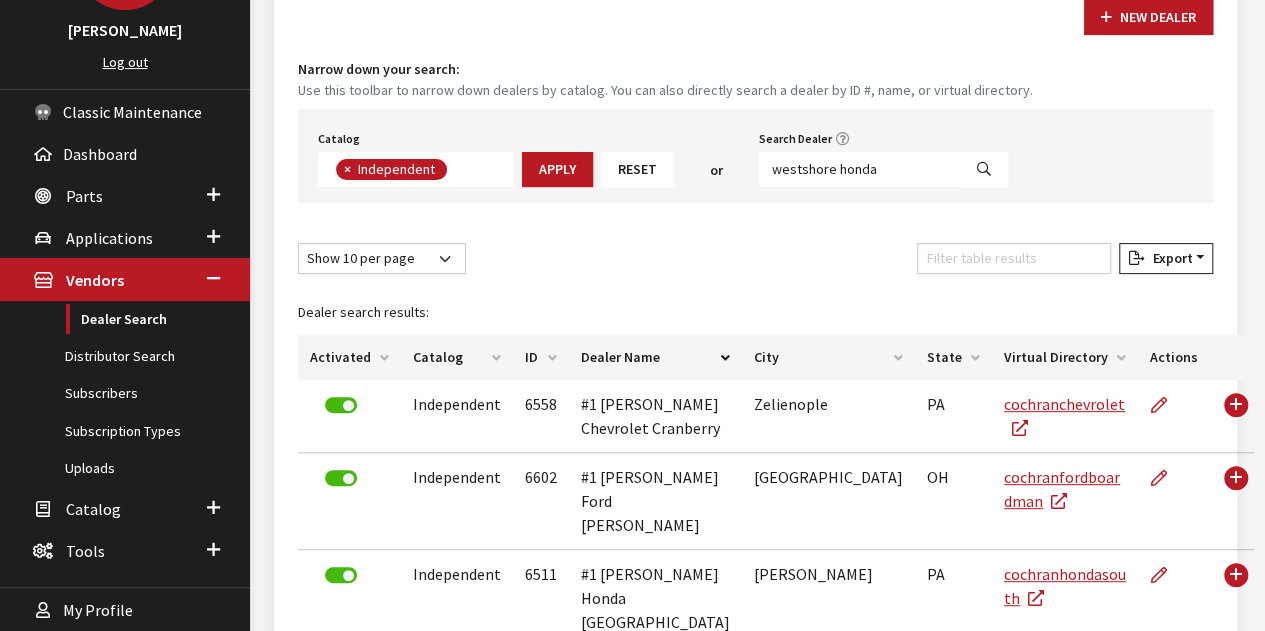 select 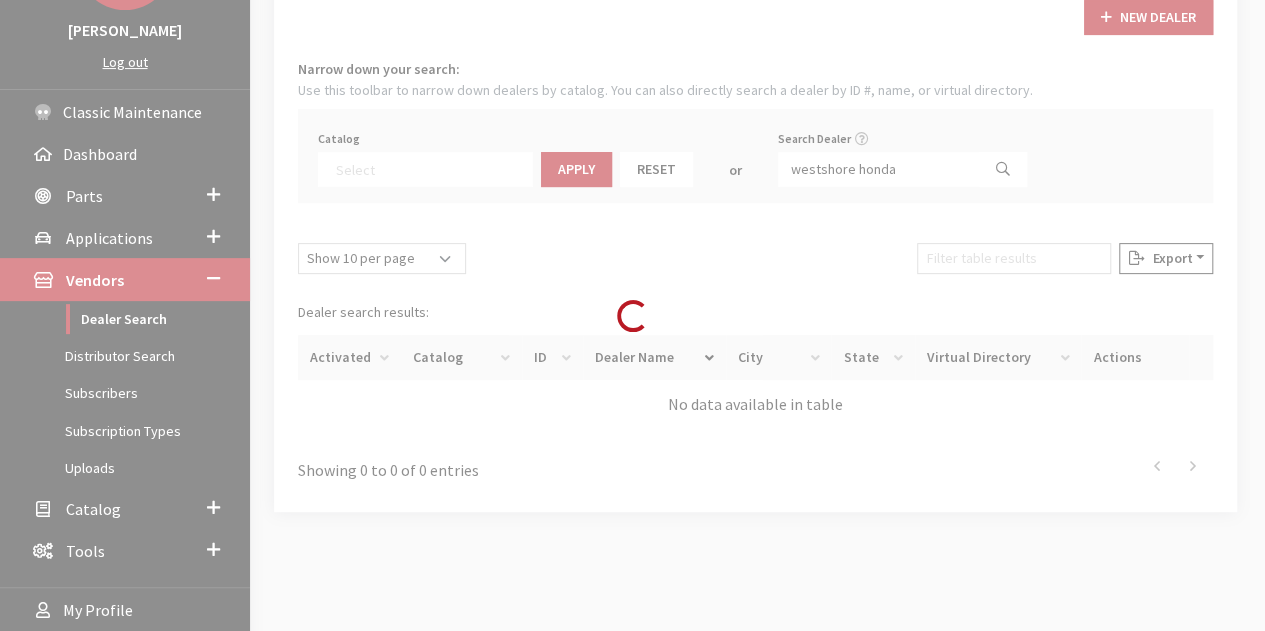 scroll, scrollTop: 209, scrollLeft: 0, axis: vertical 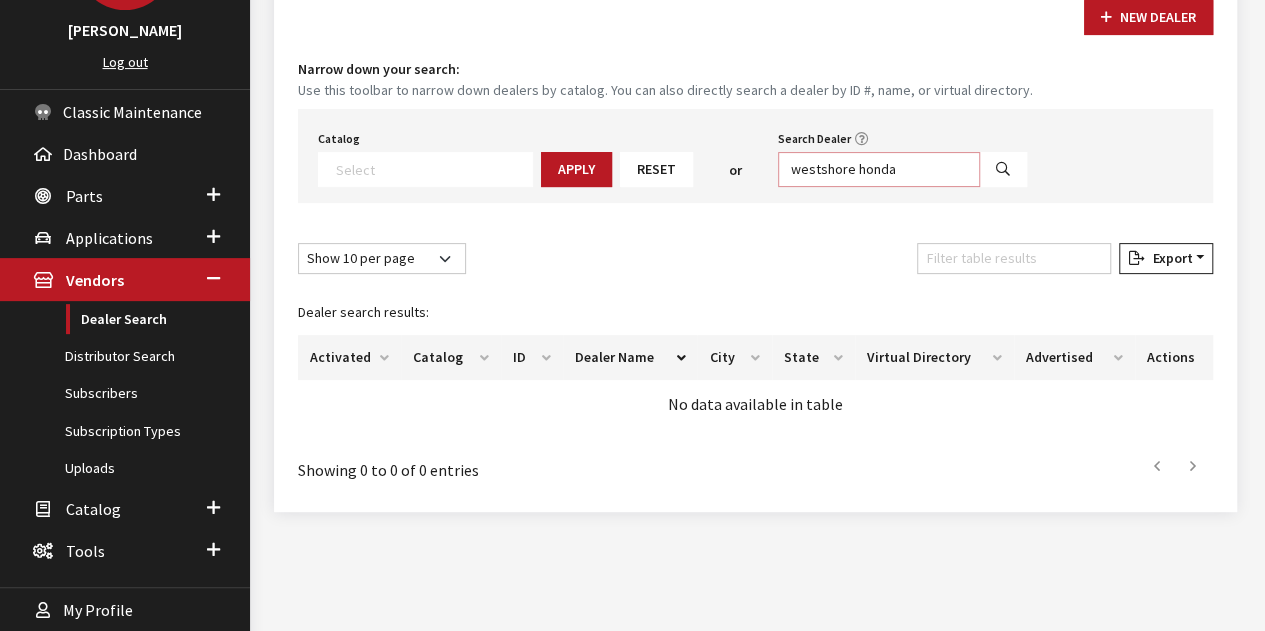 drag, startPoint x: 826, startPoint y: 172, endPoint x: 837, endPoint y: 167, distance: 12.083046 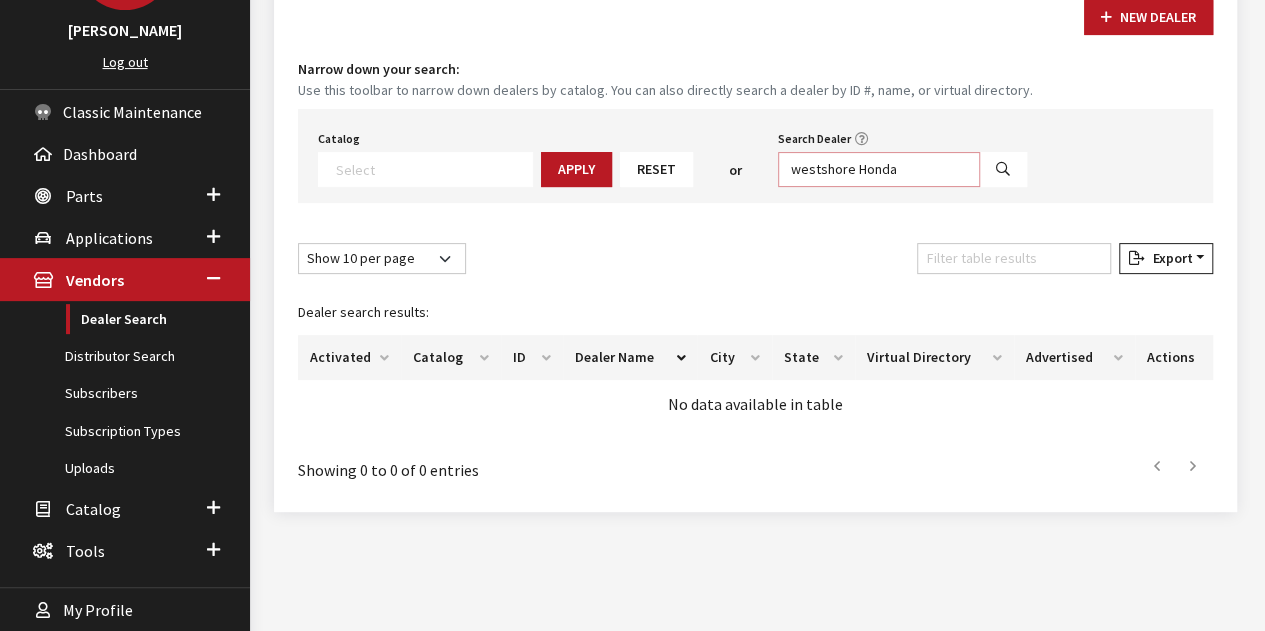 type on "westshore Honda" 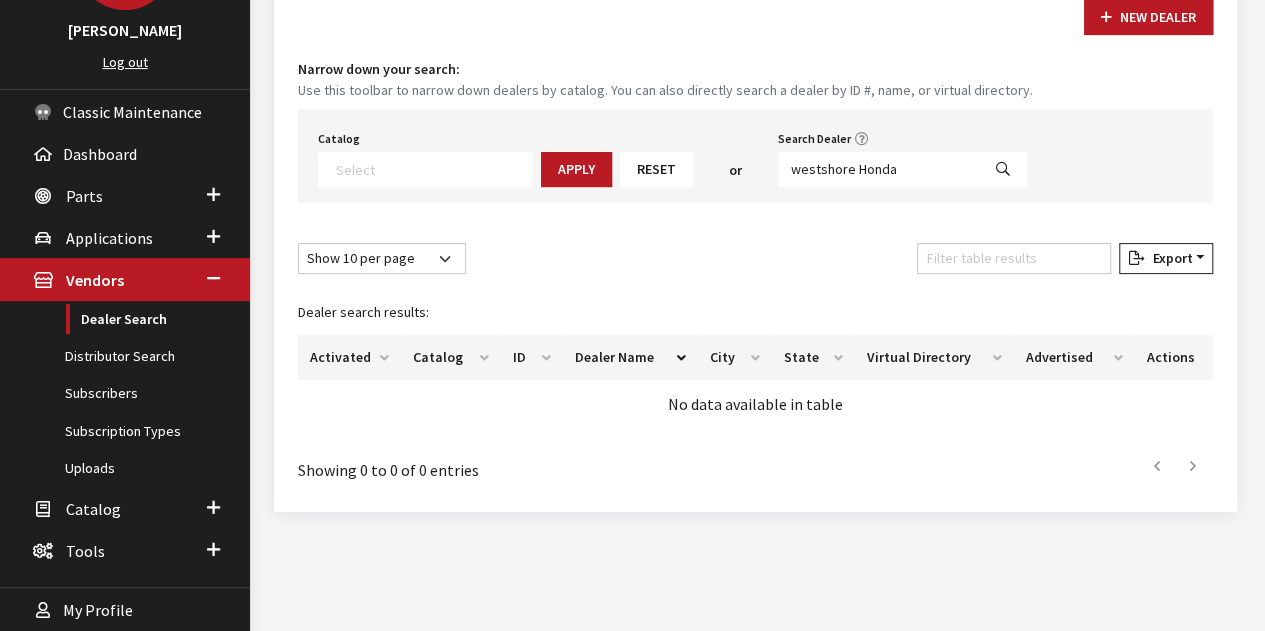 select 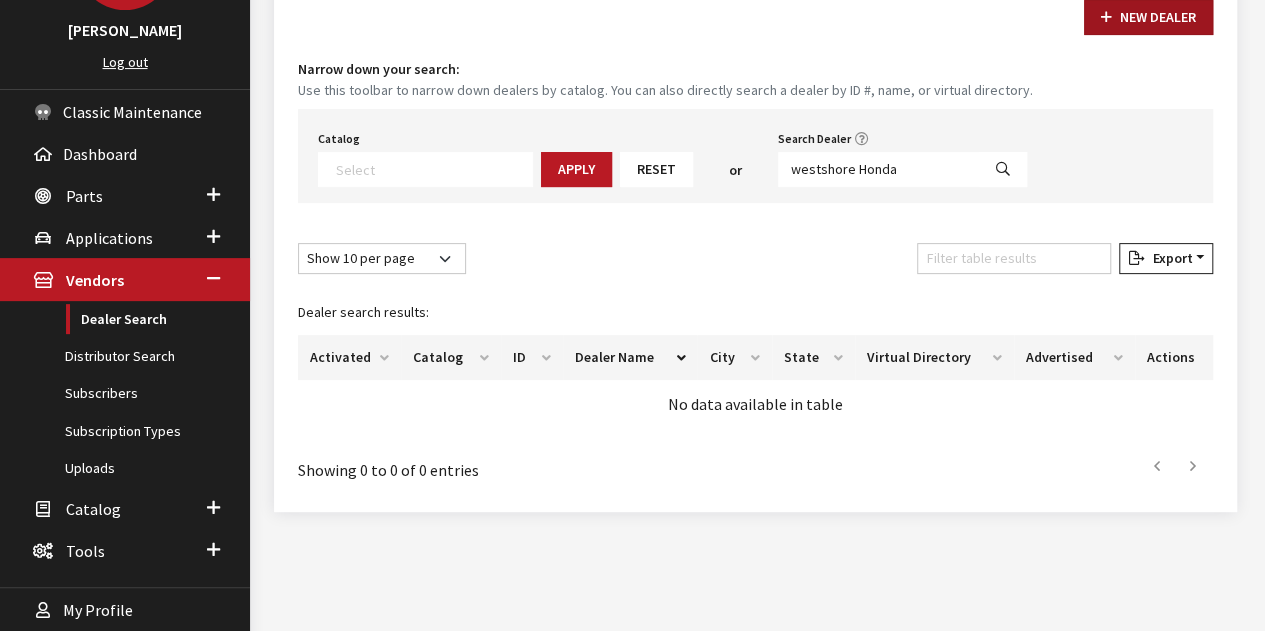 click at bounding box center (1106, 18) 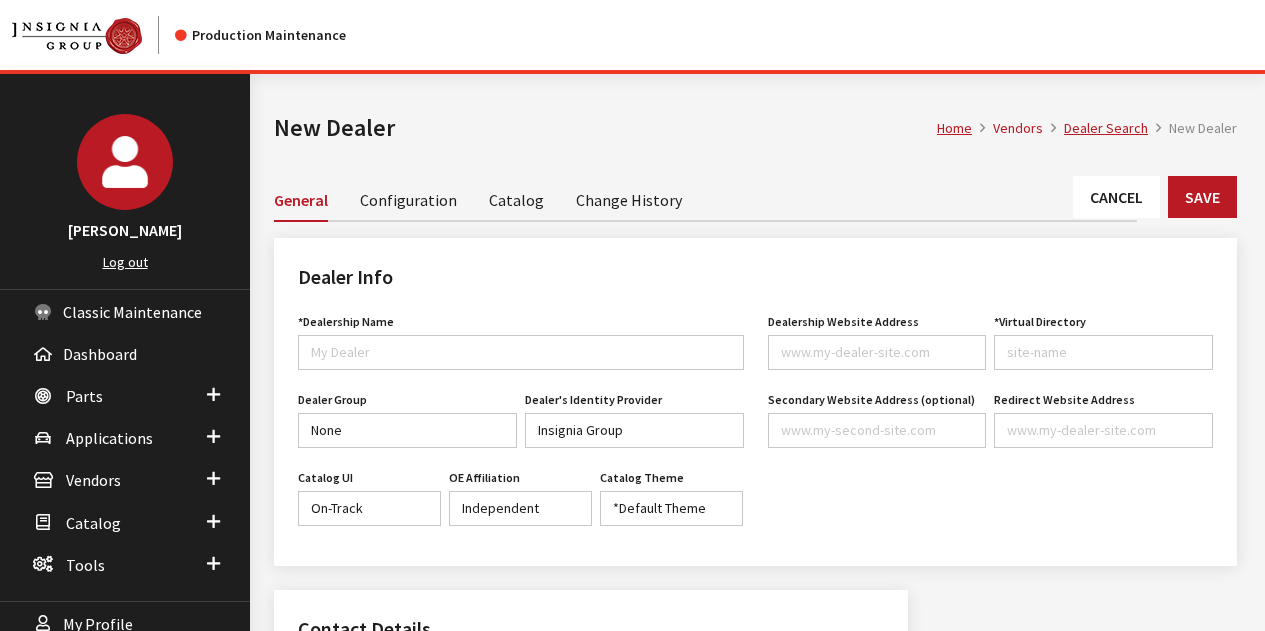 scroll, scrollTop: 0, scrollLeft: 0, axis: both 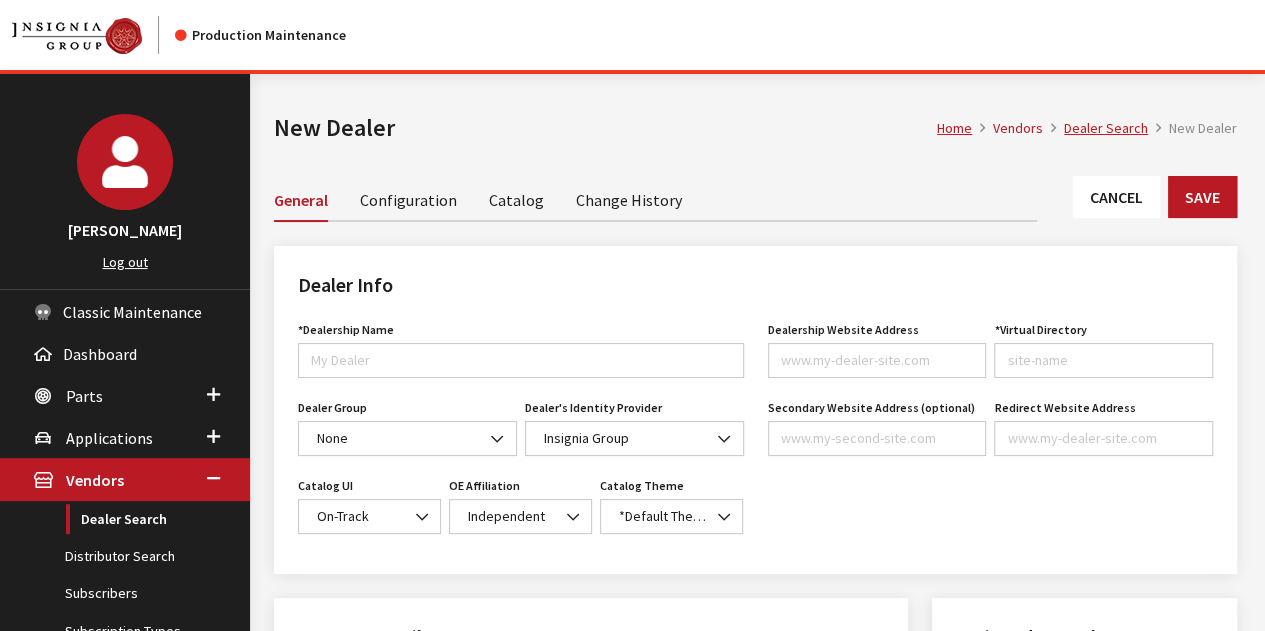 click on "*Dealership Name
Name is required." at bounding box center [521, 347] 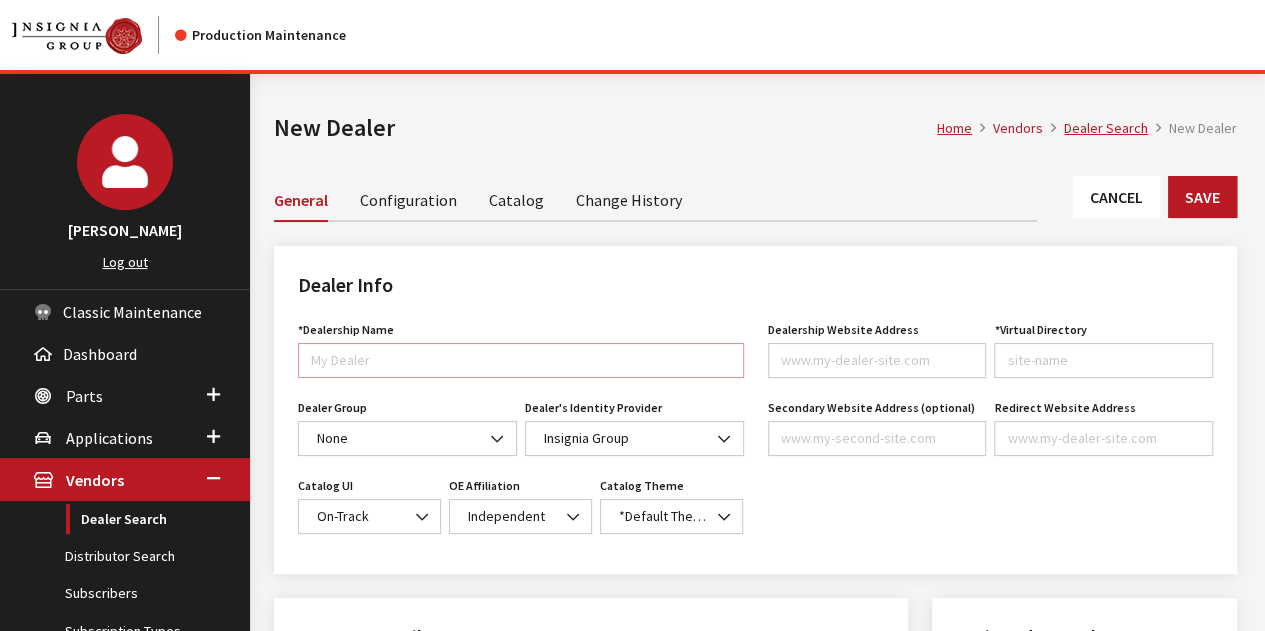 click on "*Dealership Name" at bounding box center (521, 360) 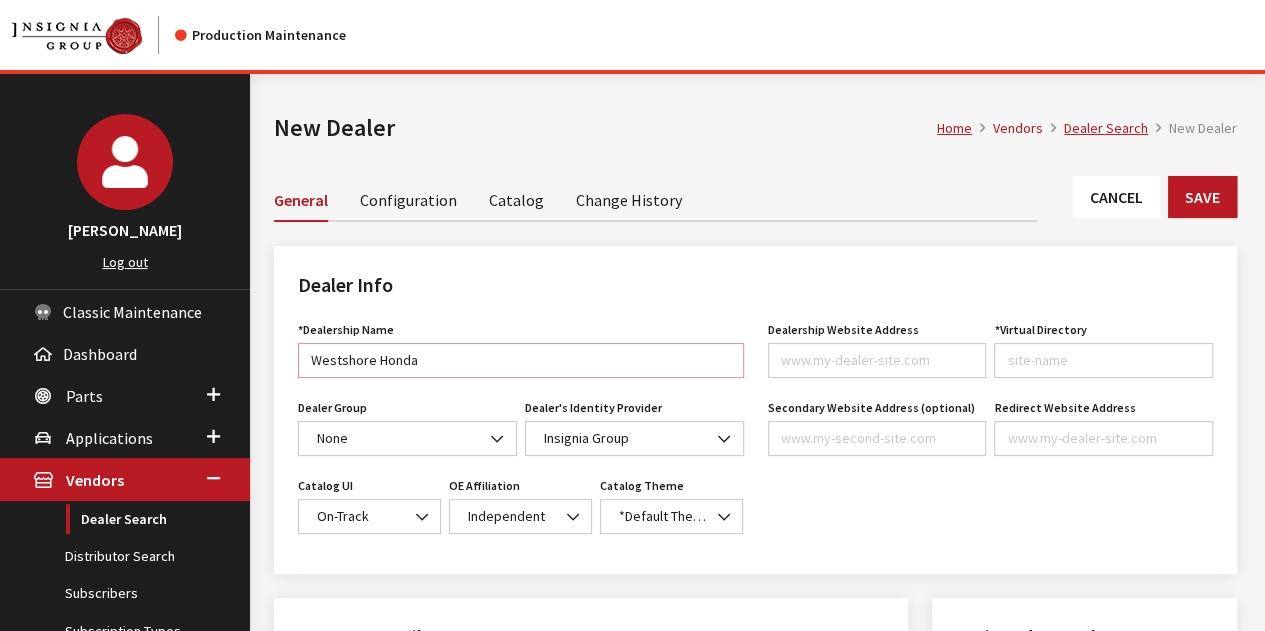 type on "Westshore Honda" 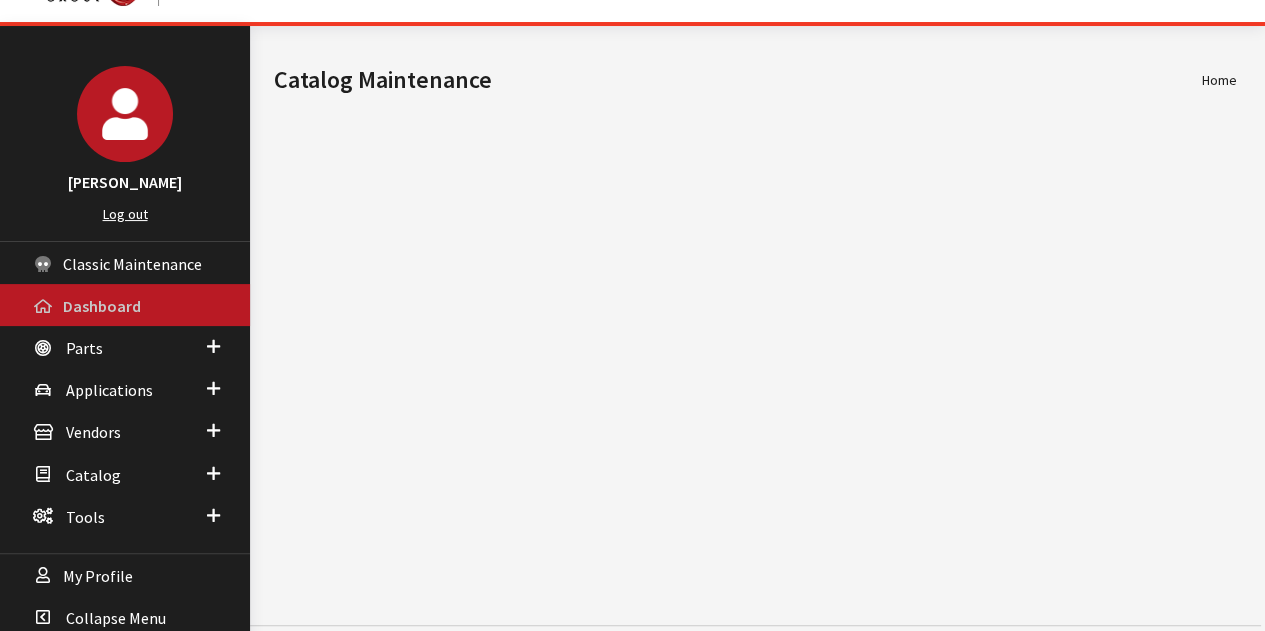 scroll, scrollTop: 74, scrollLeft: 0, axis: vertical 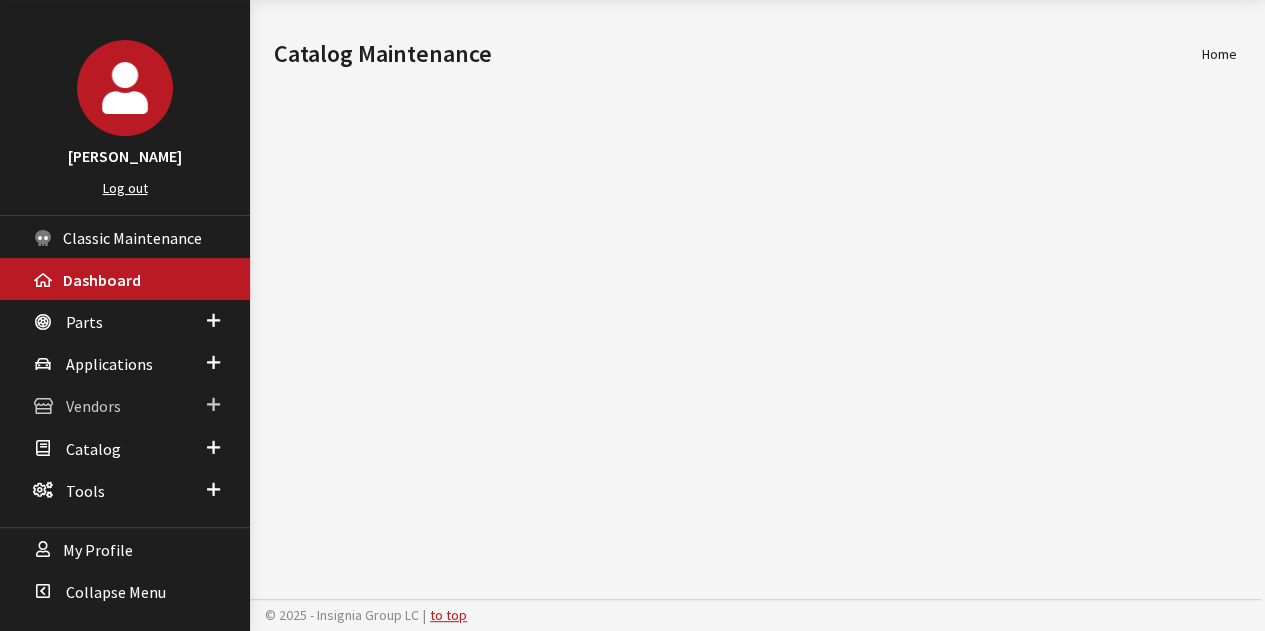 click at bounding box center (213, 405) 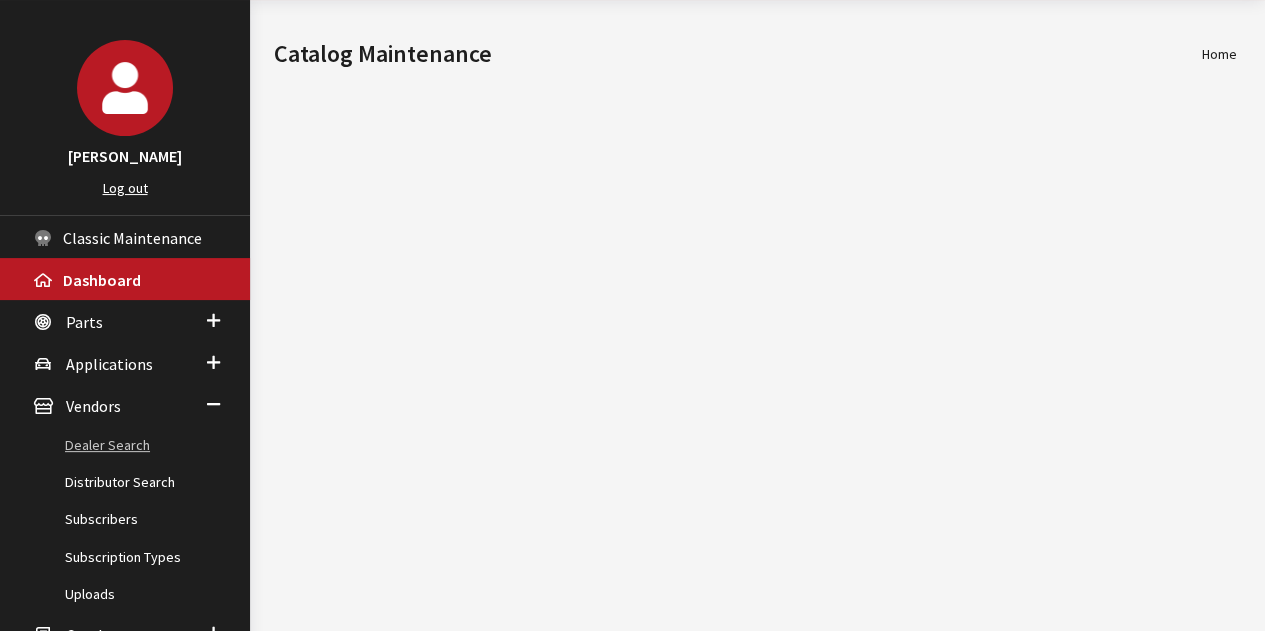 click on "Dealer Search" at bounding box center [125, 445] 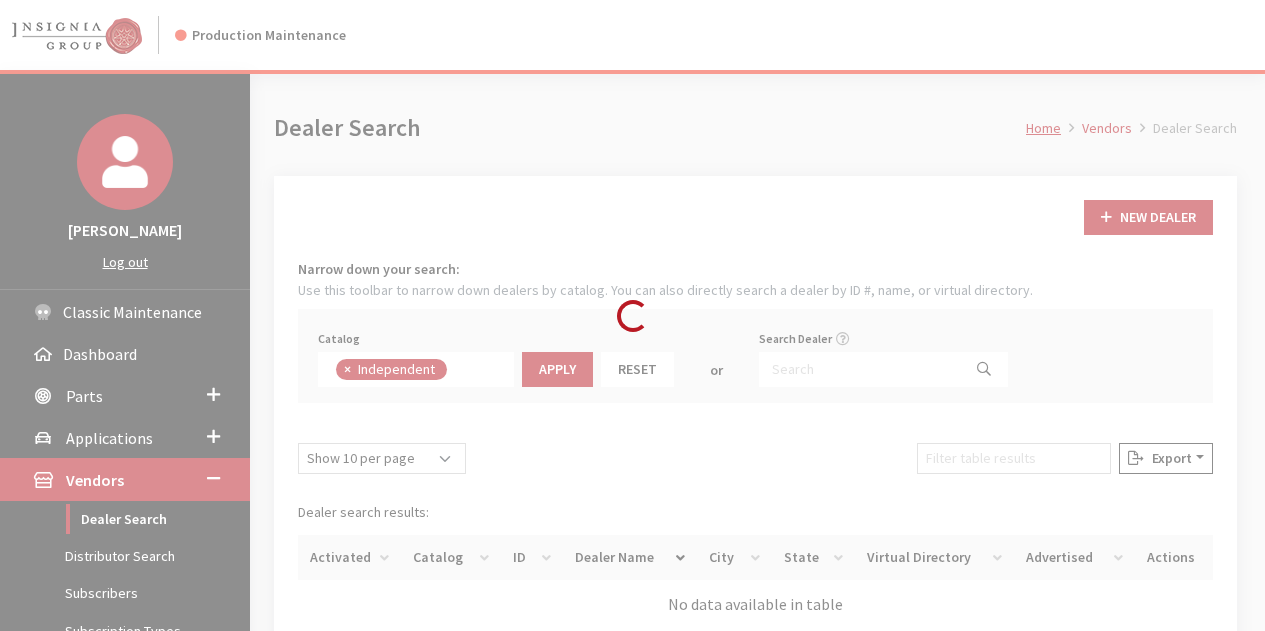 scroll, scrollTop: 0, scrollLeft: 0, axis: both 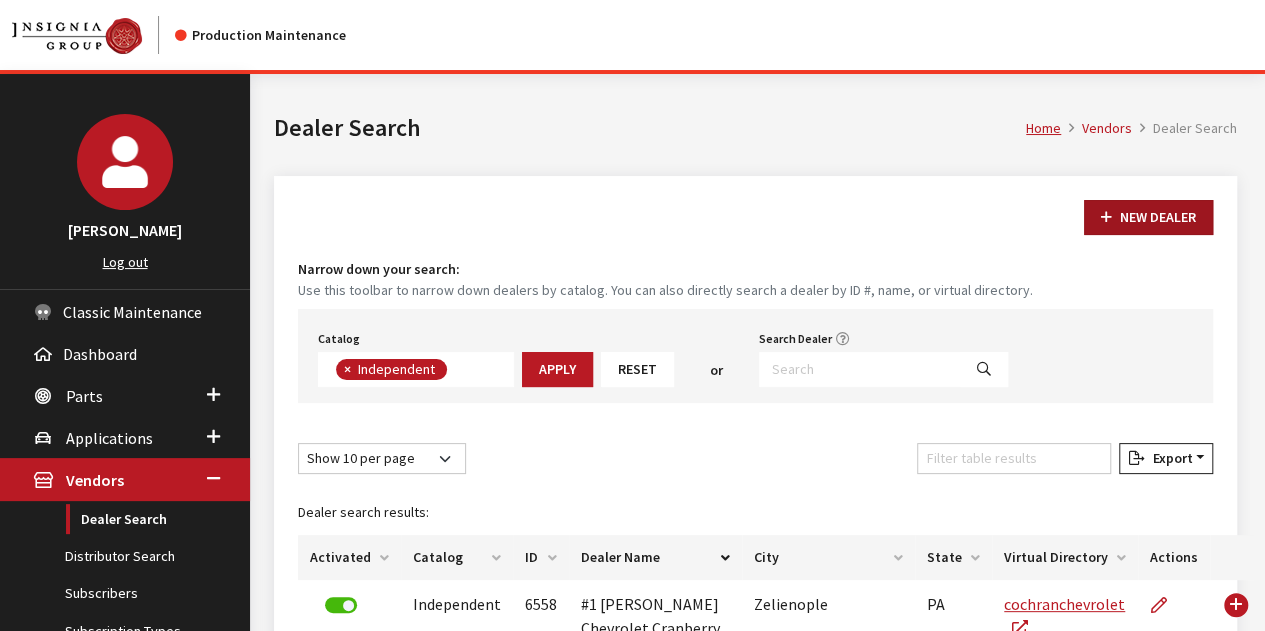 click on "New Dealer" at bounding box center (1148, 217) 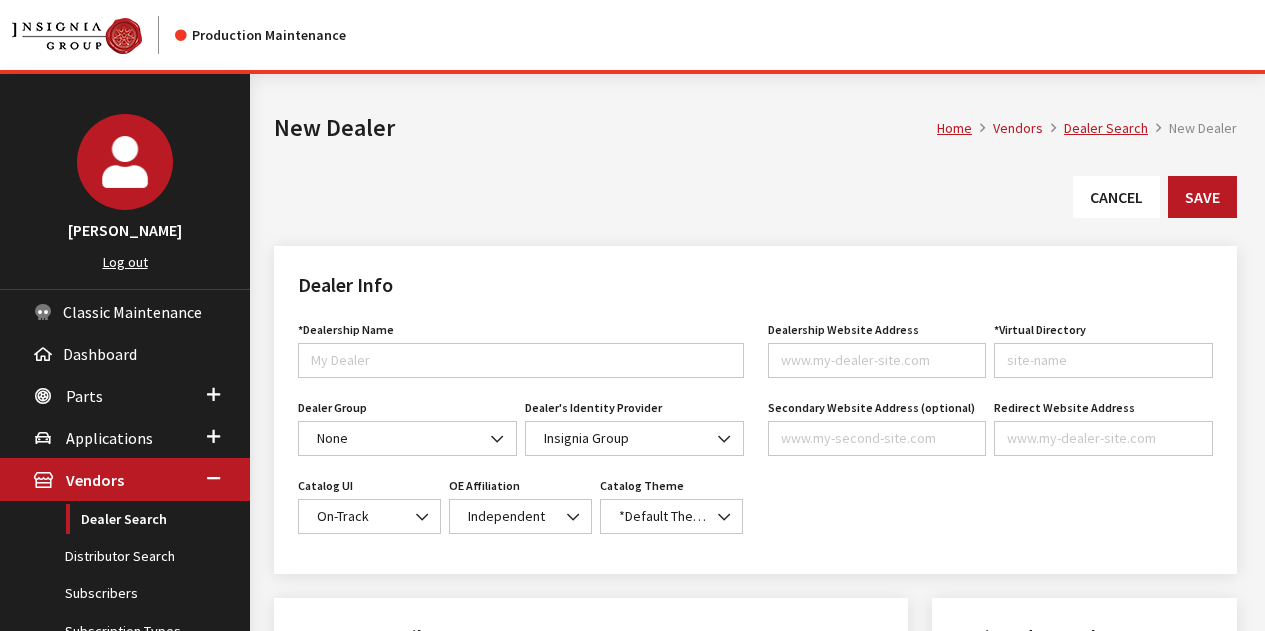 scroll, scrollTop: 0, scrollLeft: 0, axis: both 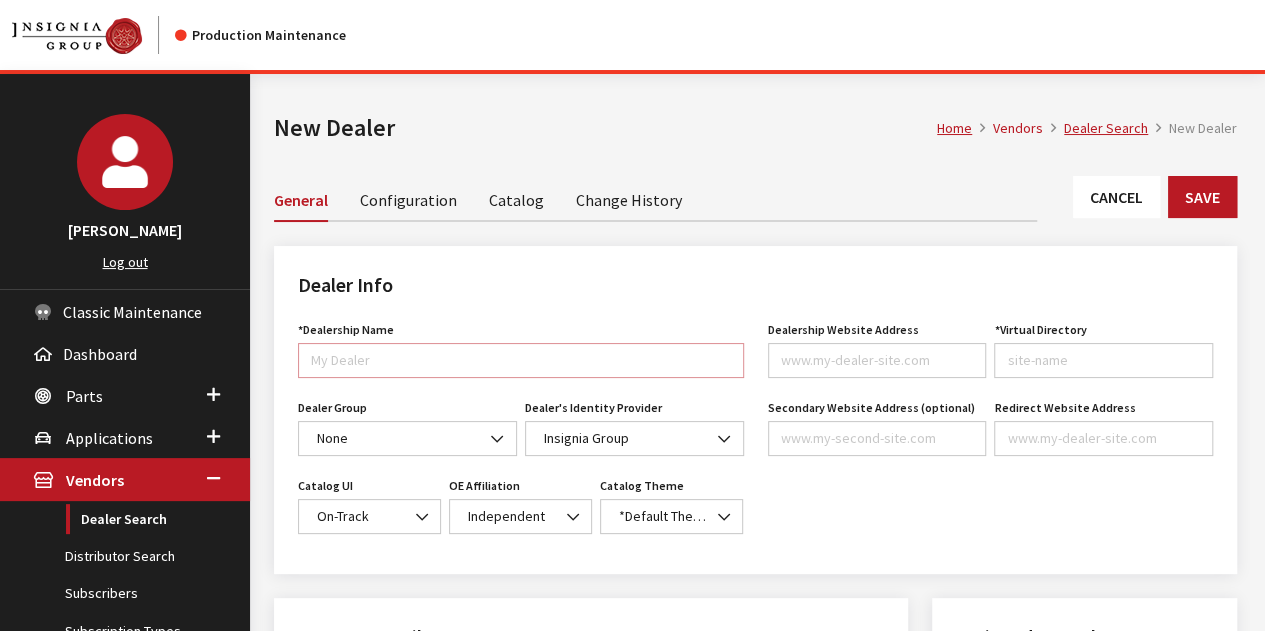 click on "*Dealership Name" at bounding box center (521, 360) 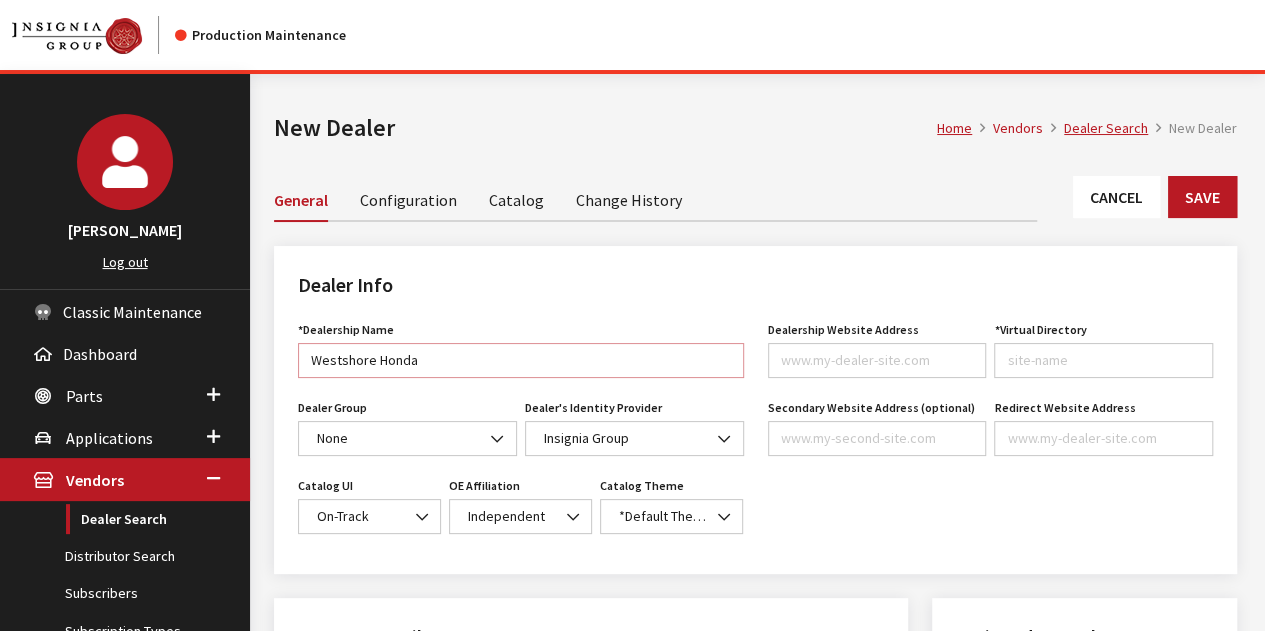 type on "Westshore Honda" 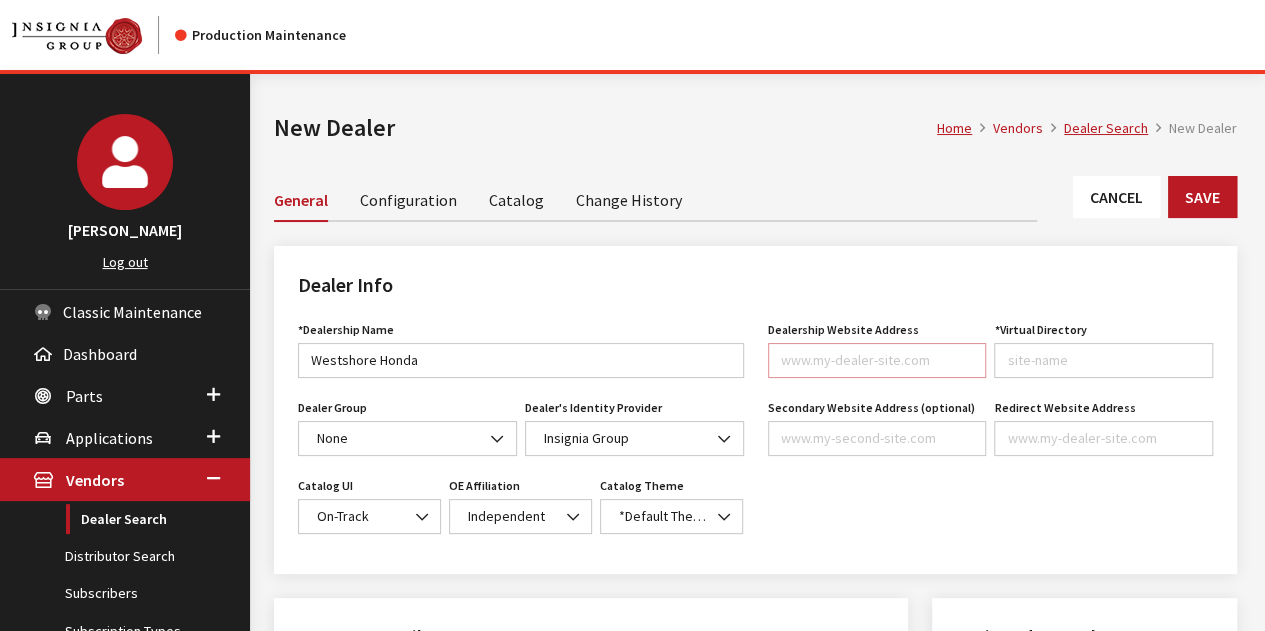click on "Dealership Website Address" at bounding box center (877, 360) 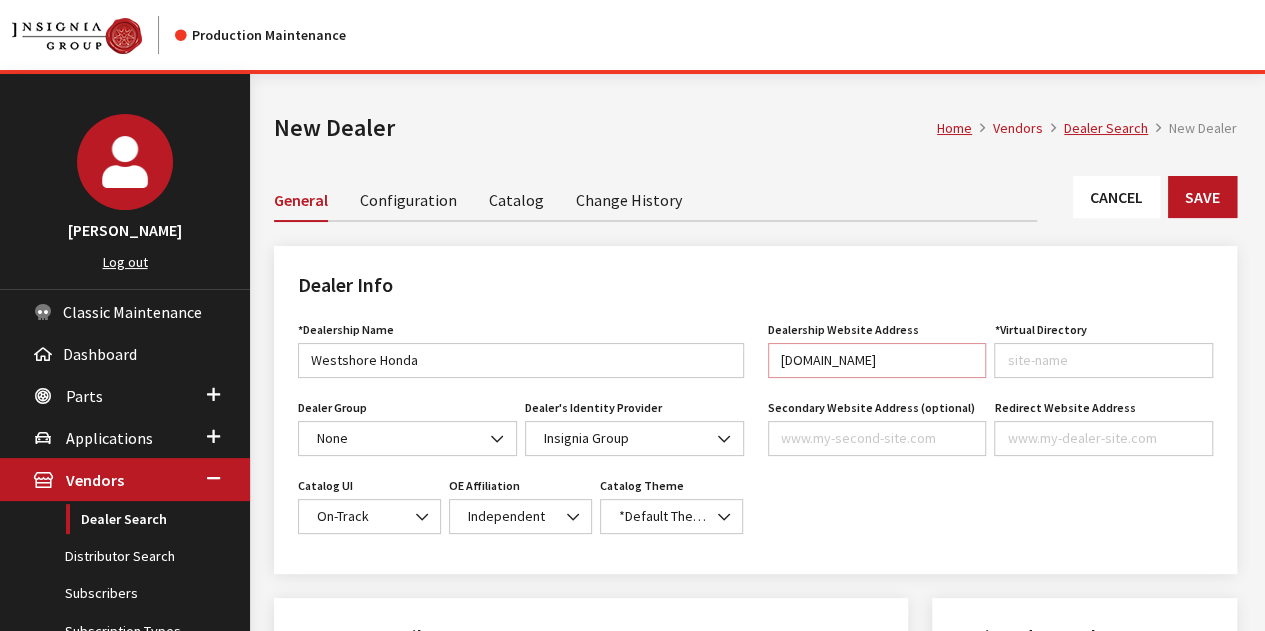 click on "westshorehonda.com" at bounding box center (877, 360) 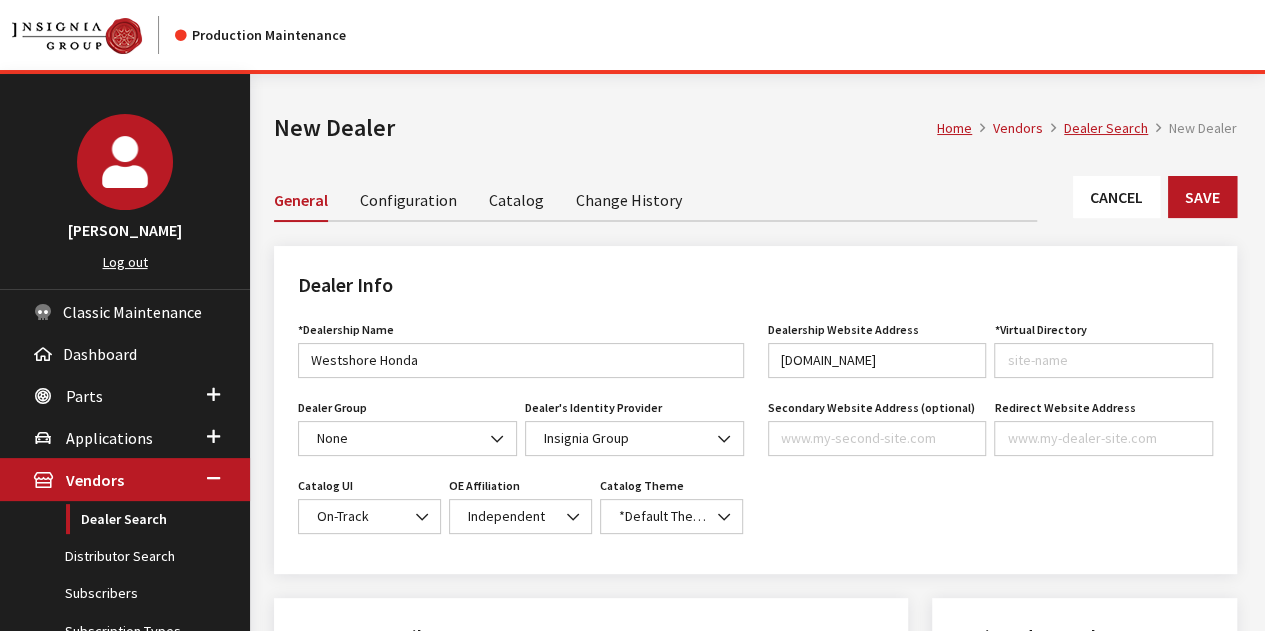 type on "westshorehonda" 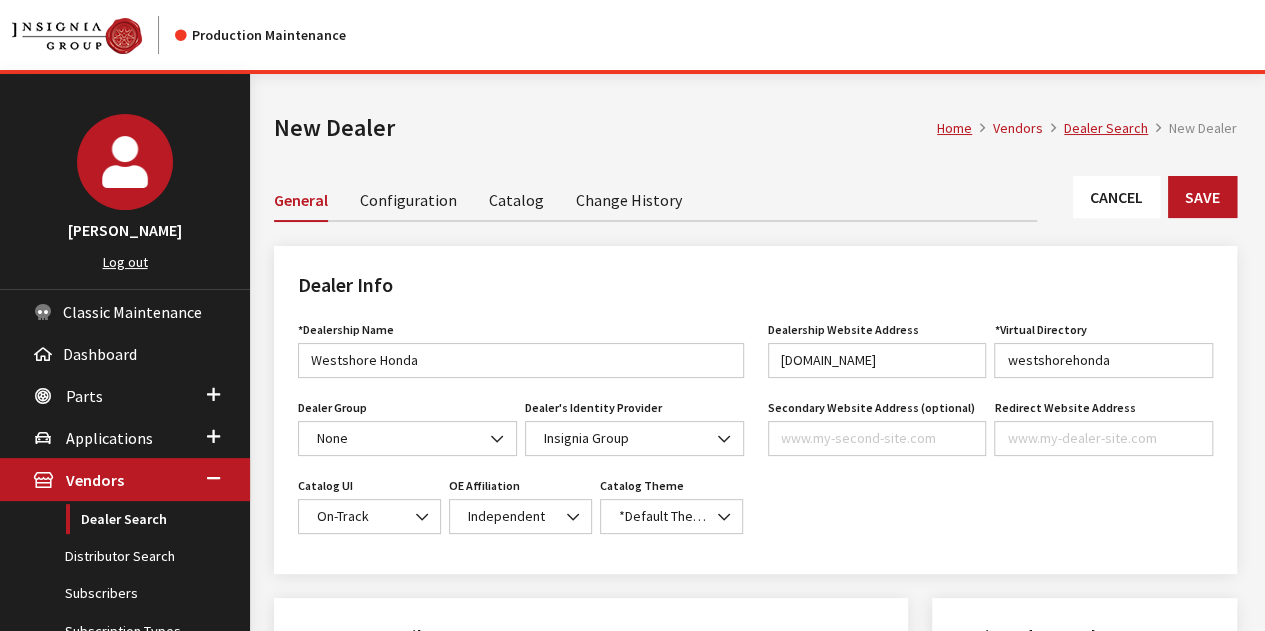 click on "Dealer Info" at bounding box center (755, 285) 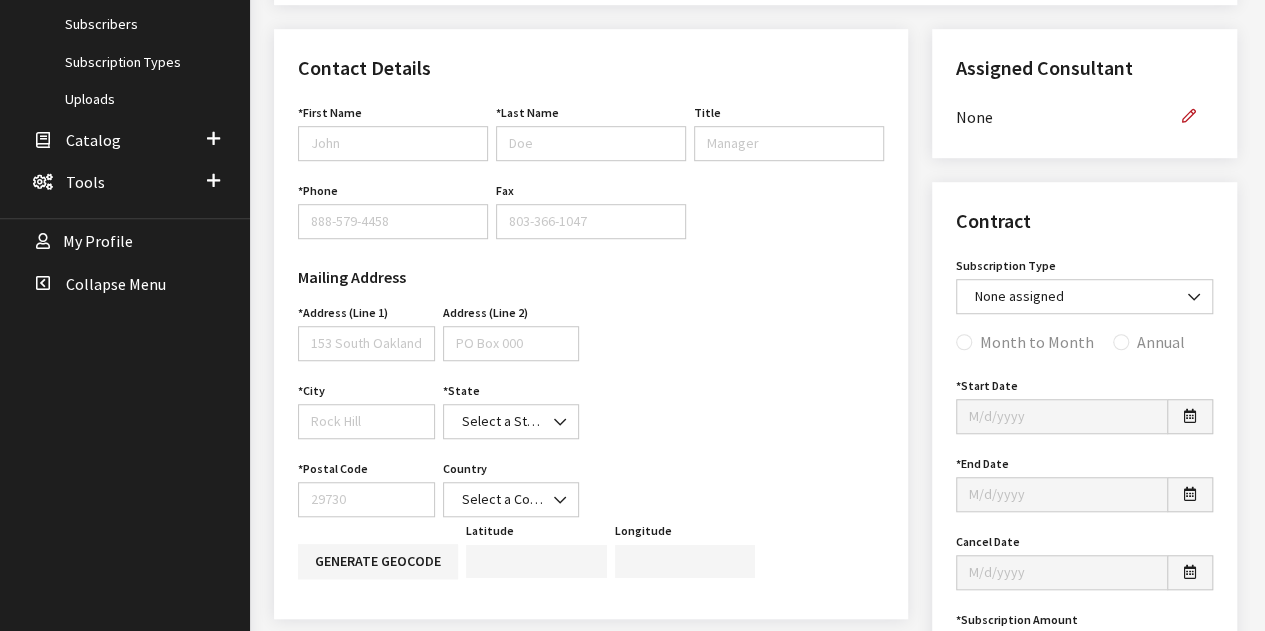 scroll, scrollTop: 600, scrollLeft: 0, axis: vertical 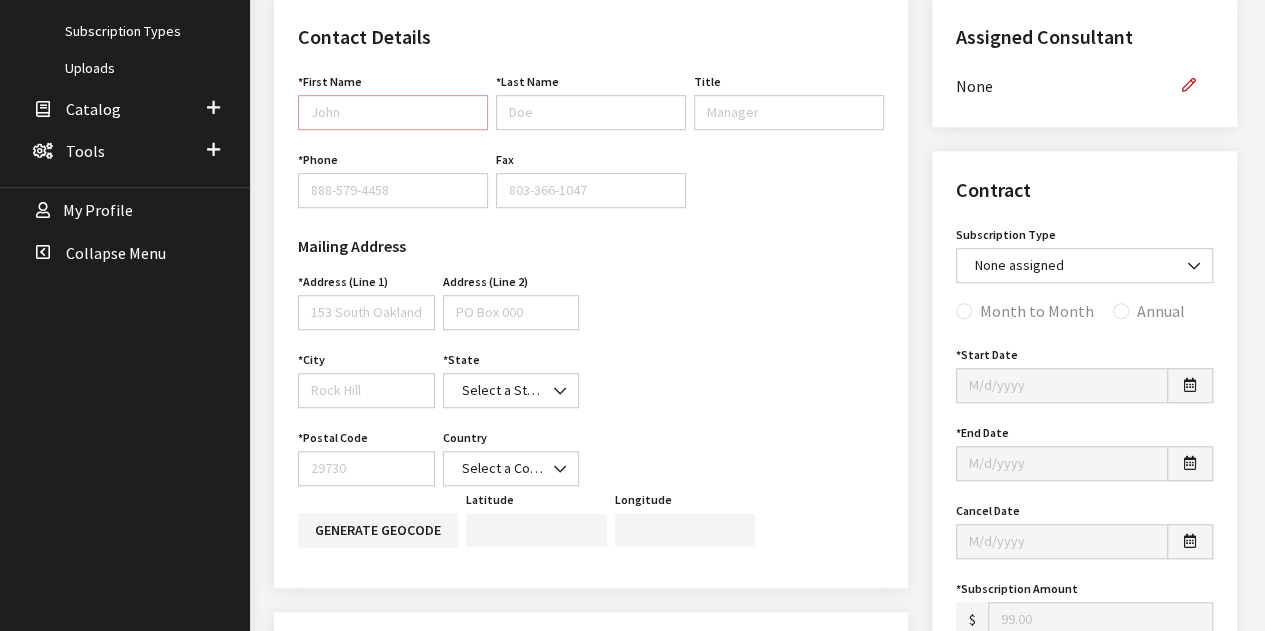 click on "First Name" at bounding box center [393, 112] 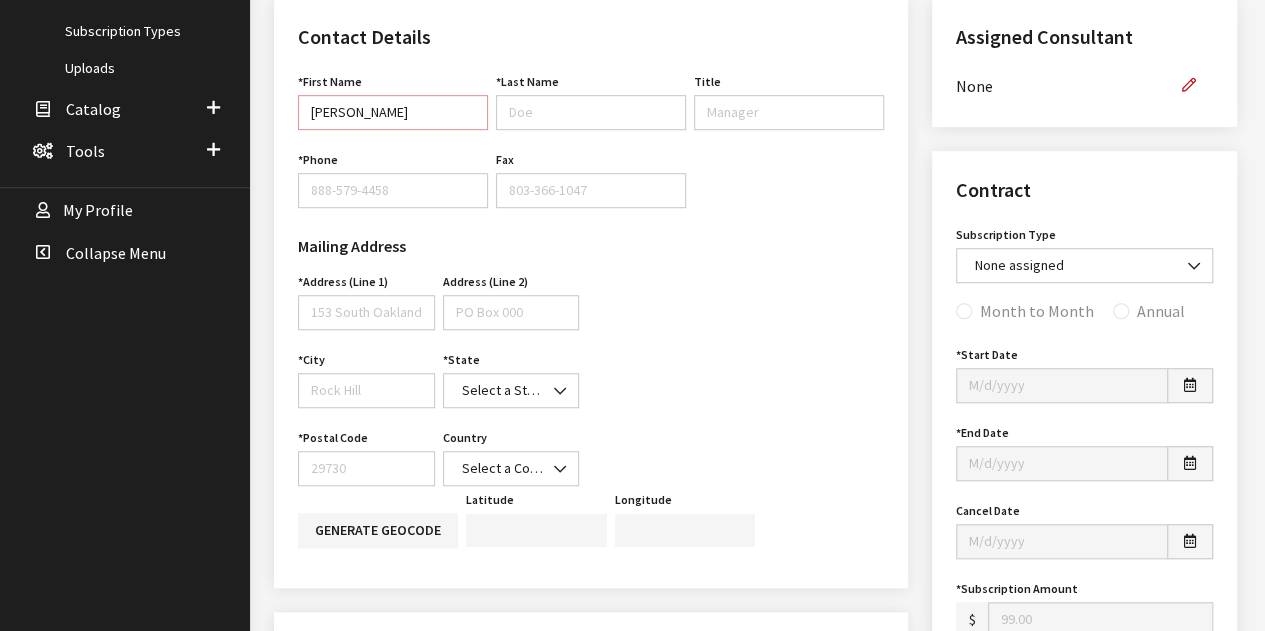 drag, startPoint x: 346, startPoint y: 108, endPoint x: 460, endPoint y: 115, distance: 114.21471 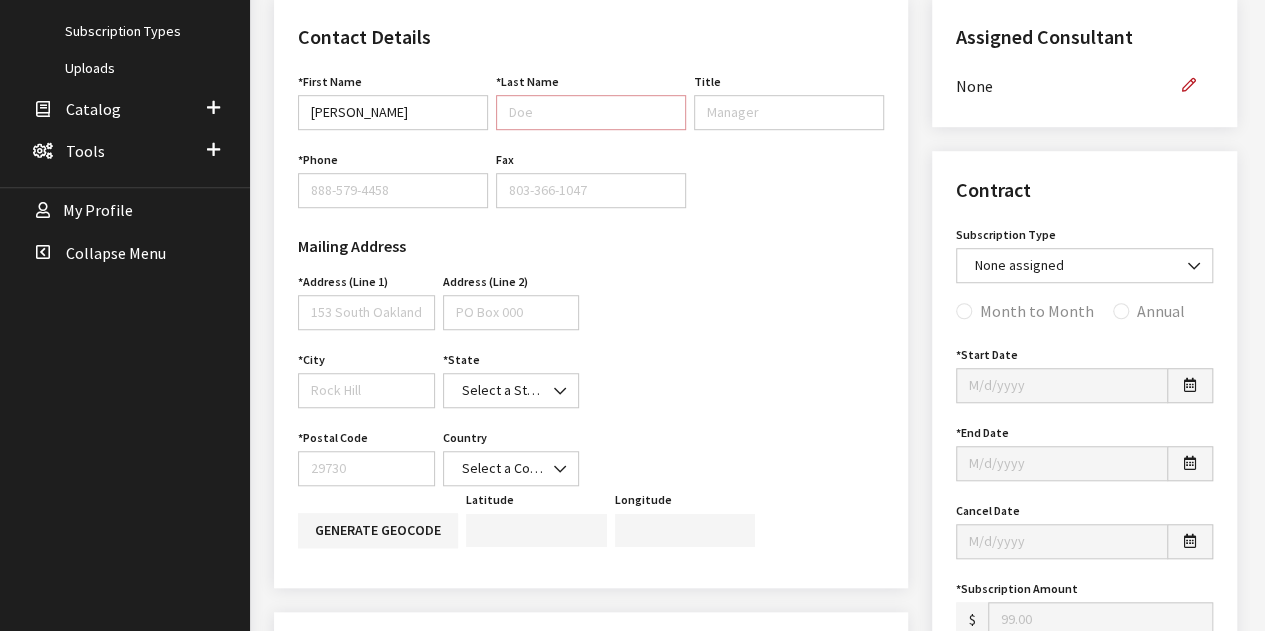 click on "Last Name" at bounding box center (591, 112) 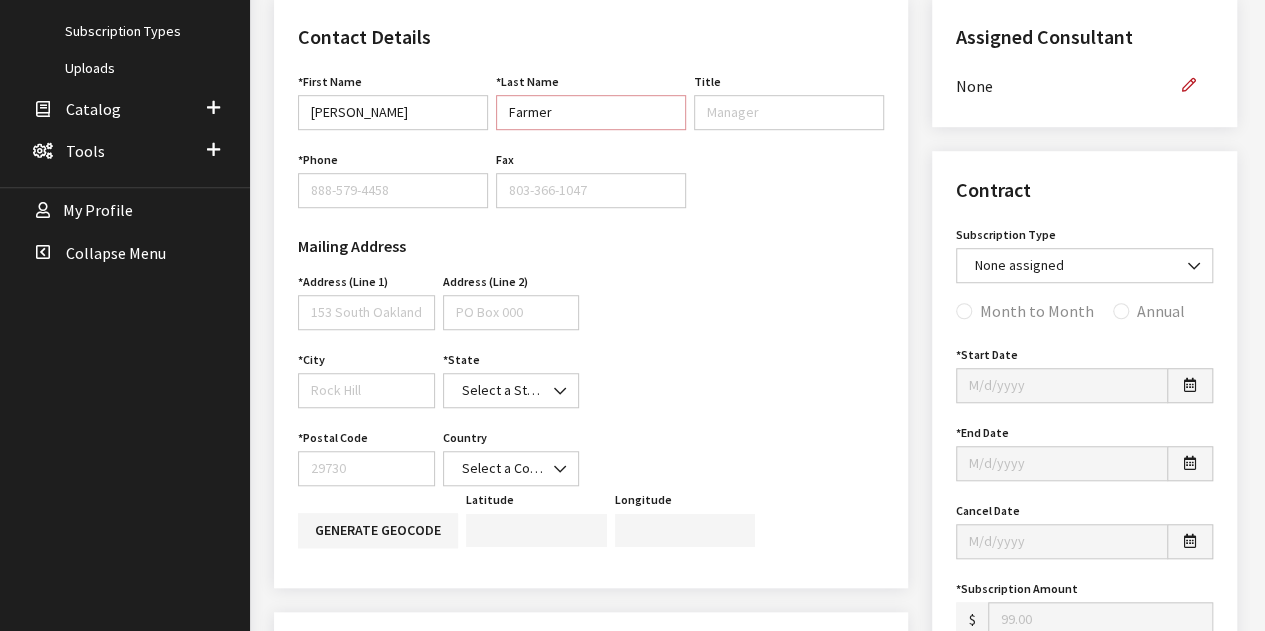 type on "Farmer" 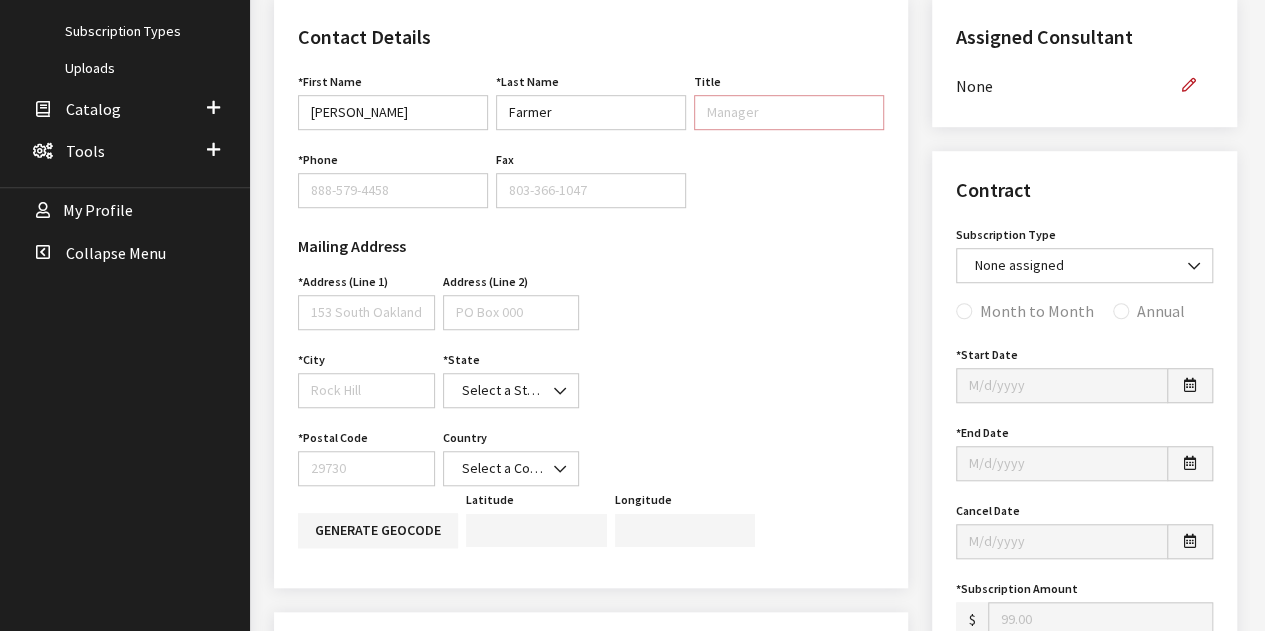 click on "Title" at bounding box center (789, 112) 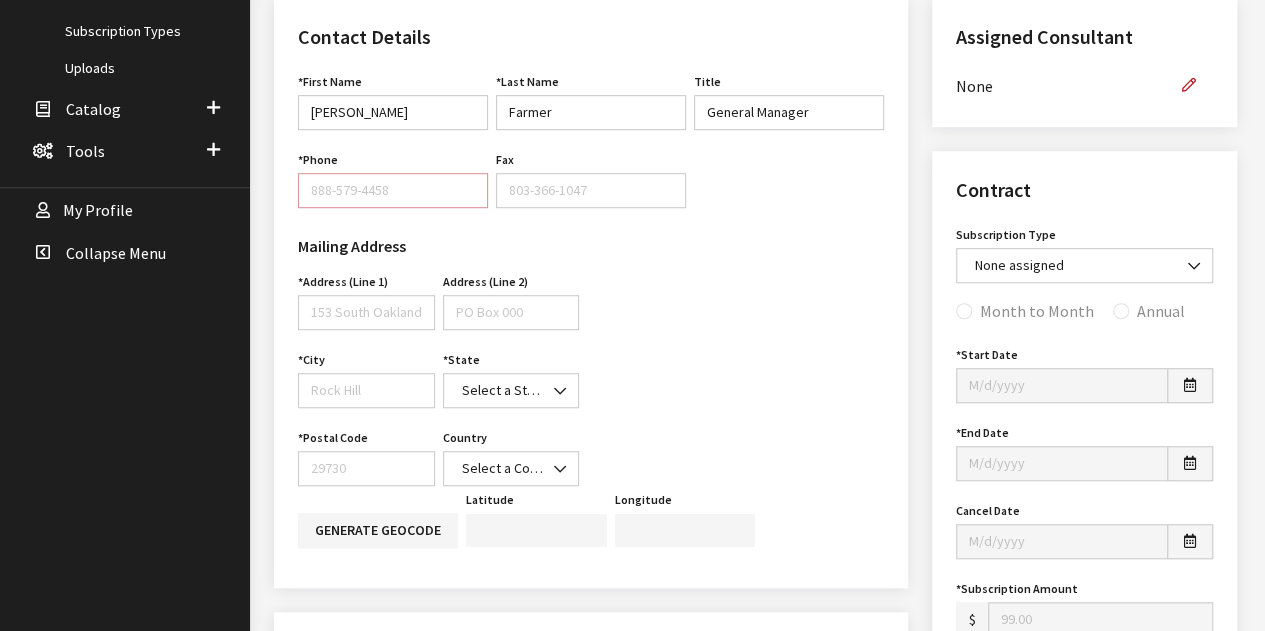 click on "Phone" at bounding box center [393, 190] 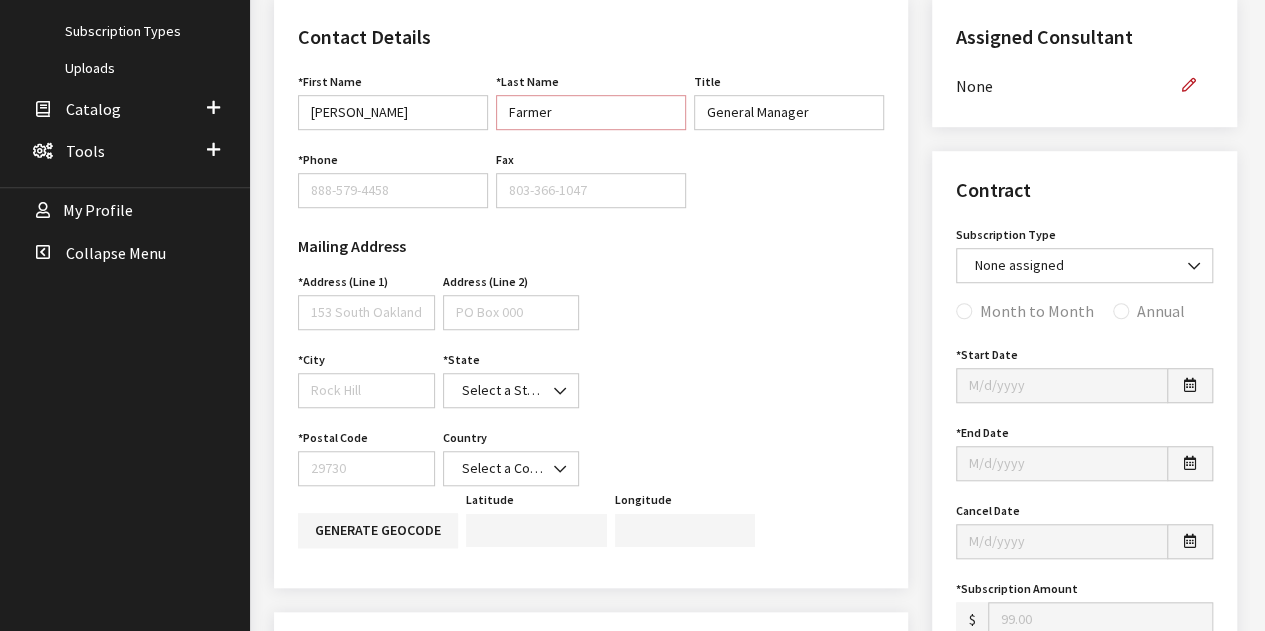 click on "Farmer" at bounding box center (591, 112) 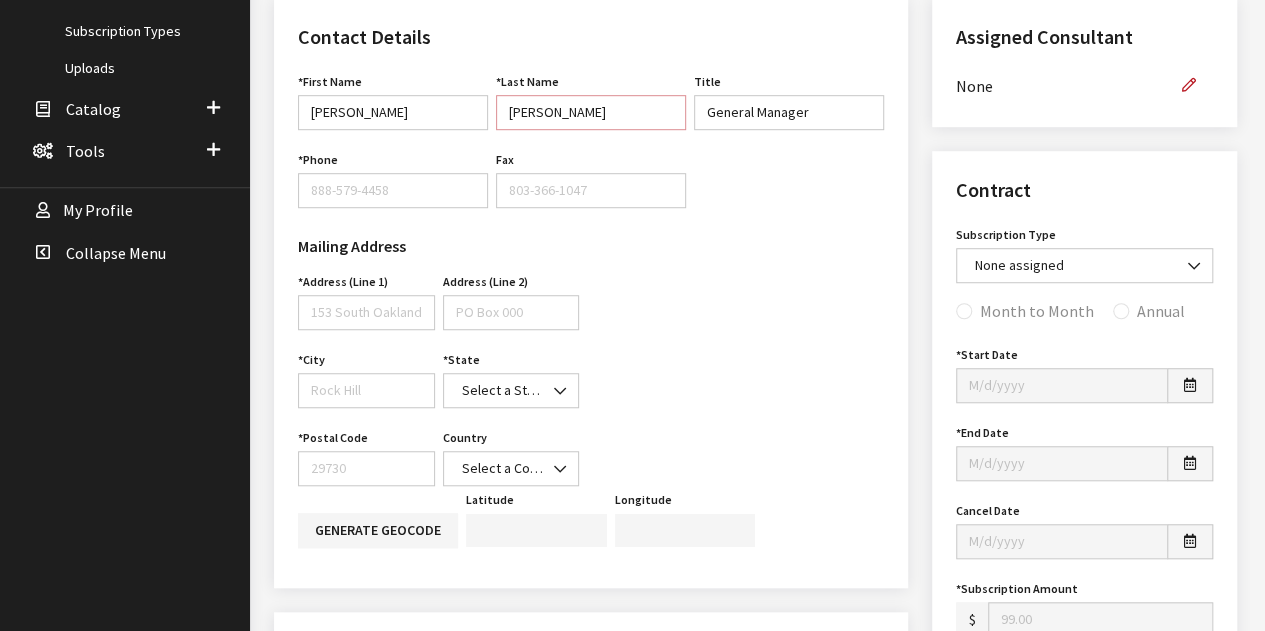 type on "Farner" 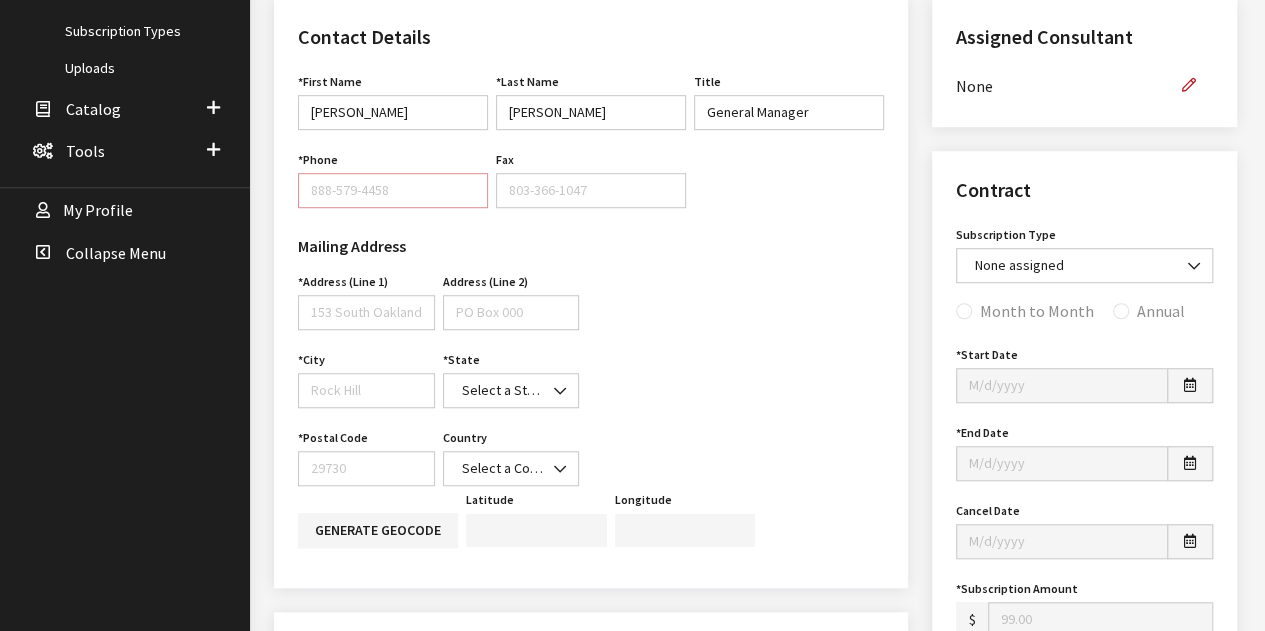 drag, startPoint x: 374, startPoint y: 177, endPoint x: 387, endPoint y: 176, distance: 13.038404 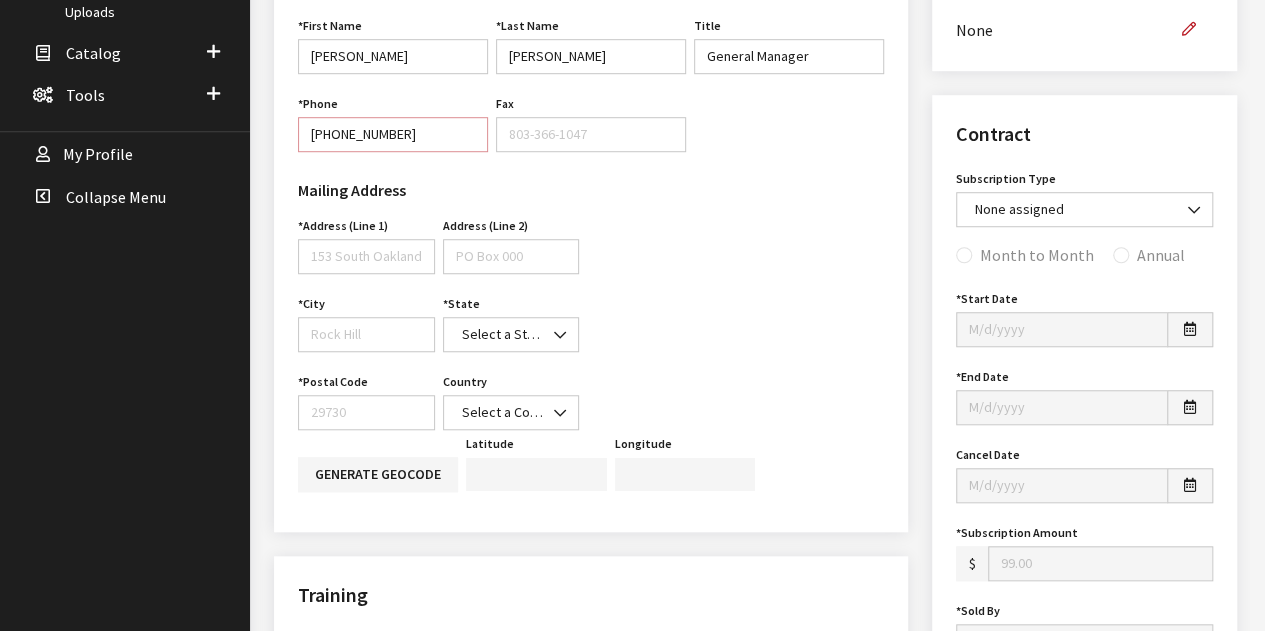 scroll, scrollTop: 700, scrollLeft: 0, axis: vertical 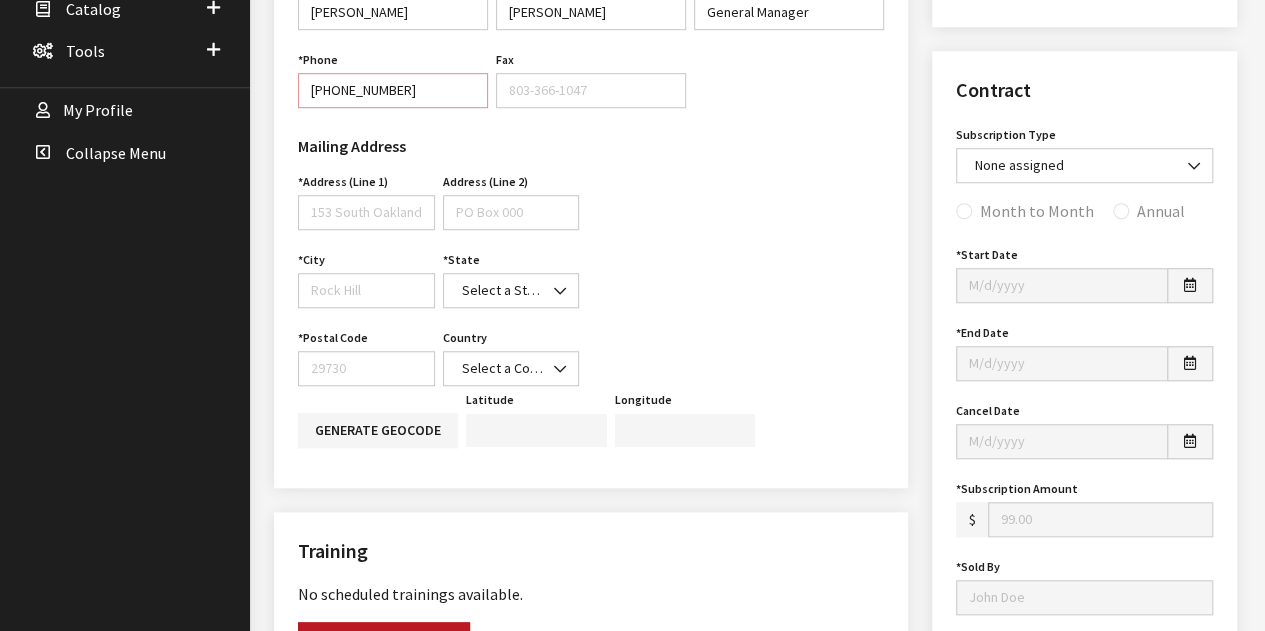 type on "[PHONE_NUMBER]" 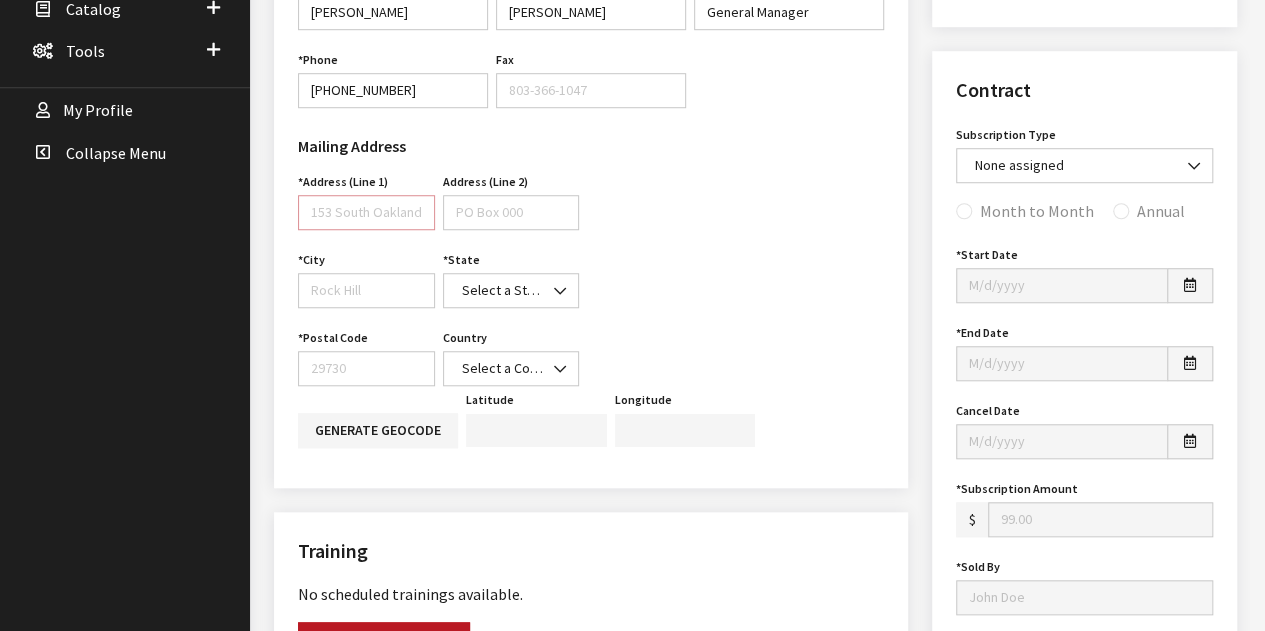 click on "Address (Line 1)" at bounding box center (366, 212) 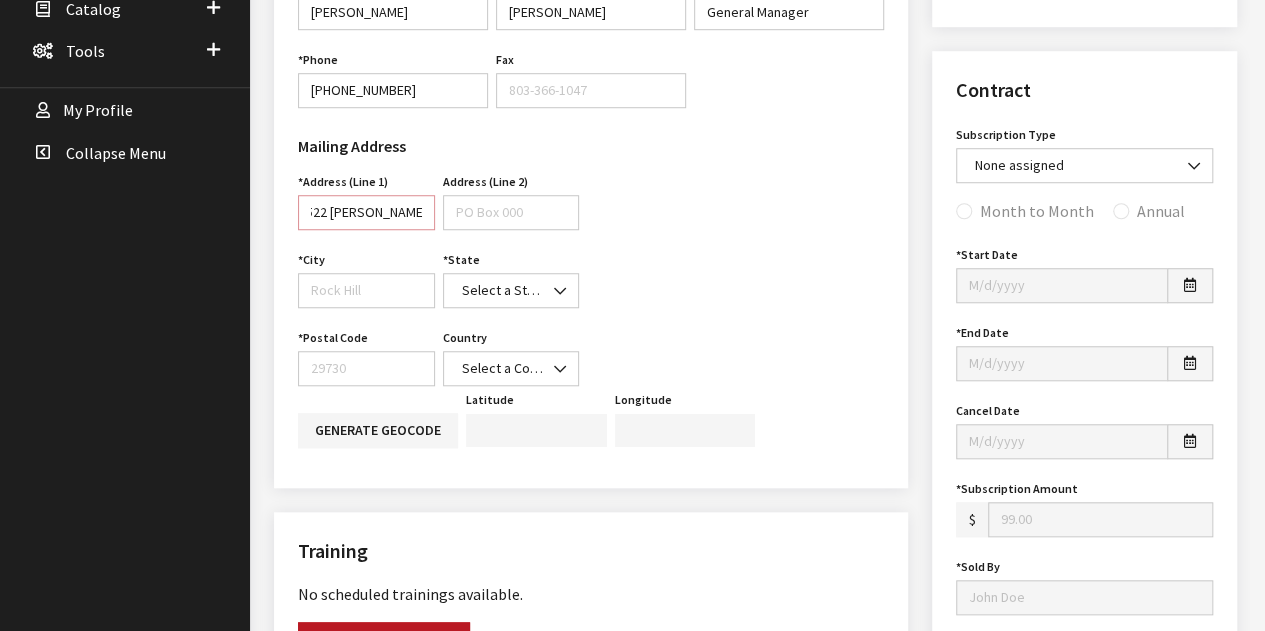 scroll, scrollTop: 0, scrollLeft: 28, axis: horizontal 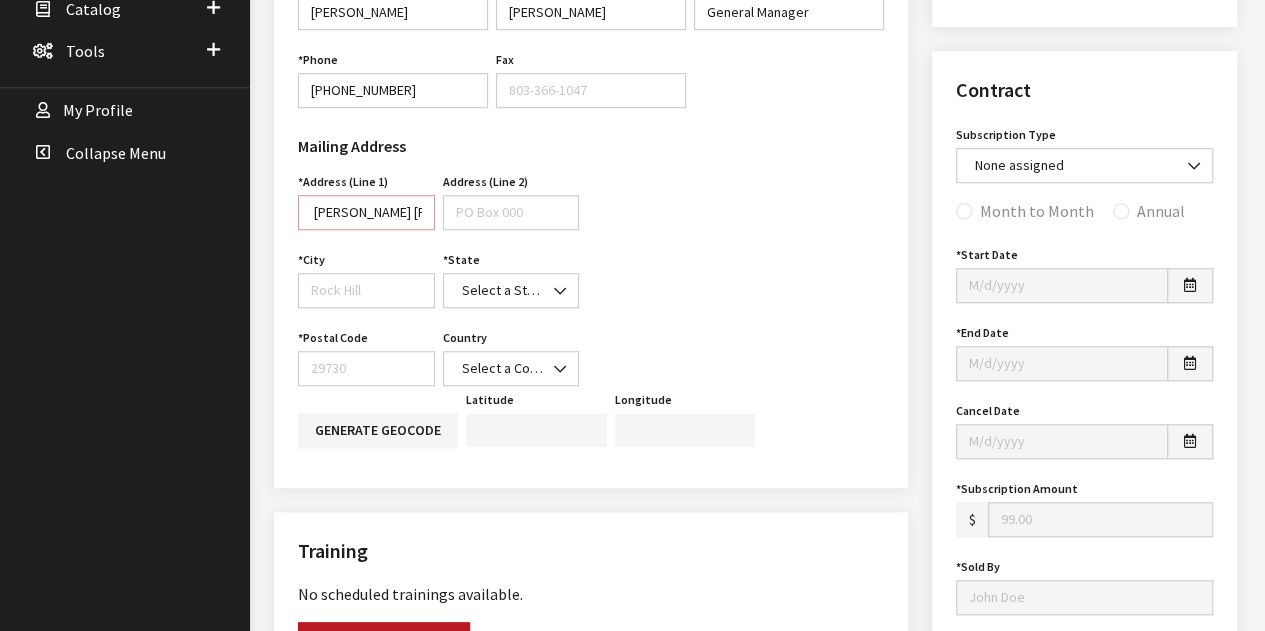 type on "2522 N. Dale Mabry Hyw" 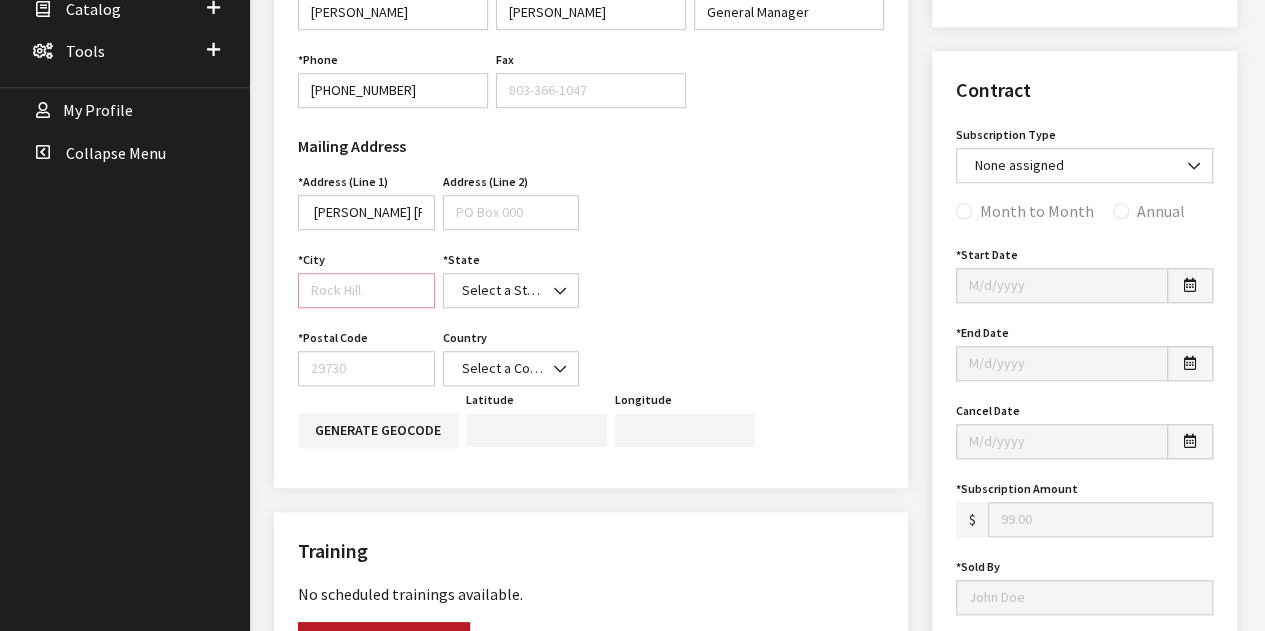 scroll, scrollTop: 0, scrollLeft: 0, axis: both 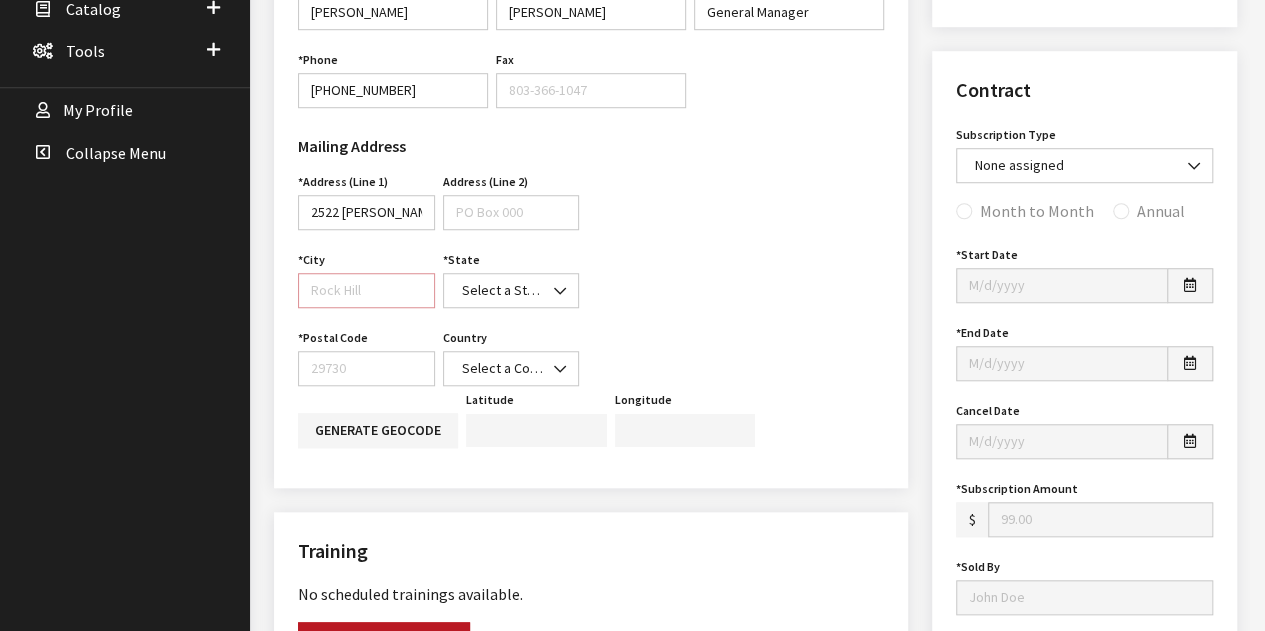 click on "City" at bounding box center (366, 290) 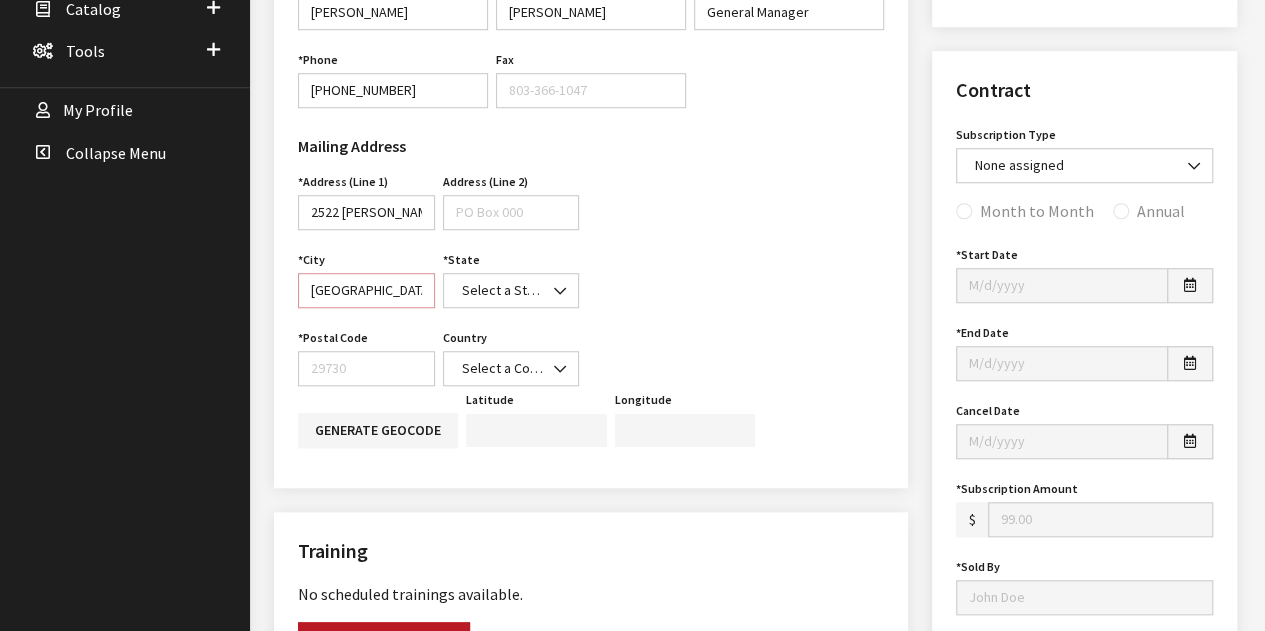 type on "Tampa" 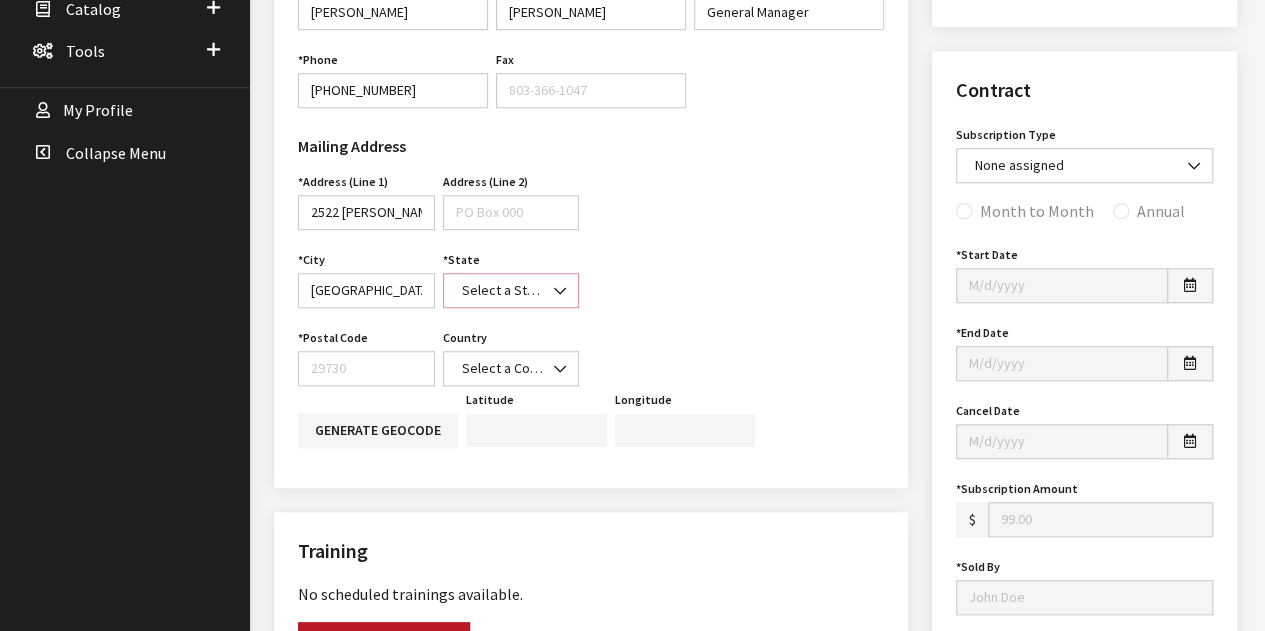 click at bounding box center [554, 281] 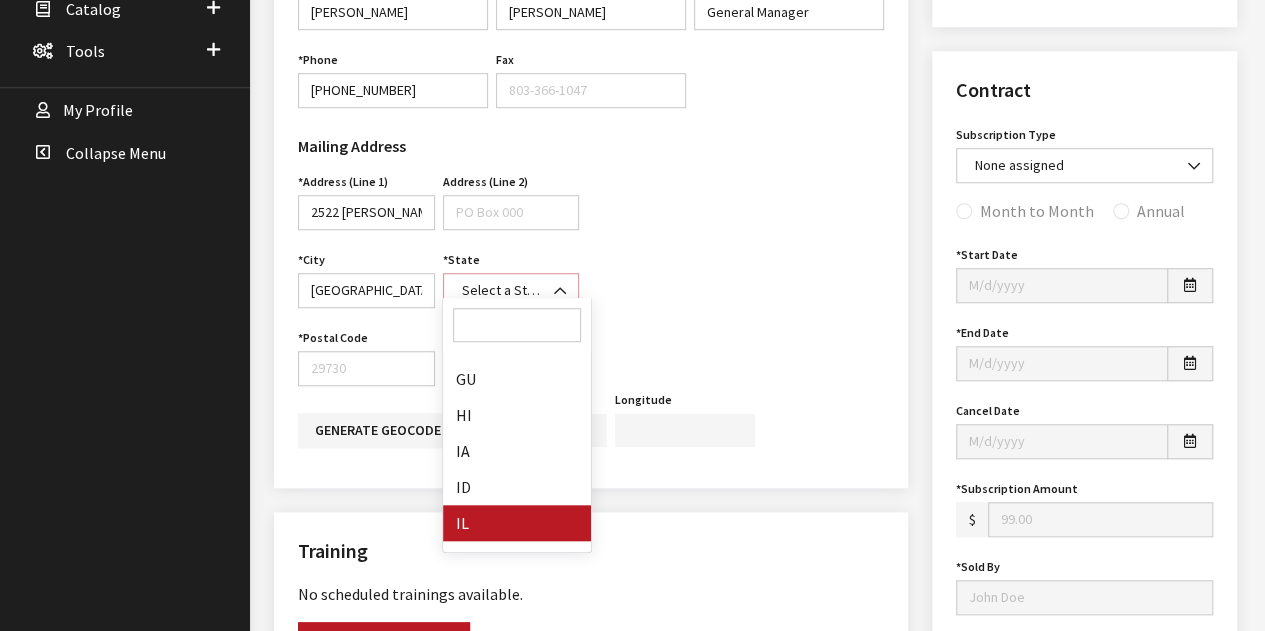 scroll, scrollTop: 500, scrollLeft: 0, axis: vertical 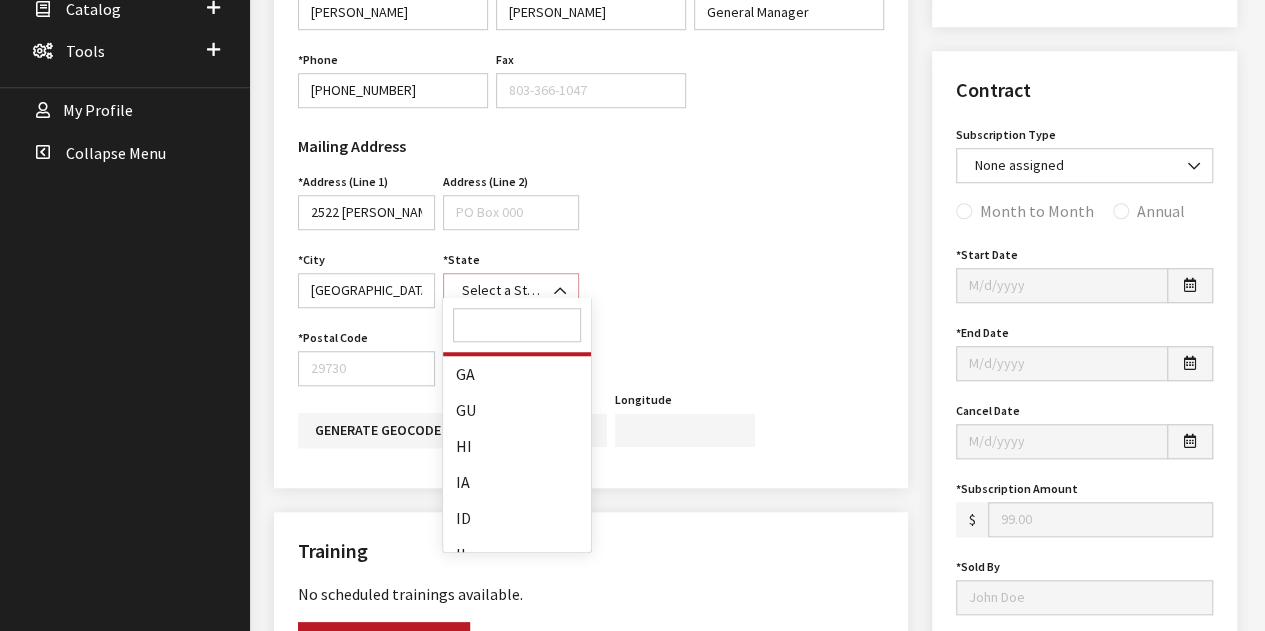 select on "FL" 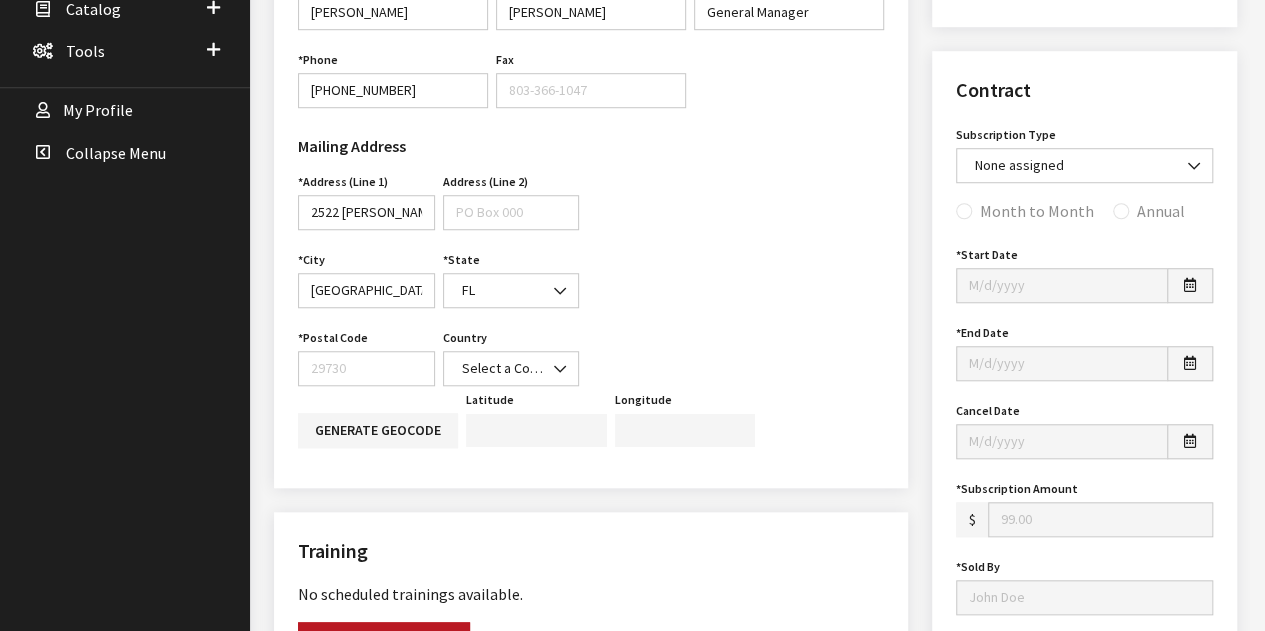 click on "Postal Code
Postal Code is required." at bounding box center (366, 355) 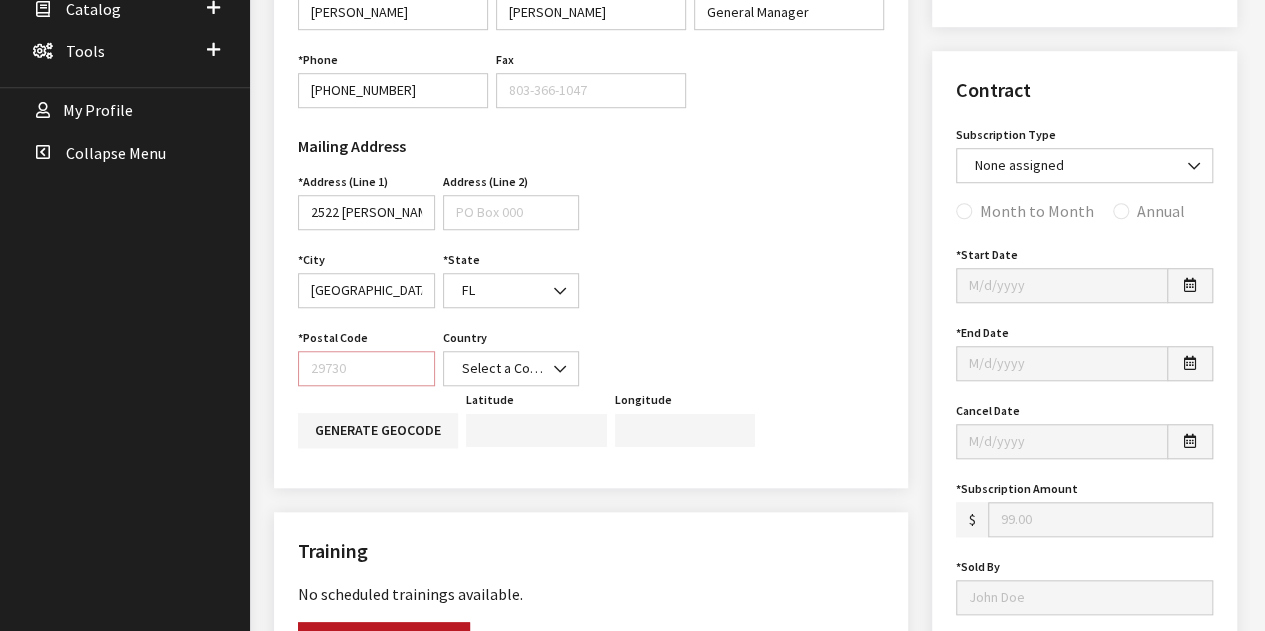 click on "Postal Code" at bounding box center (366, 368) 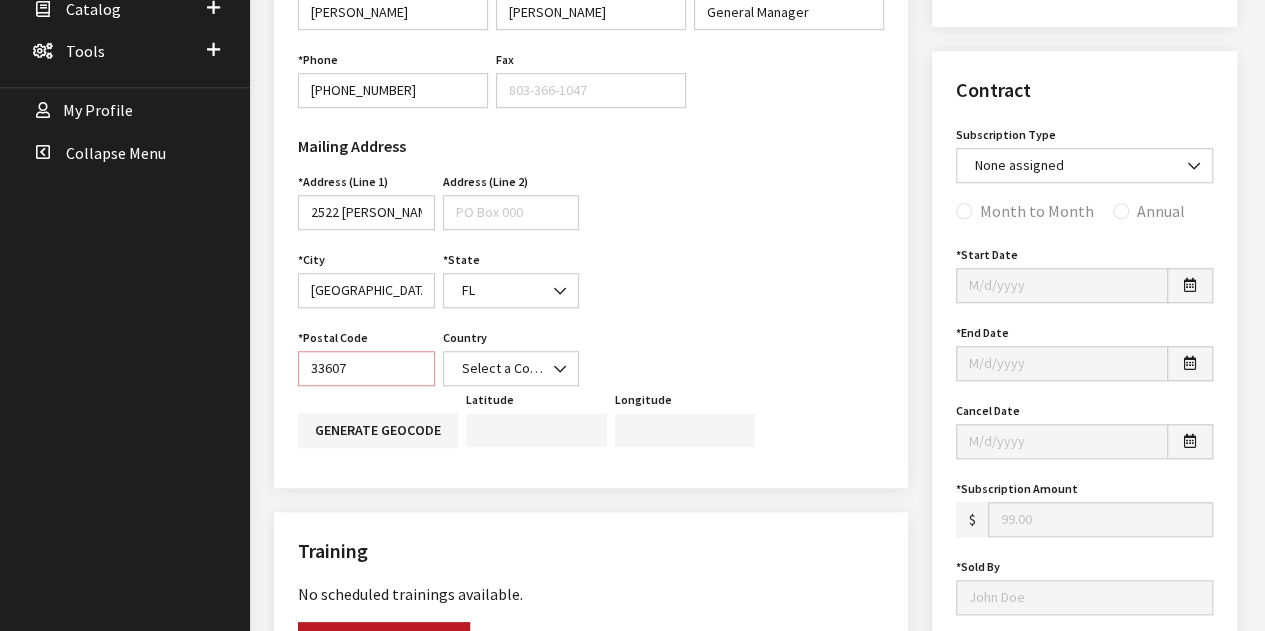 type on "33607" 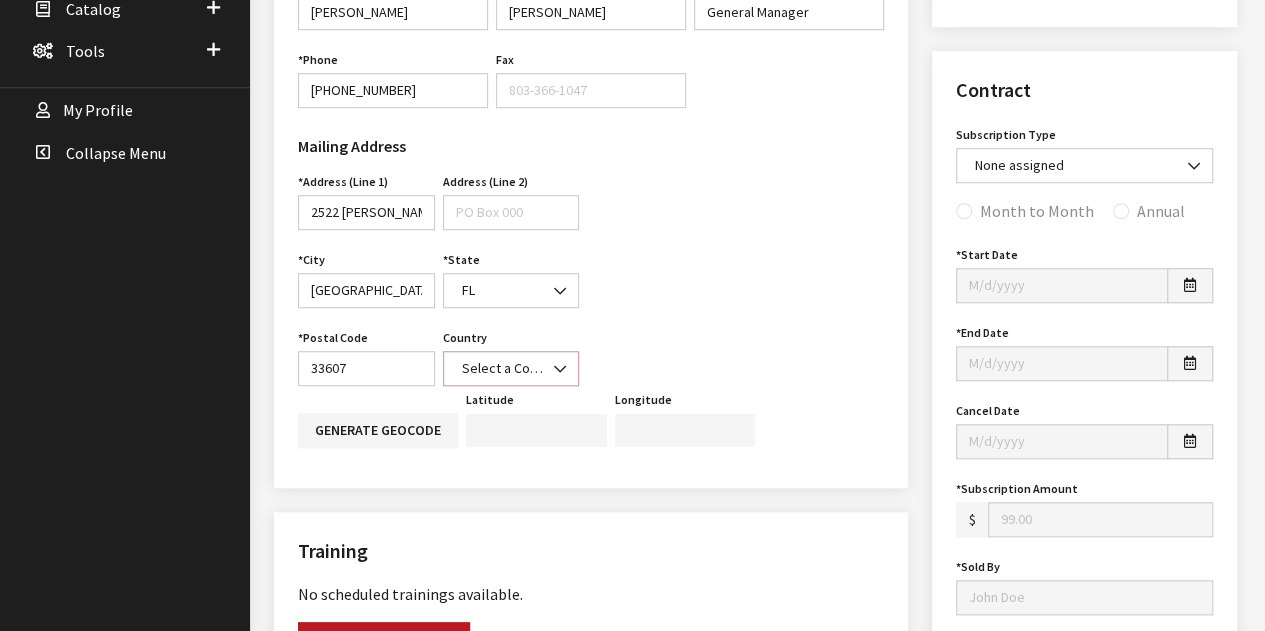 click at bounding box center [554, 359] 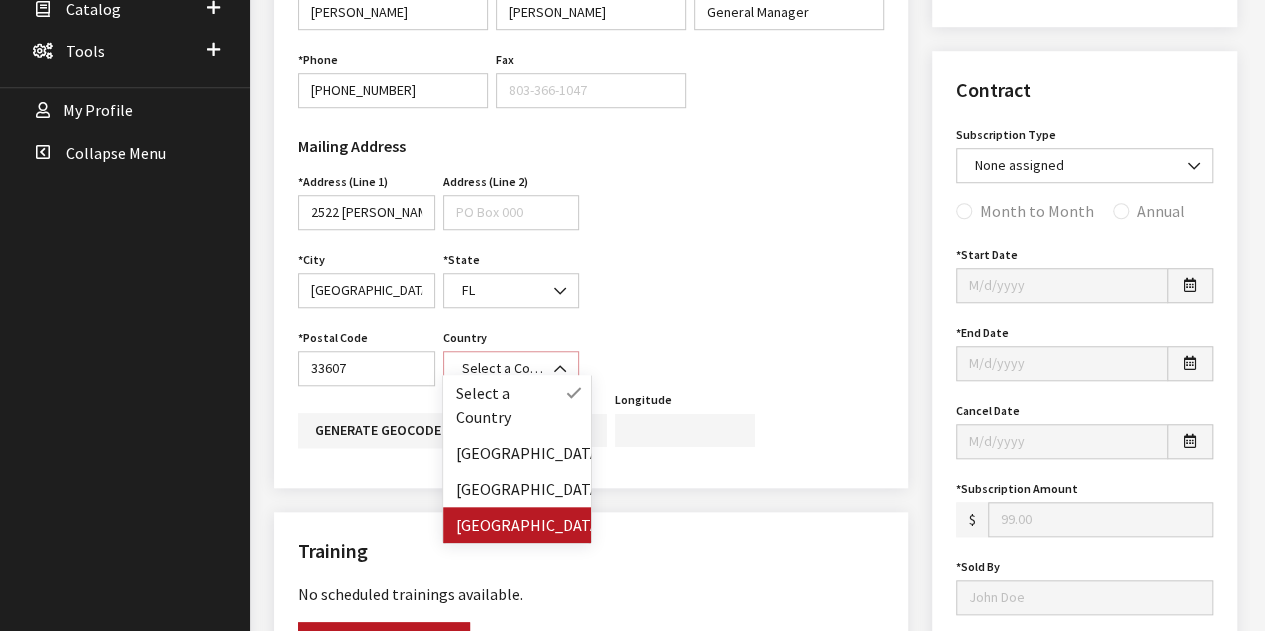 select on "United States of America" 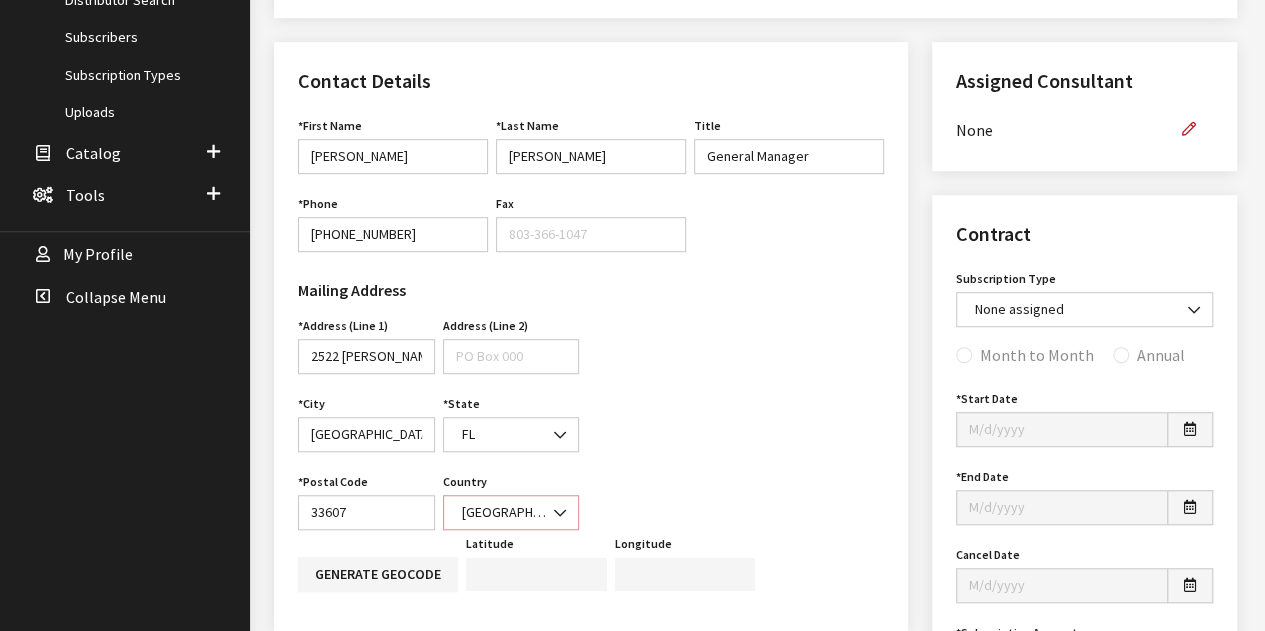 scroll, scrollTop: 600, scrollLeft: 0, axis: vertical 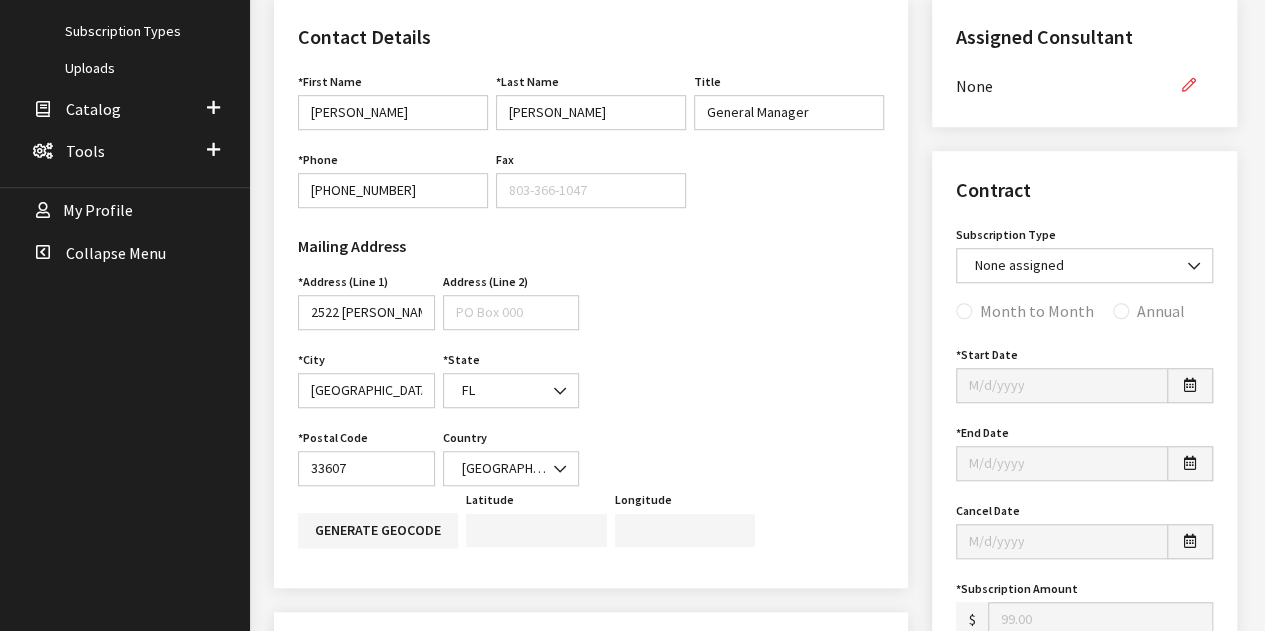 click at bounding box center [1189, 86] 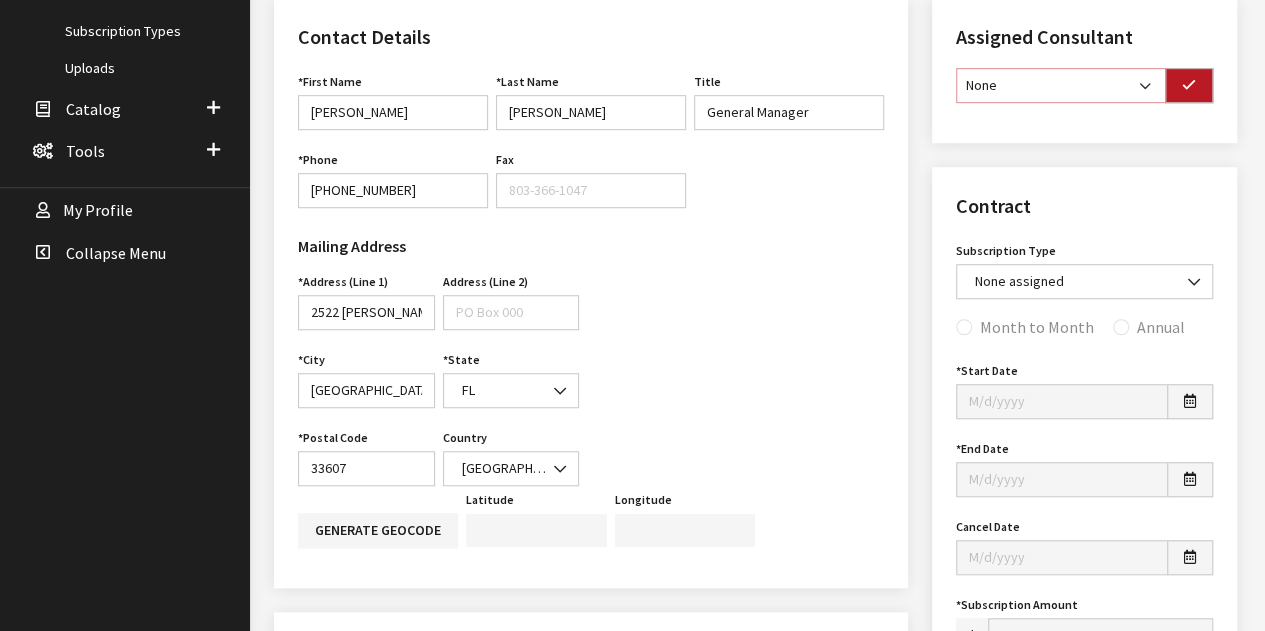 click on "None
Brian Gulbrandson
Dave West
Khrys Dorton
Kurt Daugherty
Roger Schmidt" at bounding box center [1061, 85] 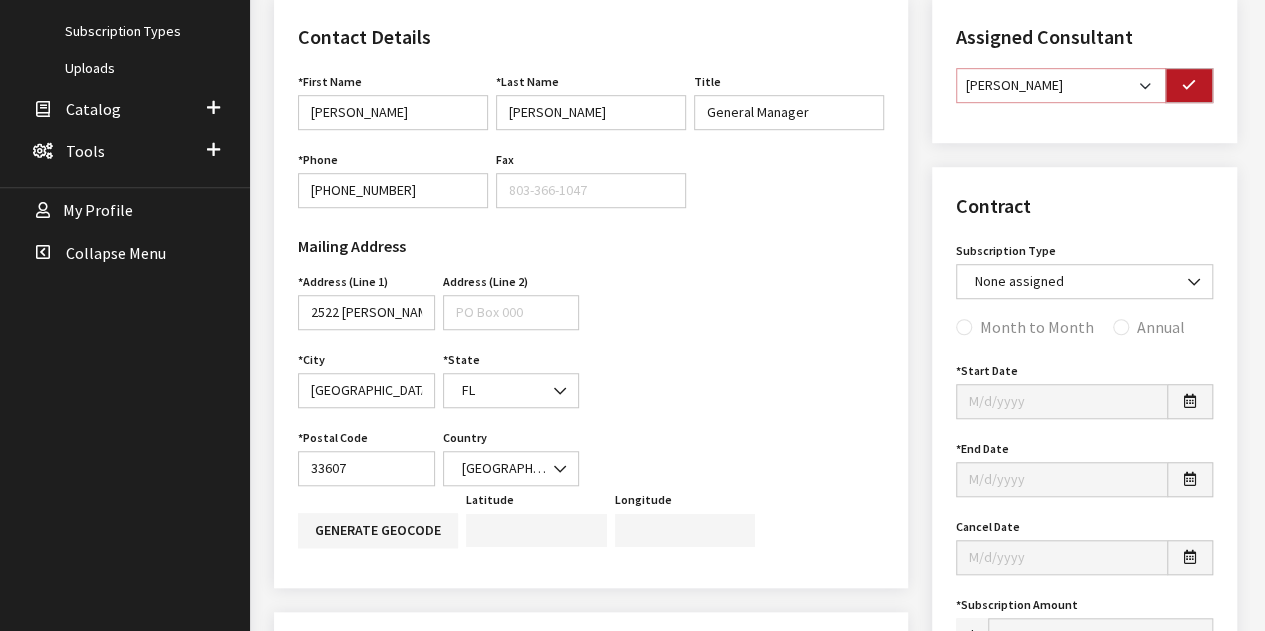 click on "None
Brian Gulbrandson
Dave West
Khrys Dorton
Kurt Daugherty
Roger Schmidt" at bounding box center [1061, 85] 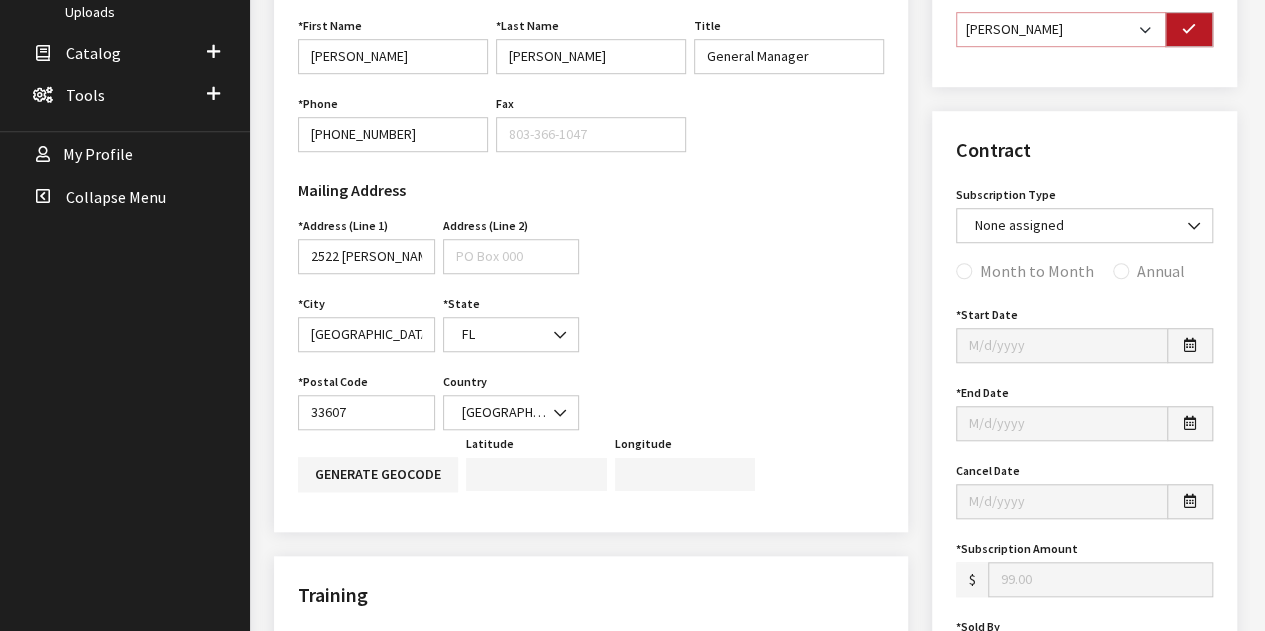 scroll, scrollTop: 700, scrollLeft: 0, axis: vertical 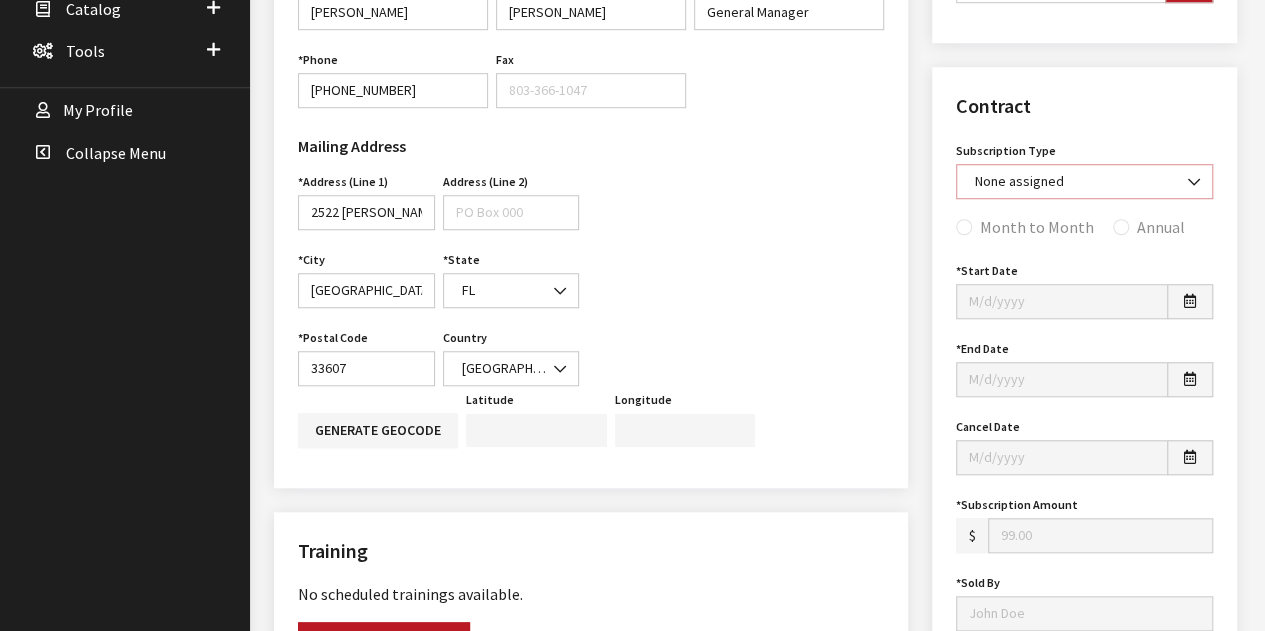 click at bounding box center (1188, 172) 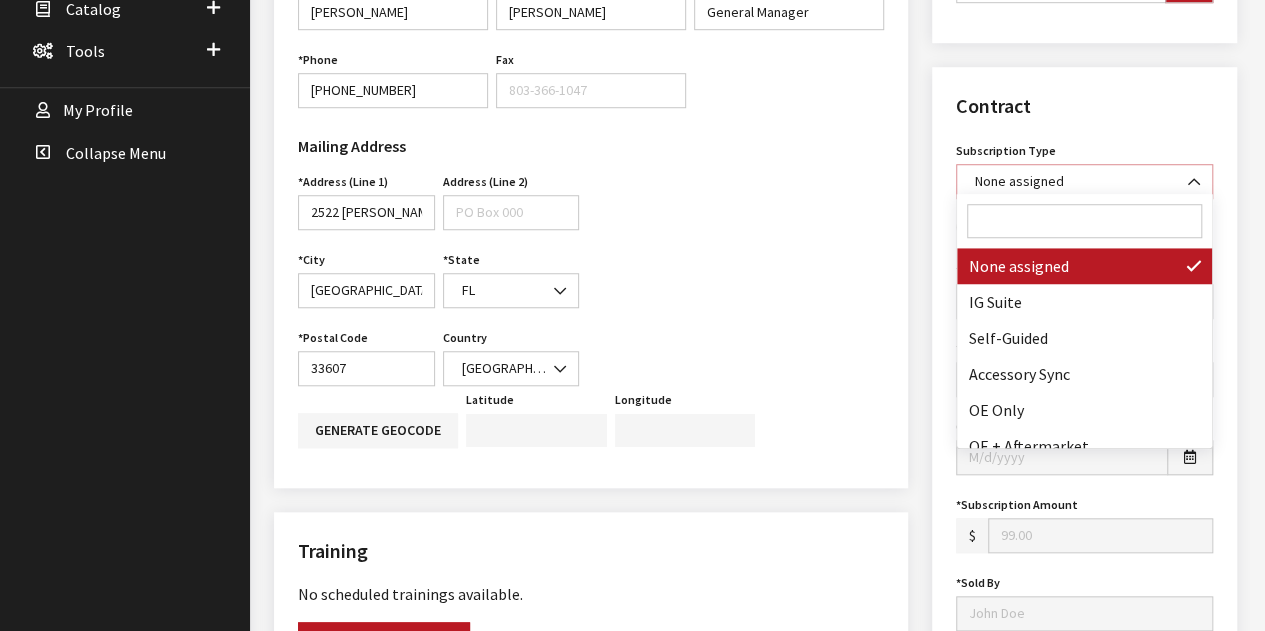 click at bounding box center (1188, 172) 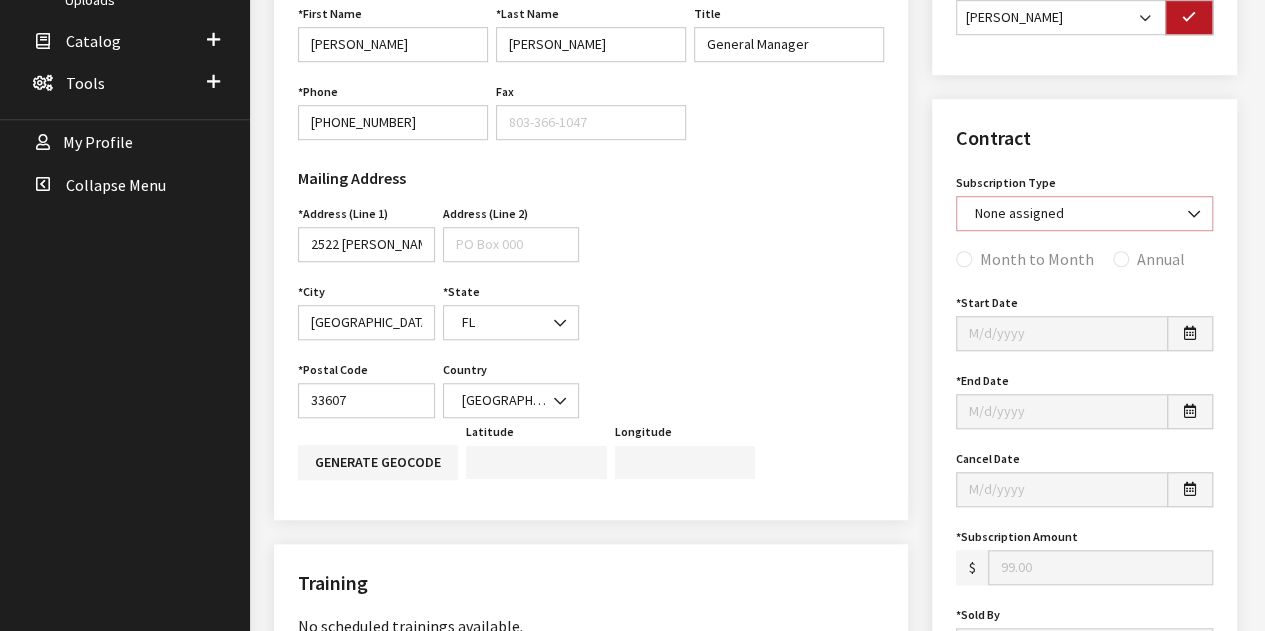 scroll, scrollTop: 700, scrollLeft: 0, axis: vertical 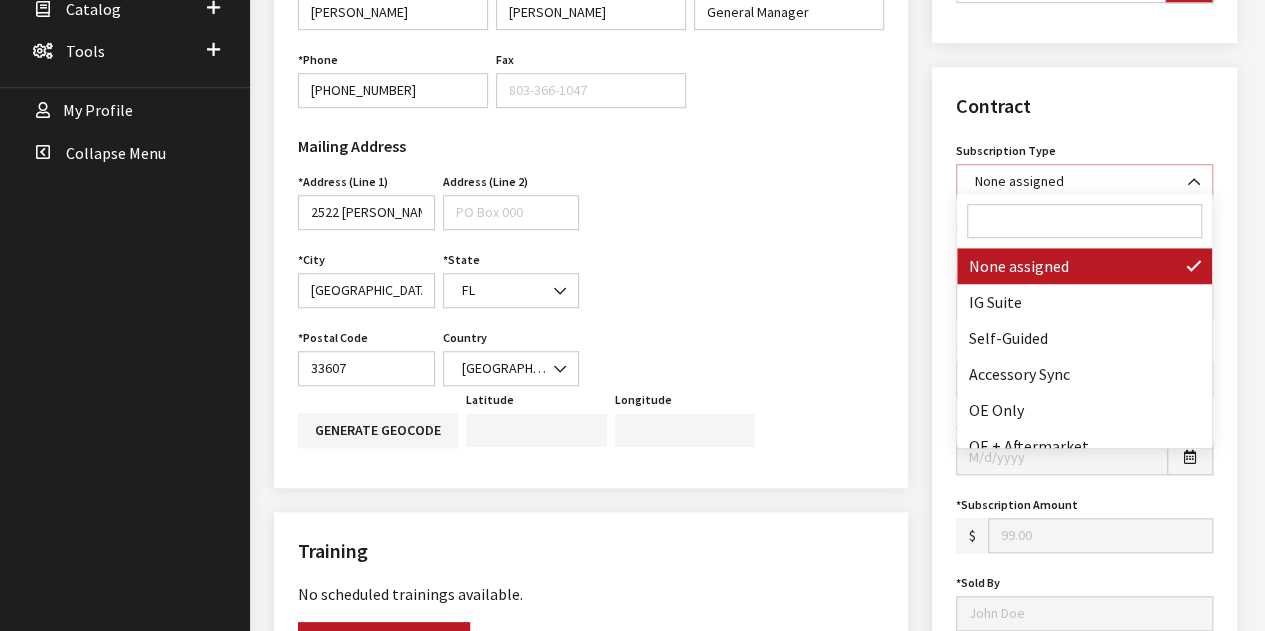 click at bounding box center (1188, 172) 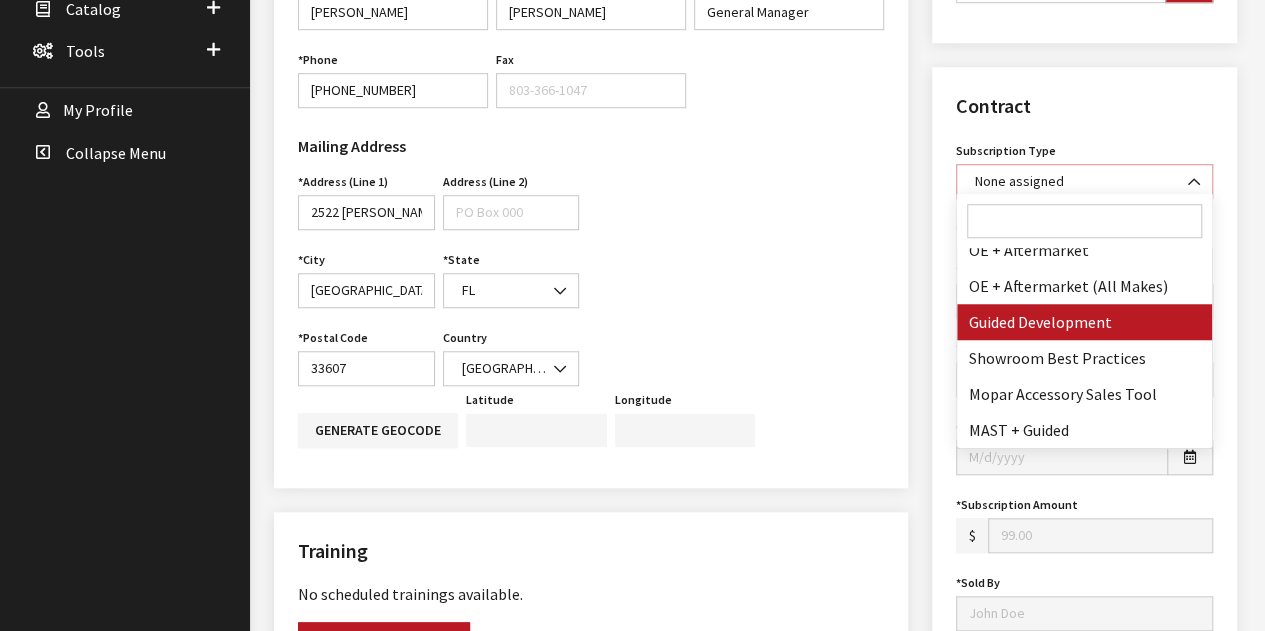 scroll, scrollTop: 0, scrollLeft: 0, axis: both 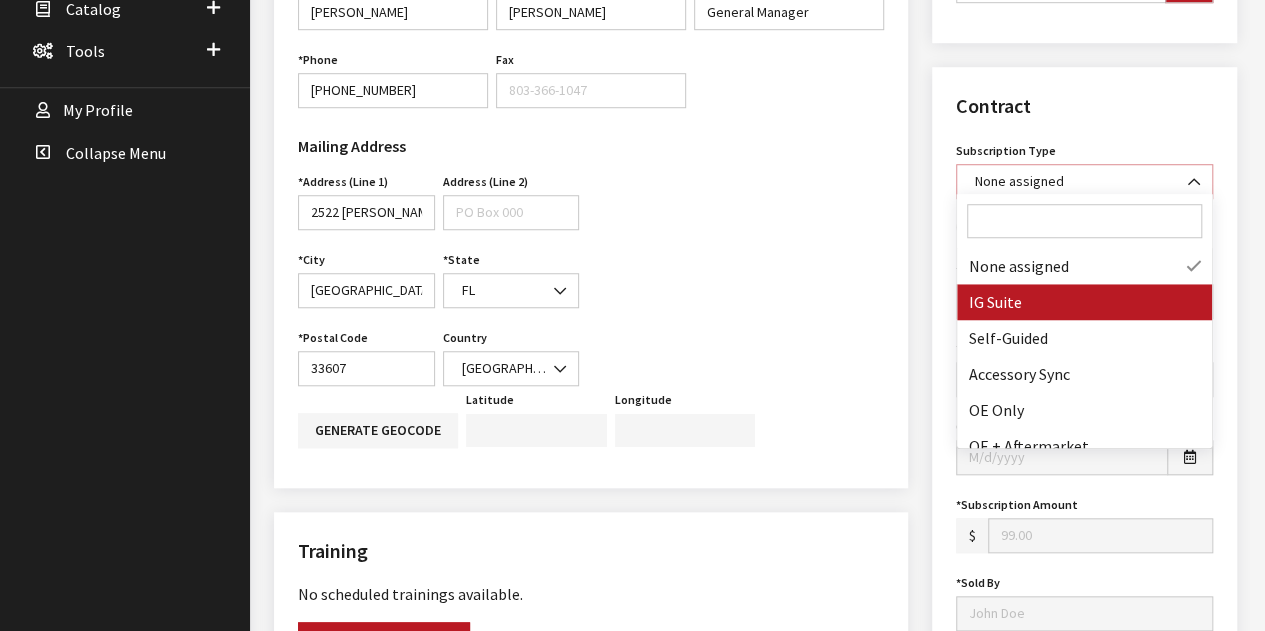 select on "7" 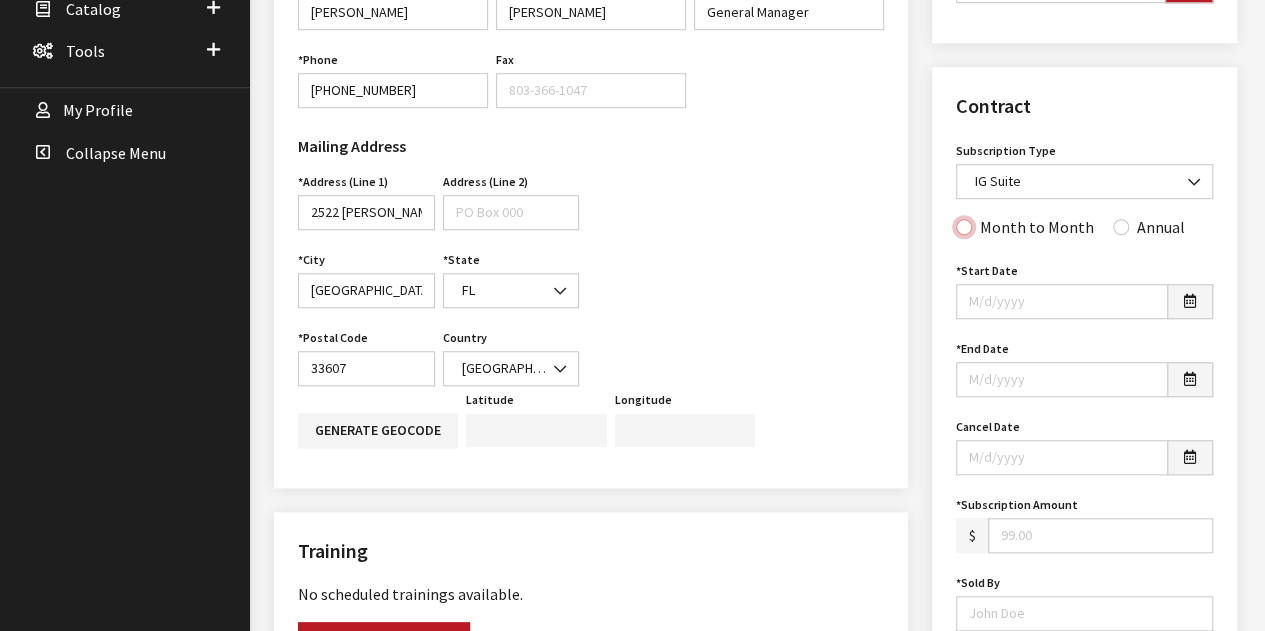 click on "Month to Month" at bounding box center (964, 227) 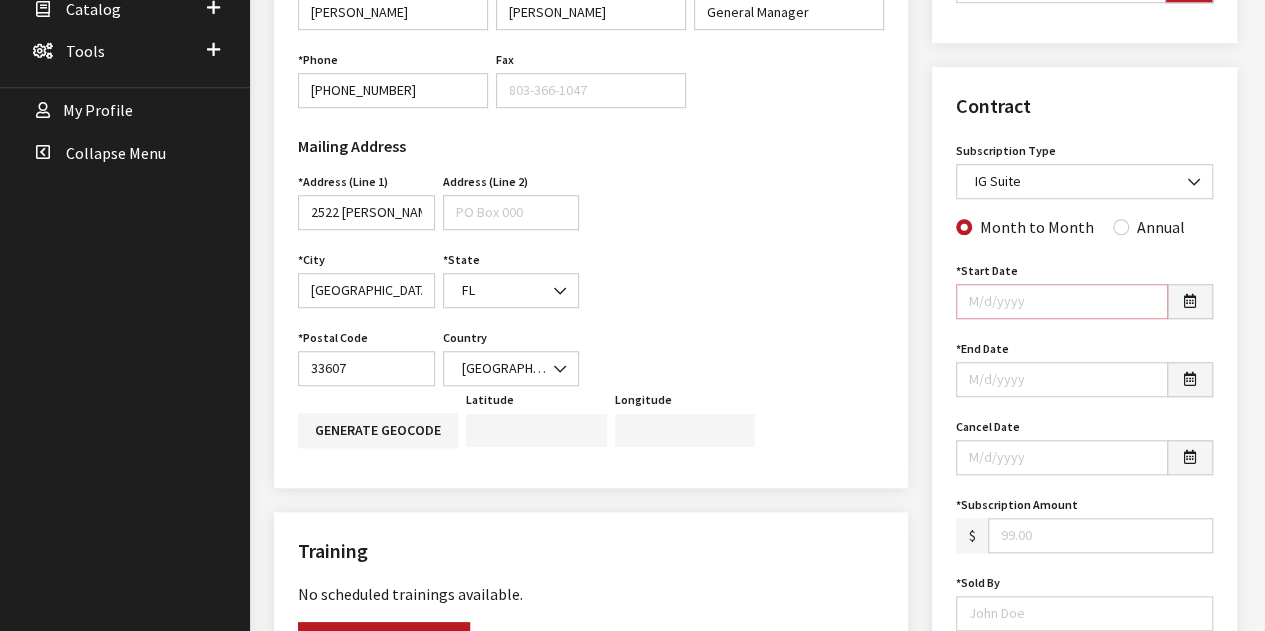 click on "Start Date" at bounding box center (1062, 301) 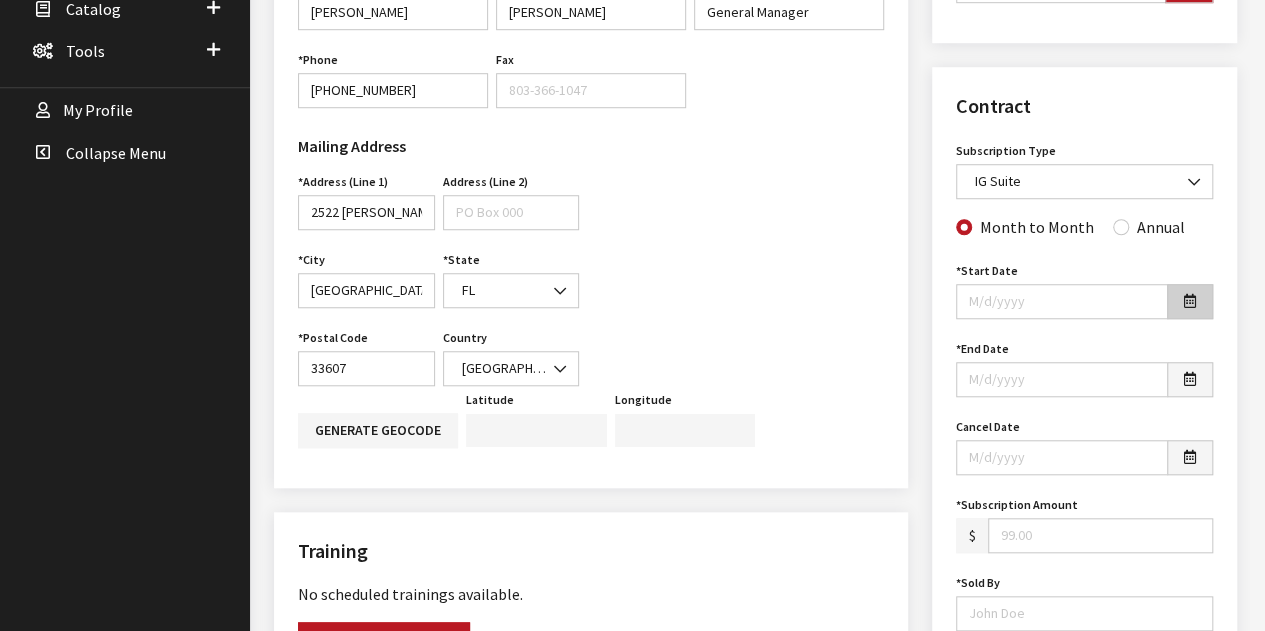 click at bounding box center (1190, 302) 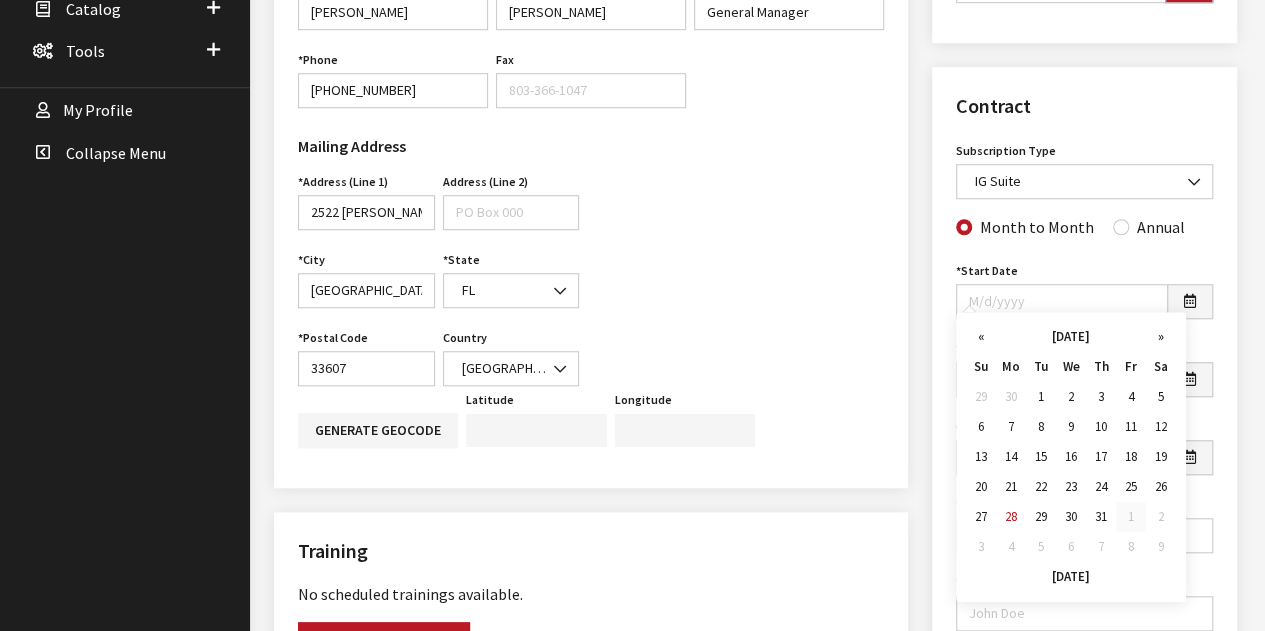 click on "1" at bounding box center [1131, 517] 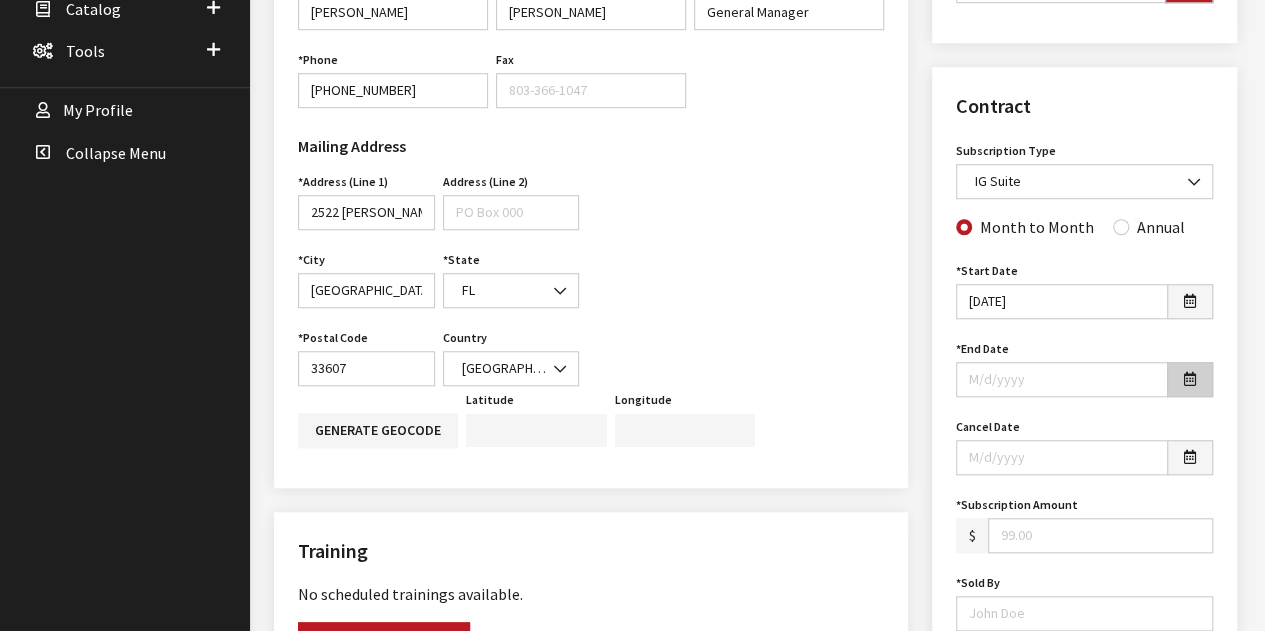 click at bounding box center [1190, 380] 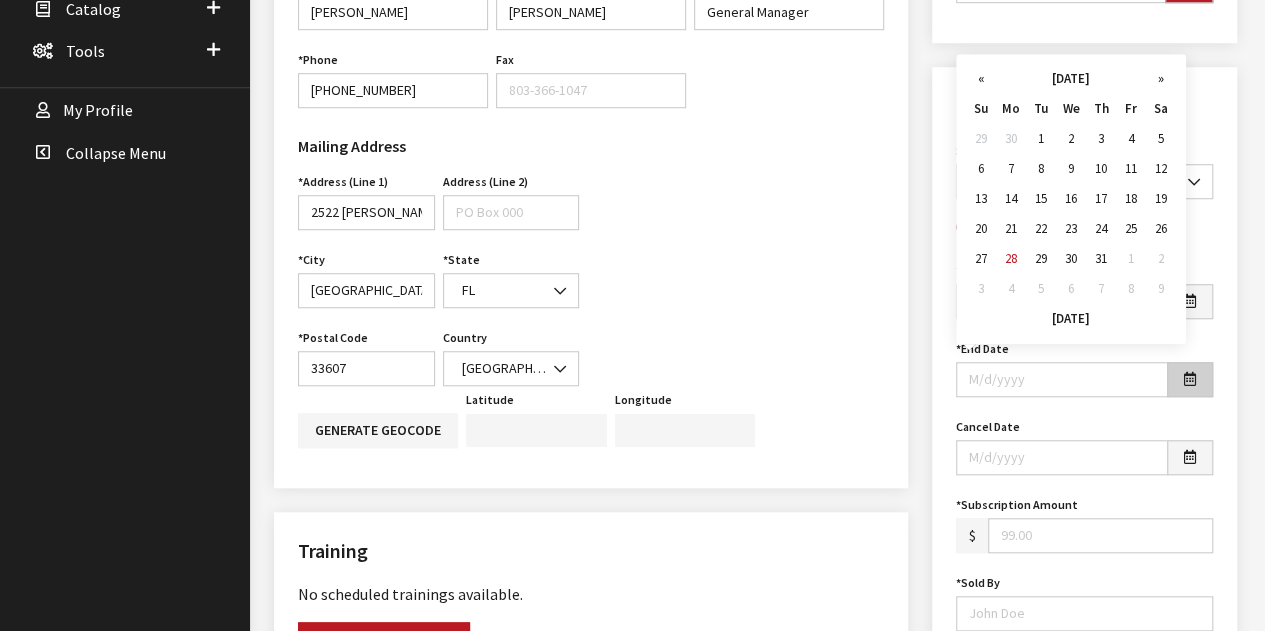 click at bounding box center (1190, 380) 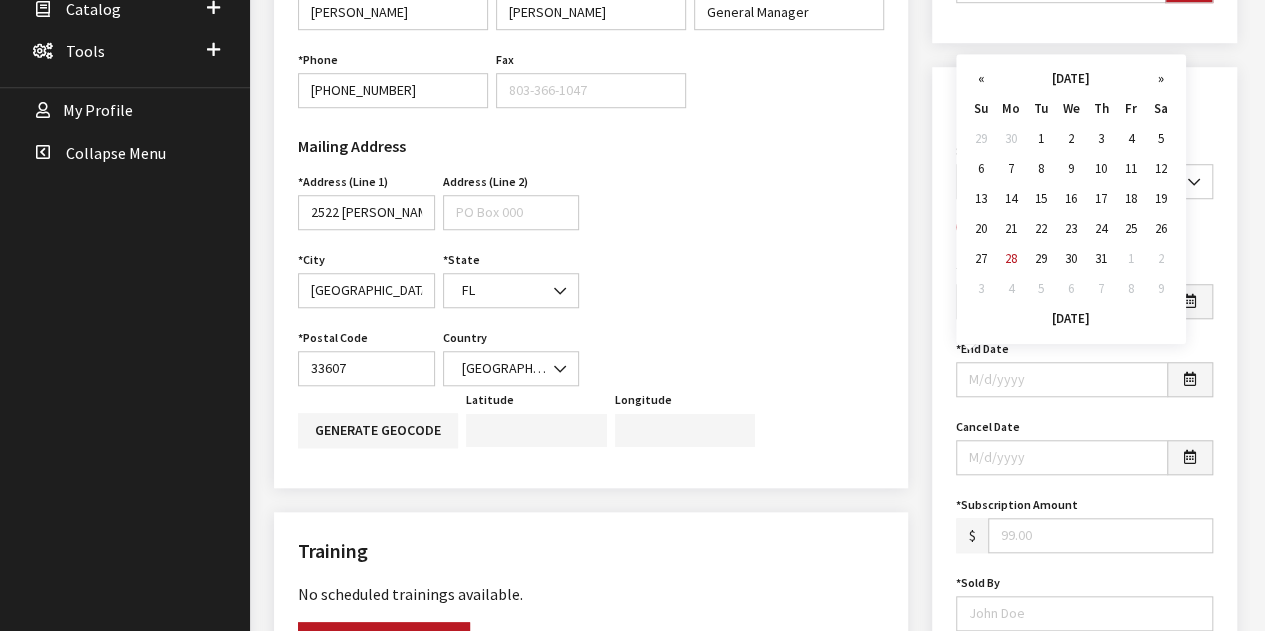 click on "End Date
End Date is required." at bounding box center (1084, 374) 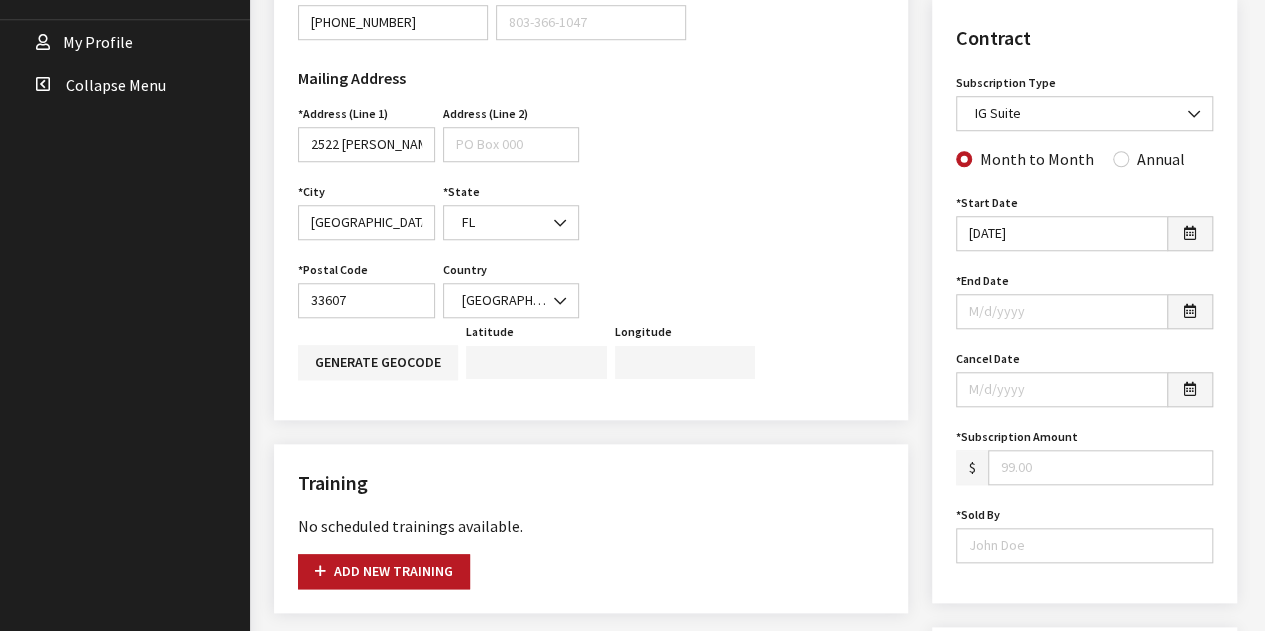 scroll, scrollTop: 800, scrollLeft: 0, axis: vertical 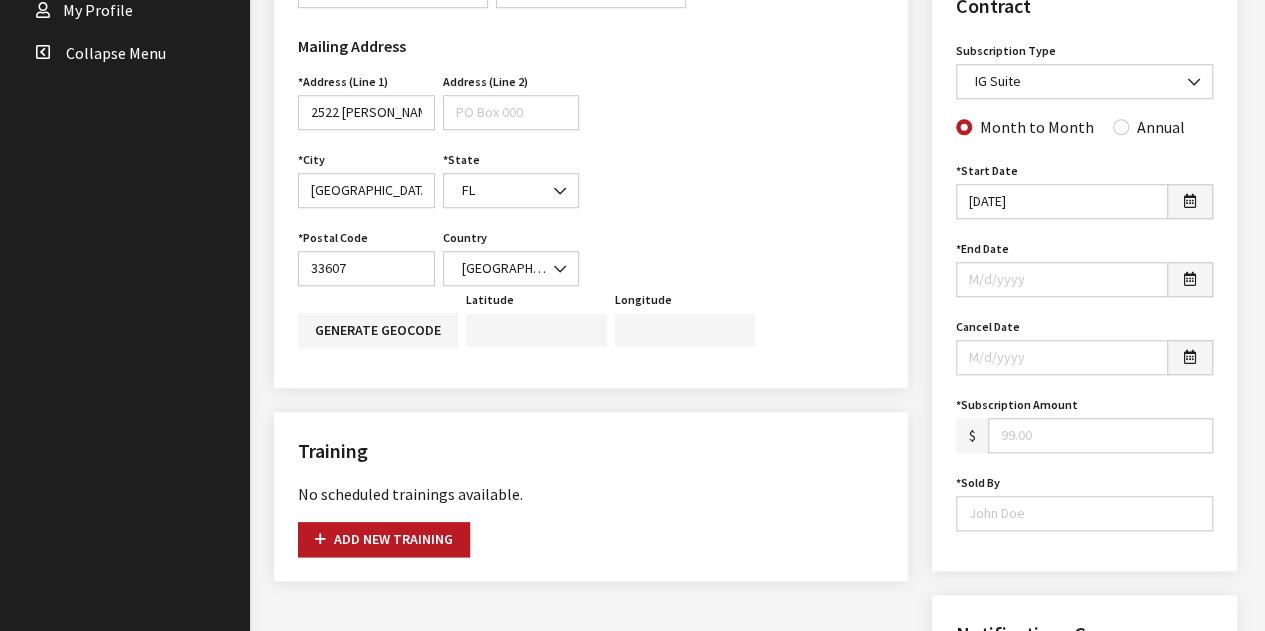 click on "Subscription Amount" at bounding box center [1100, 435] 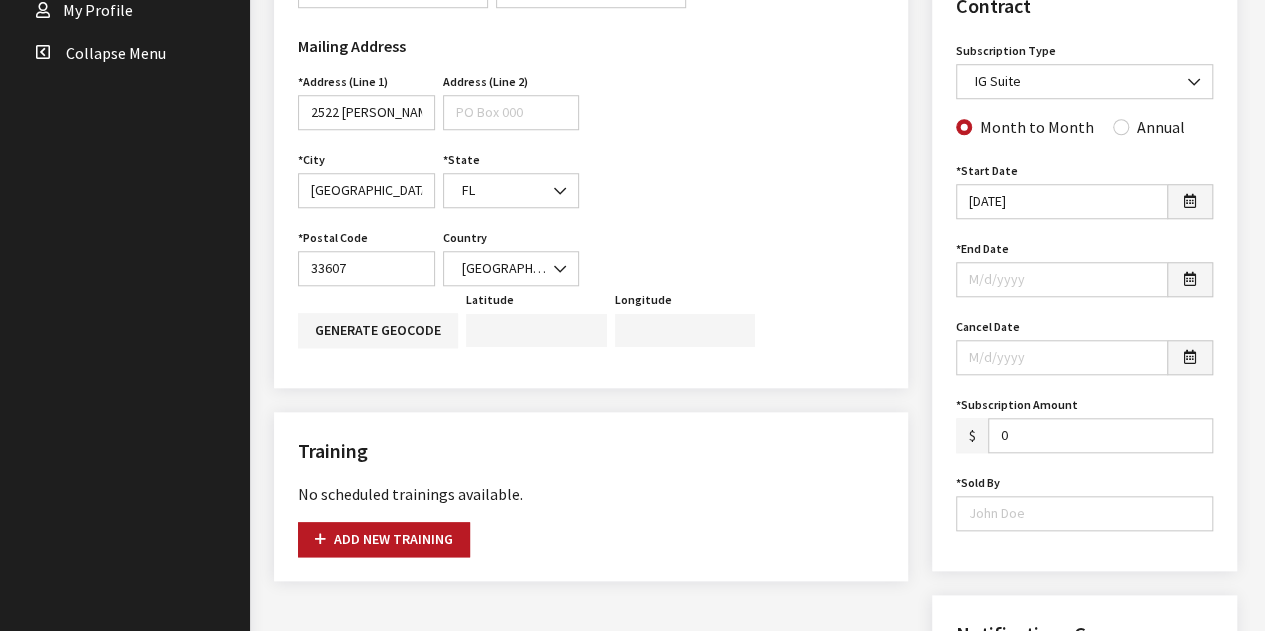 click on "0" at bounding box center [1100, 435] 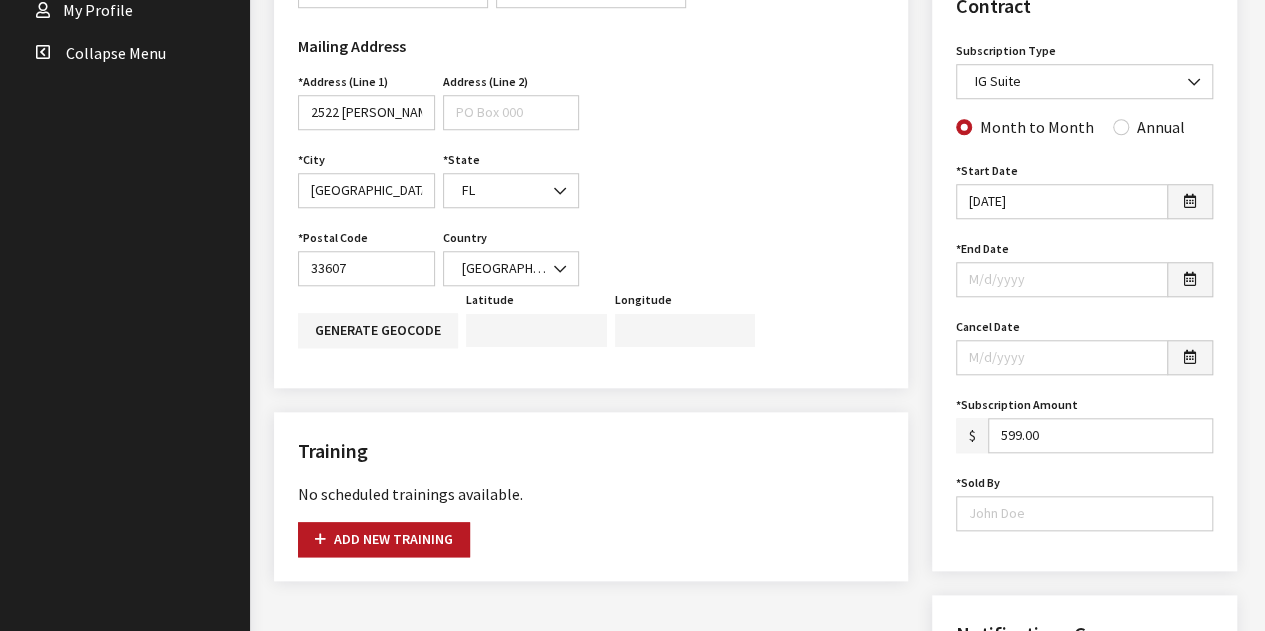 type on "599.00" 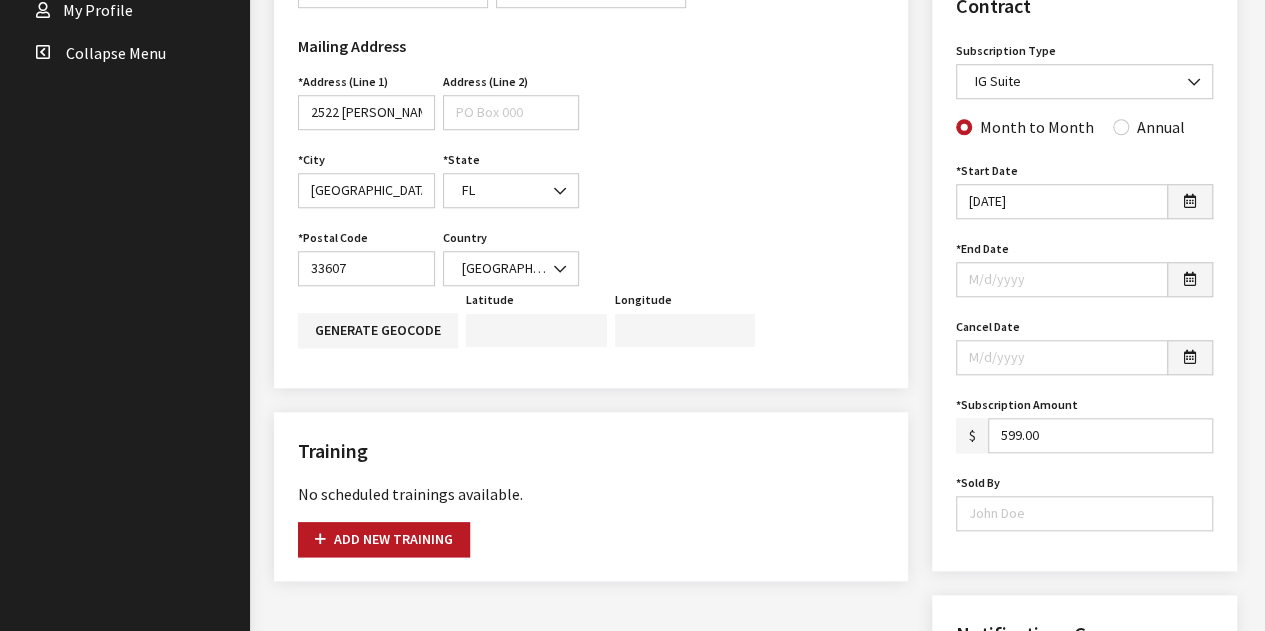 click on "Sold By
Sold By is required." at bounding box center (1084, 500) 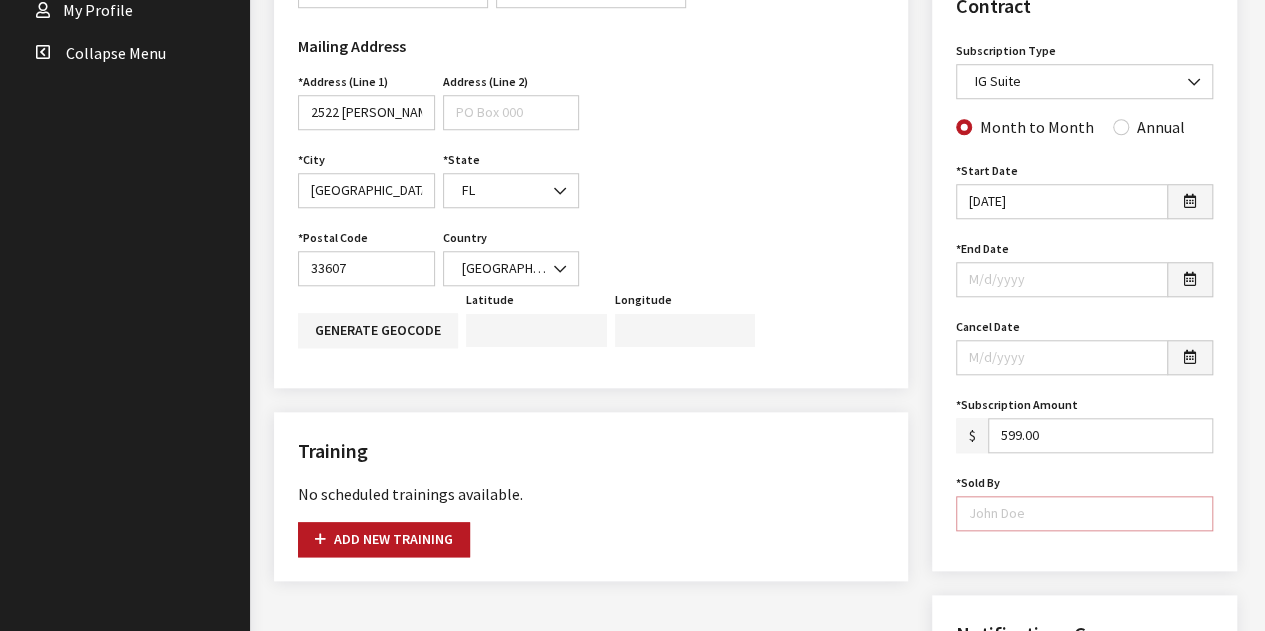 click on "Sold By" at bounding box center (1084, 513) 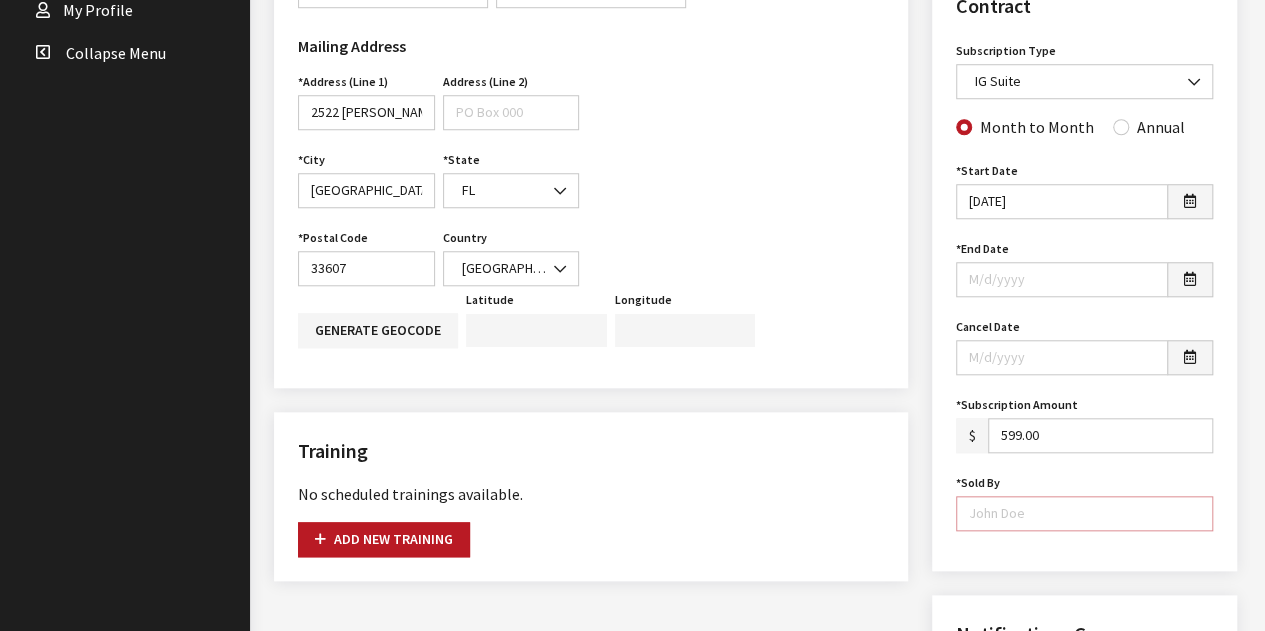 type on "[PERSON_NAME]" 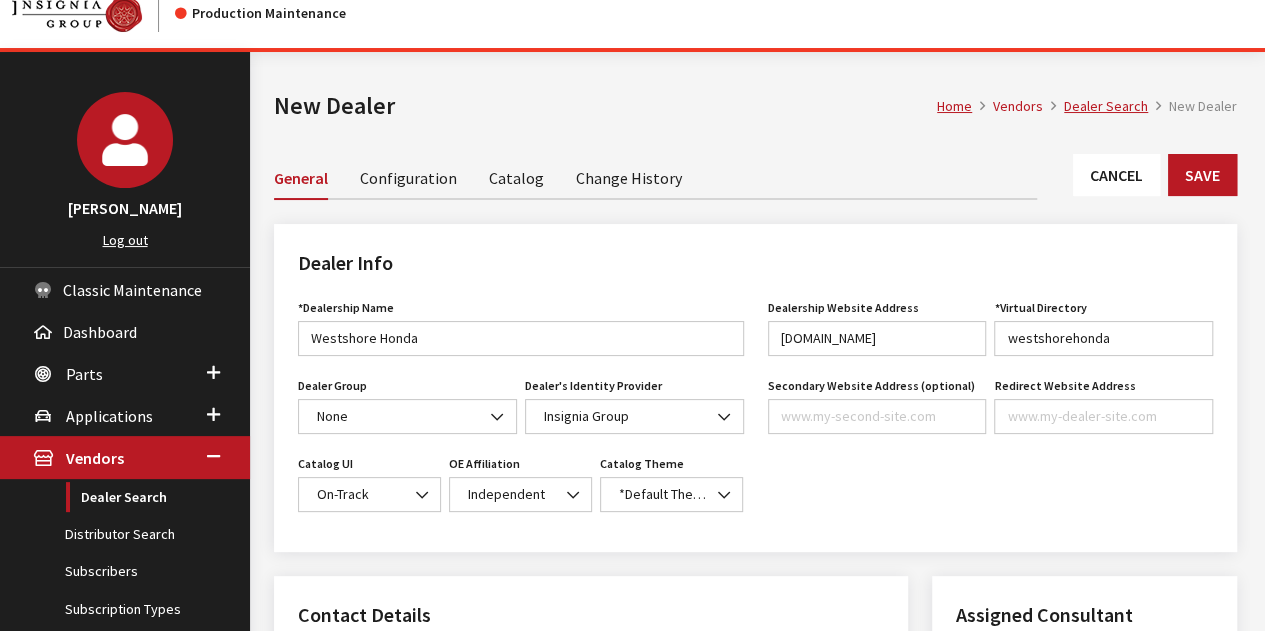 scroll, scrollTop: 0, scrollLeft: 0, axis: both 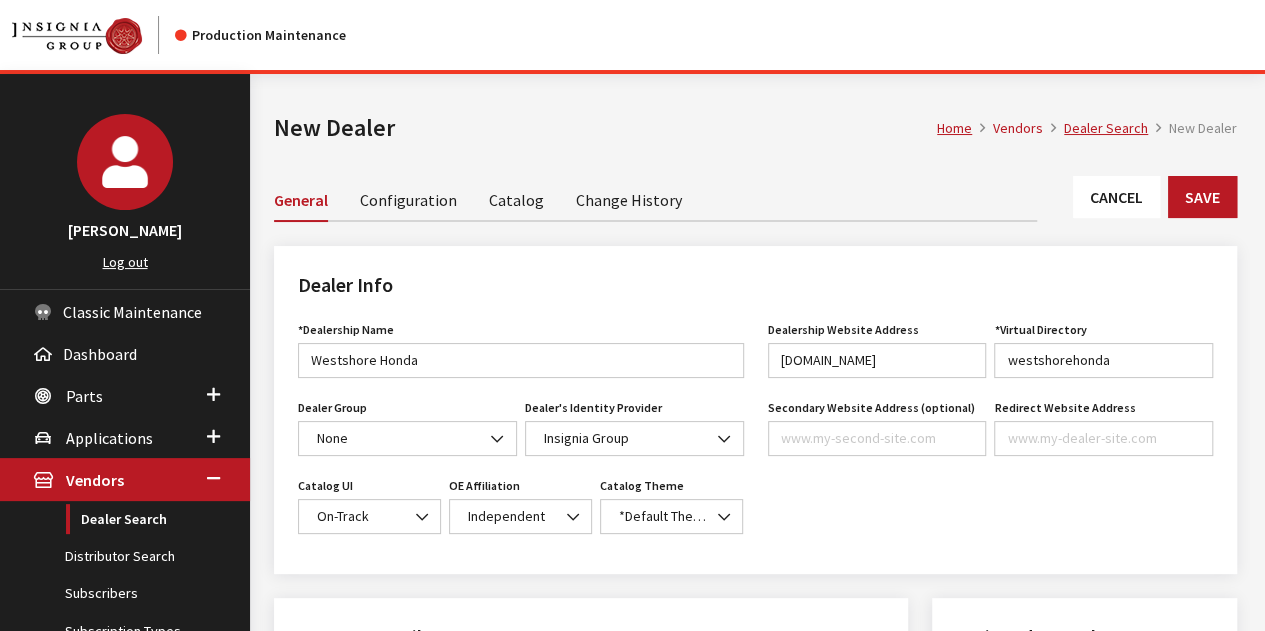 click on "Catalog" at bounding box center [516, 199] 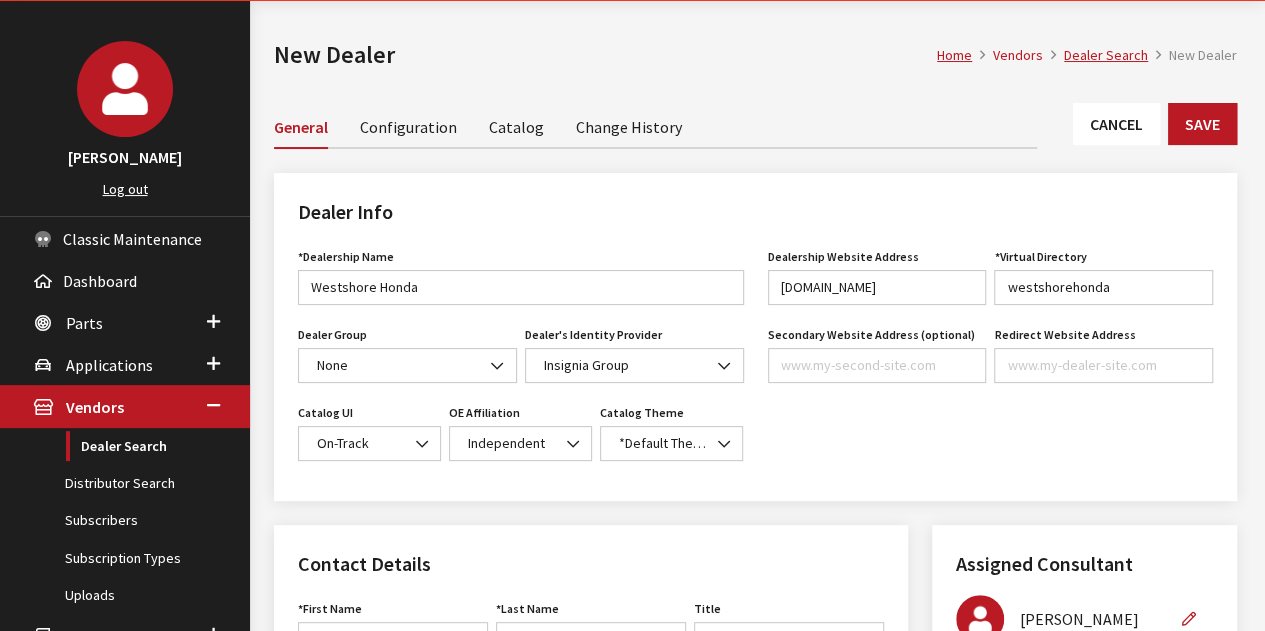 scroll, scrollTop: 29, scrollLeft: 0, axis: vertical 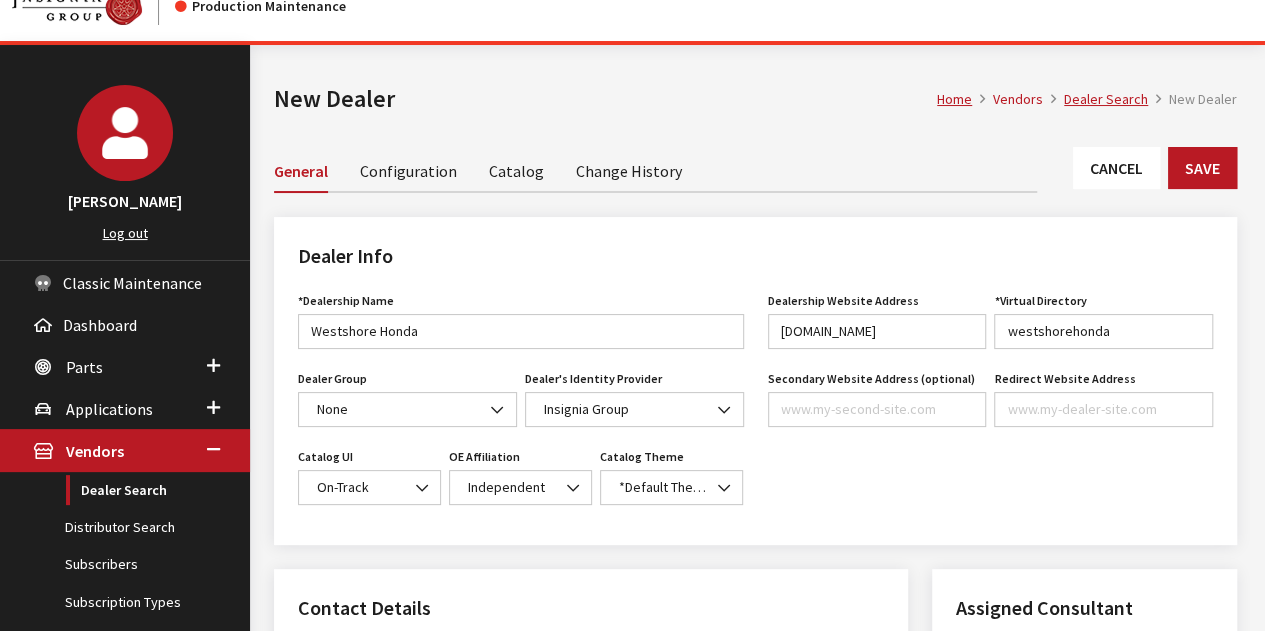 click on "Catalog" at bounding box center [516, 170] 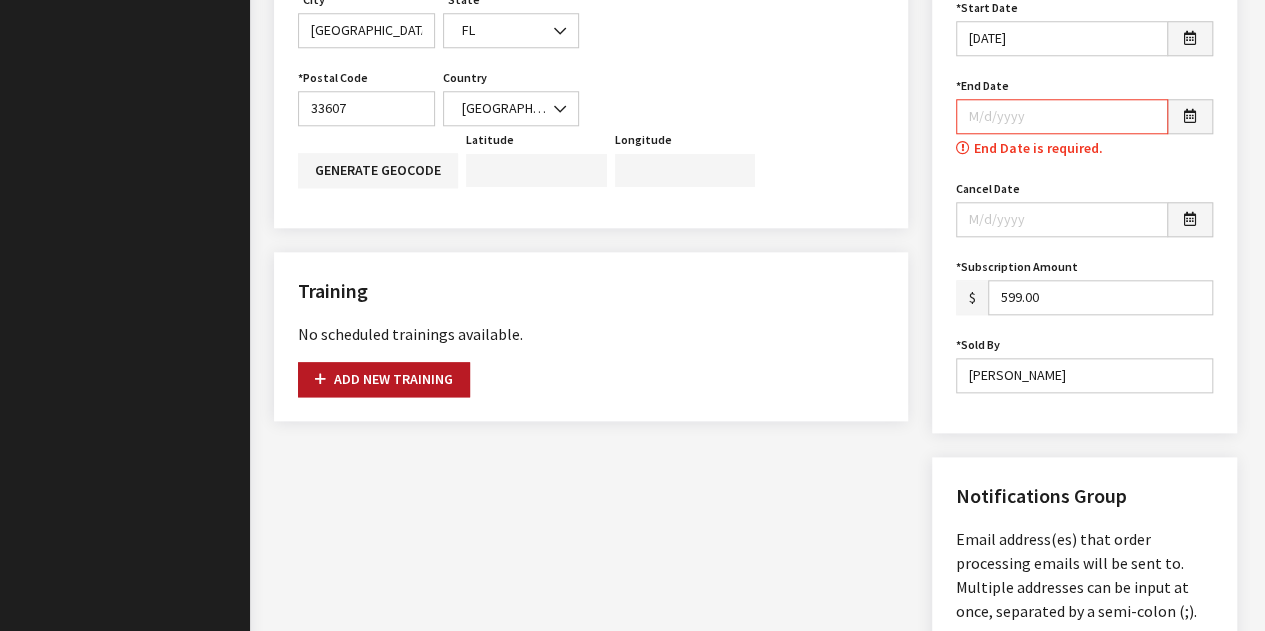scroll, scrollTop: 929, scrollLeft: 0, axis: vertical 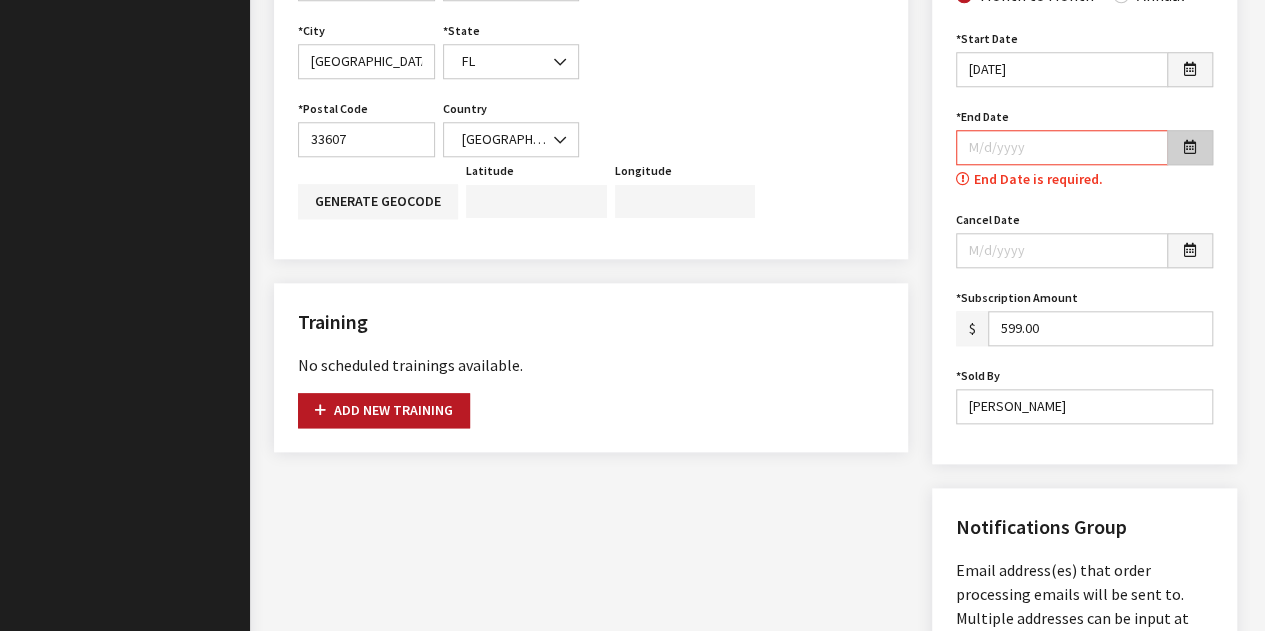 click at bounding box center (1190, 148) 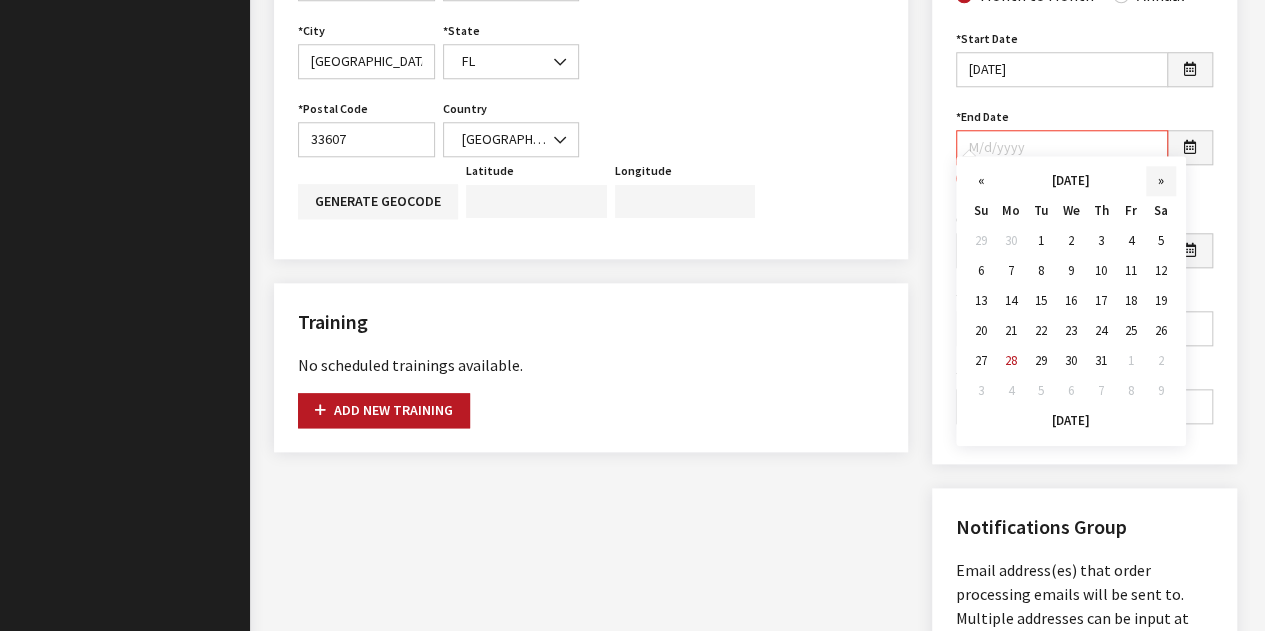 click on "»" at bounding box center [1161, 181] 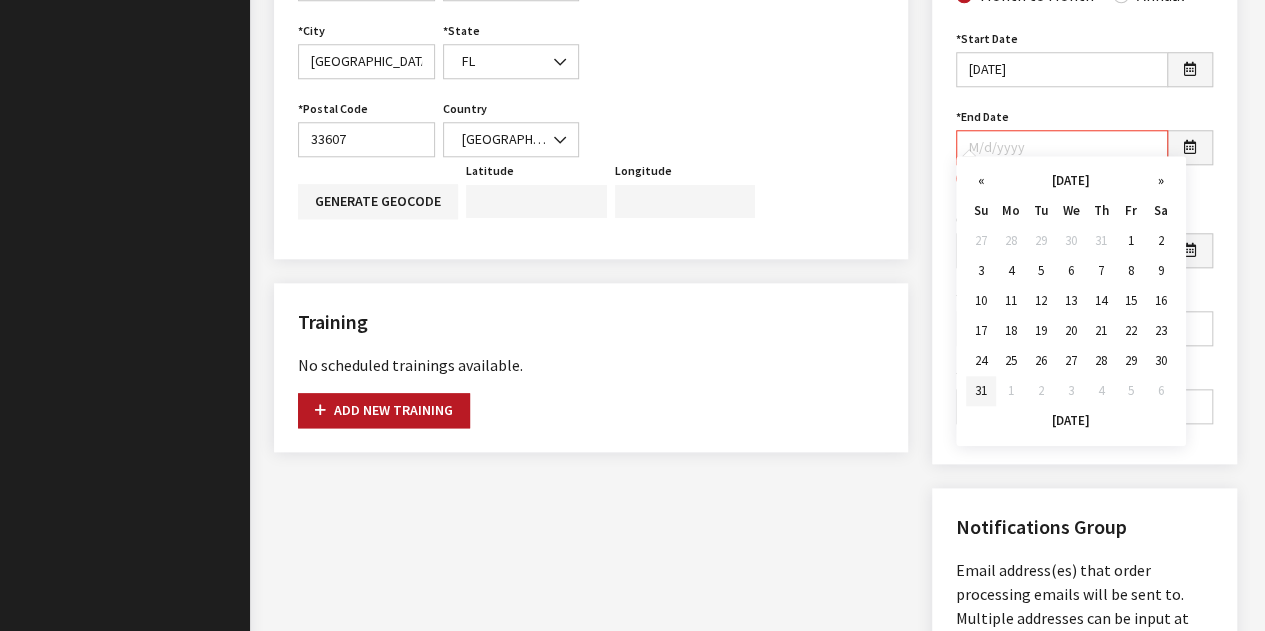 click on "31" at bounding box center [981, 391] 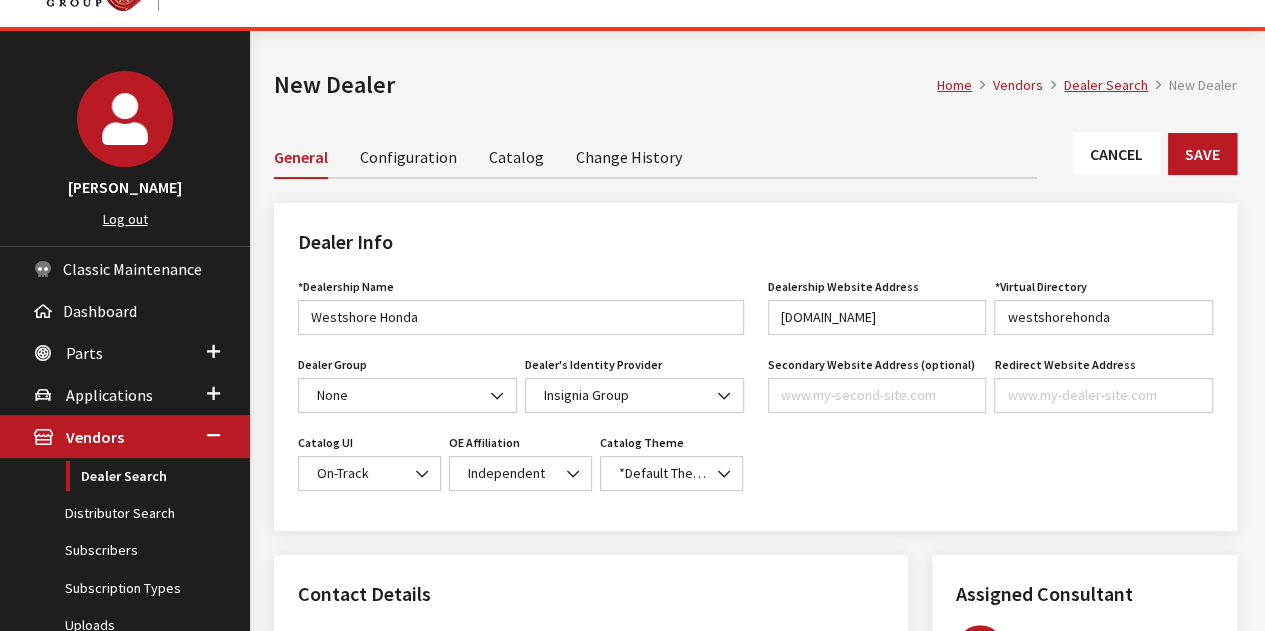 scroll, scrollTop: 0, scrollLeft: 0, axis: both 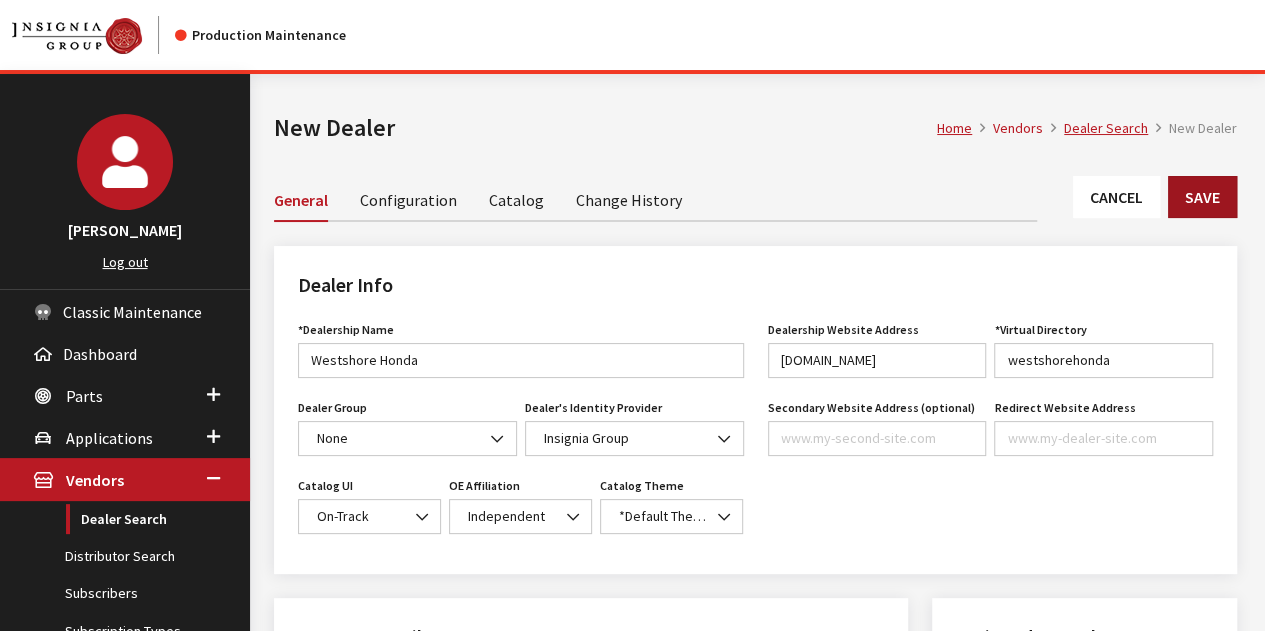 click on "Save" at bounding box center [1202, 197] 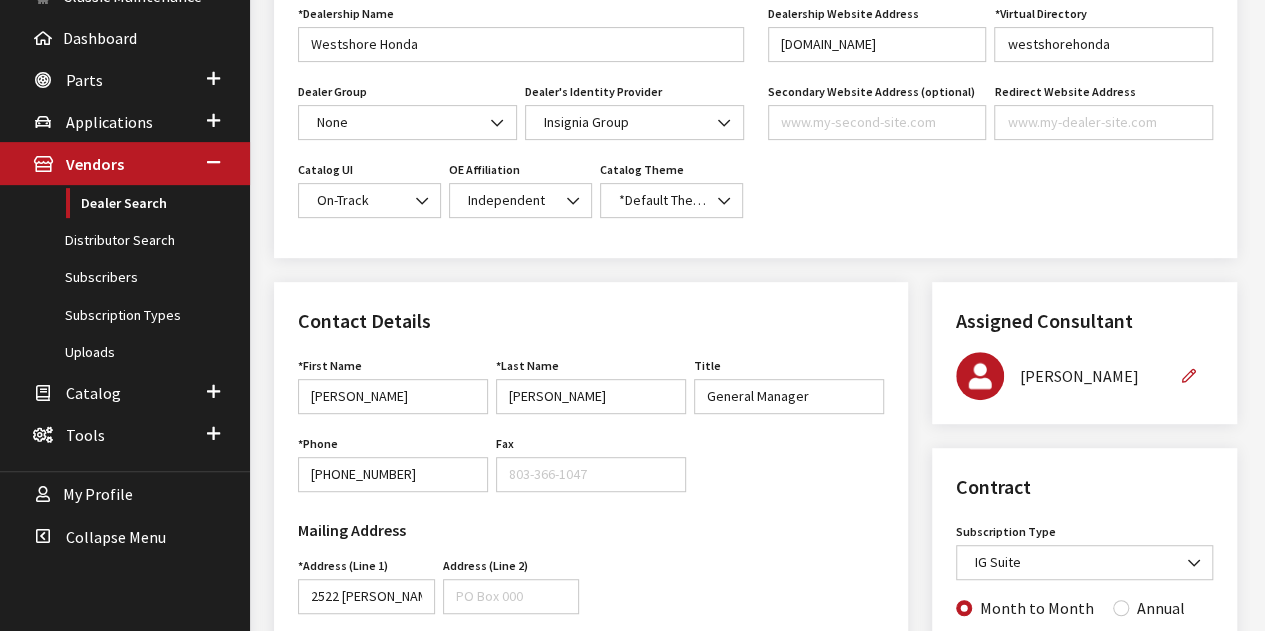 scroll, scrollTop: 0, scrollLeft: 0, axis: both 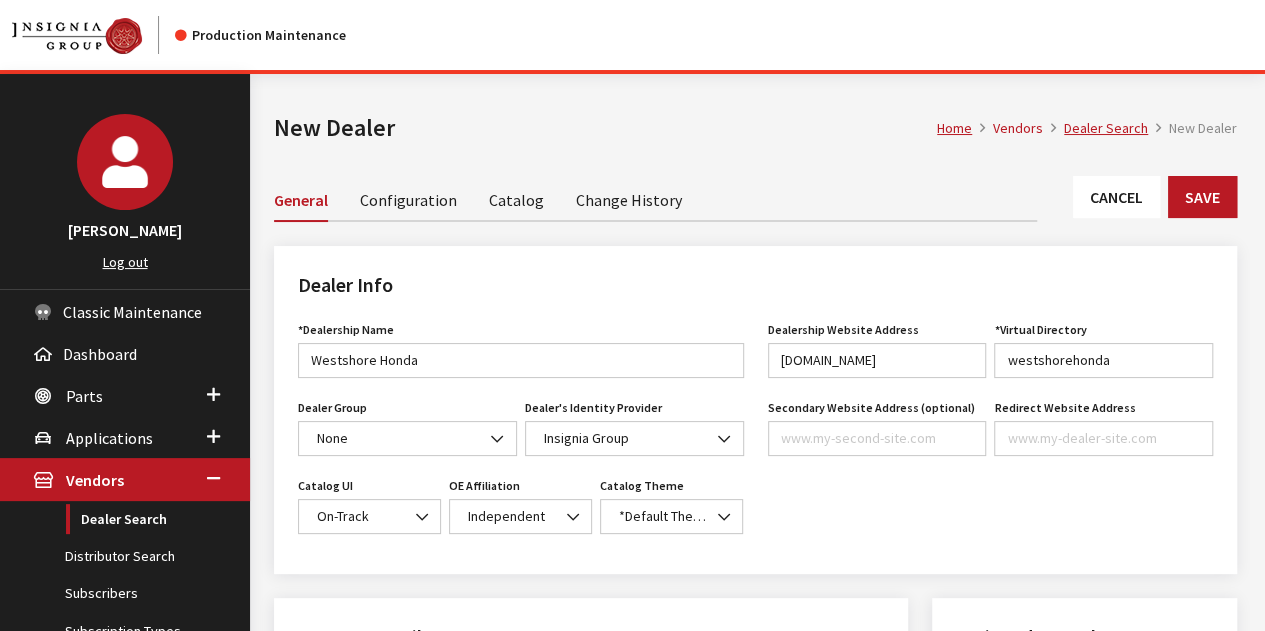 click on "Catalog" at bounding box center (516, 199) 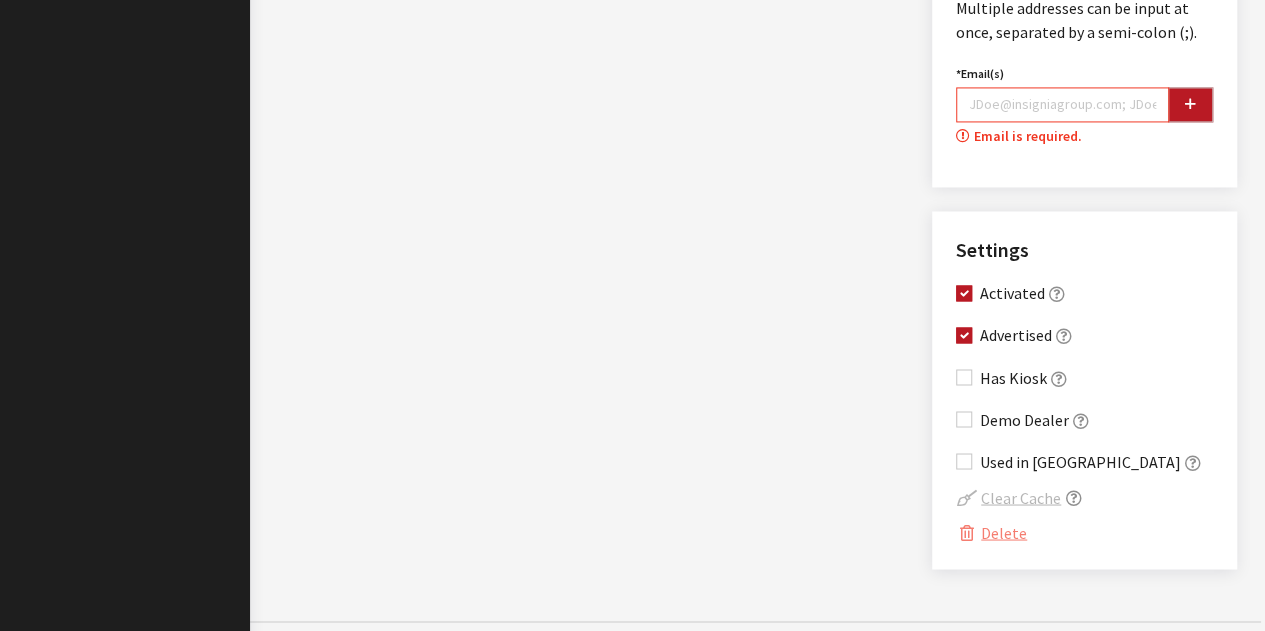 scroll, scrollTop: 1516, scrollLeft: 0, axis: vertical 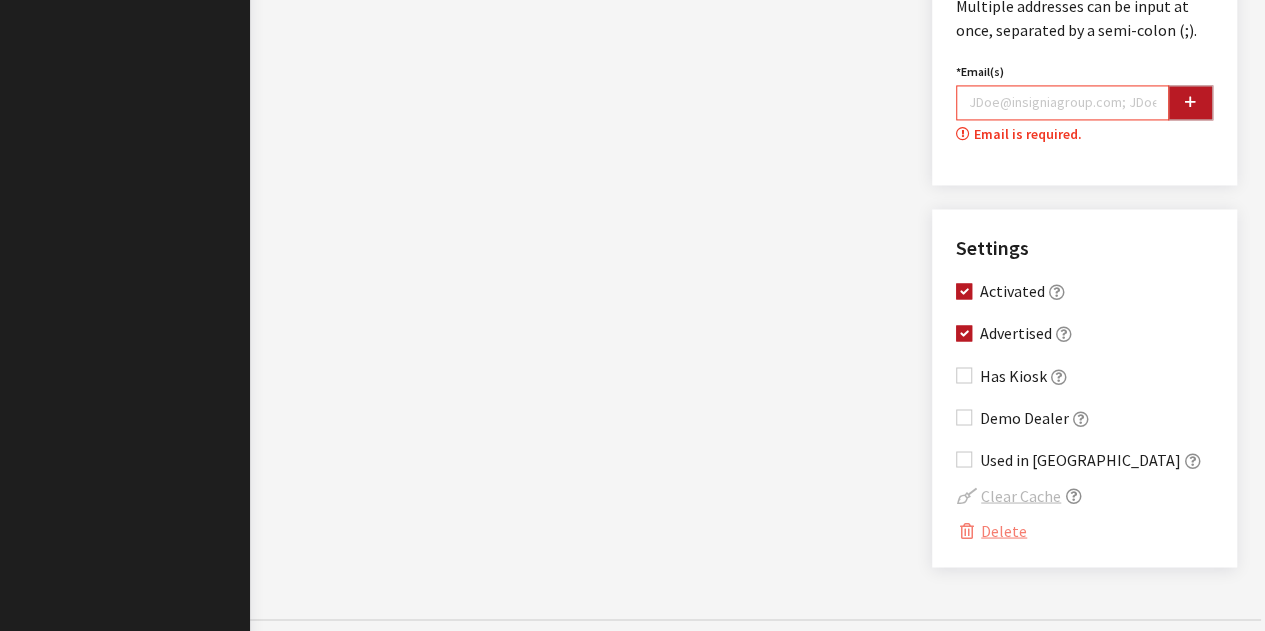 click on "Email(s)" at bounding box center [1062, 102] 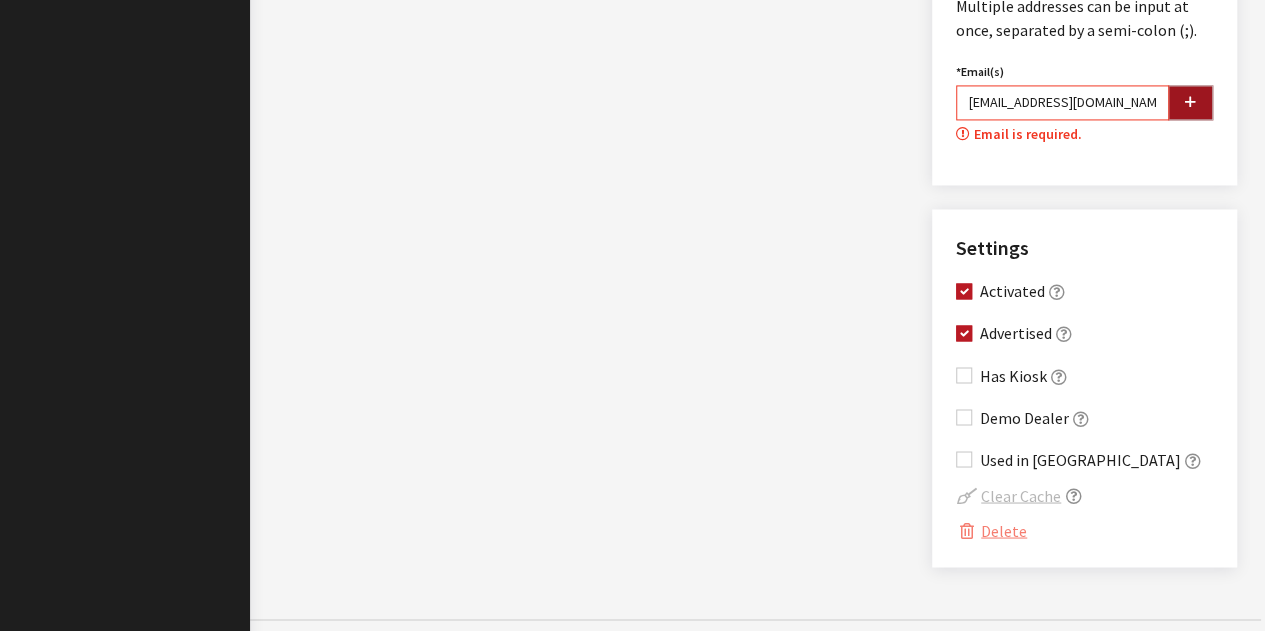 paste on "[EMAIL_ADDRESS][DOMAIN_NAME]" 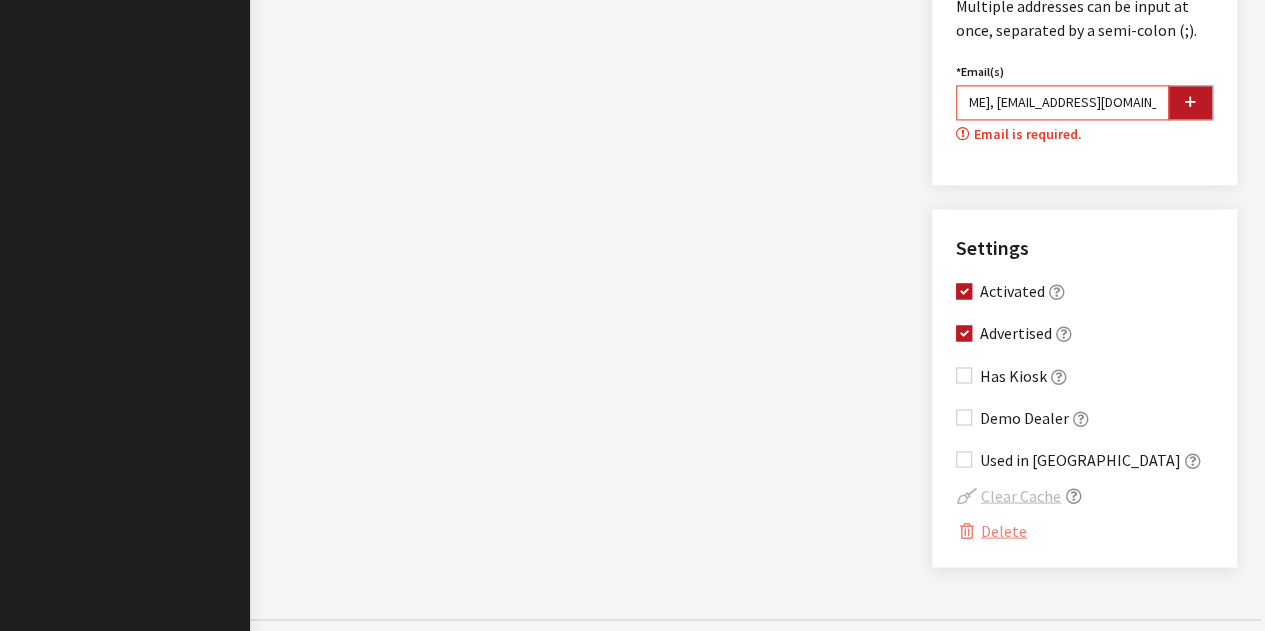 click on "dfarner@westshorehonda.com, tspring@westshorehonda.com" at bounding box center (1062, 102) 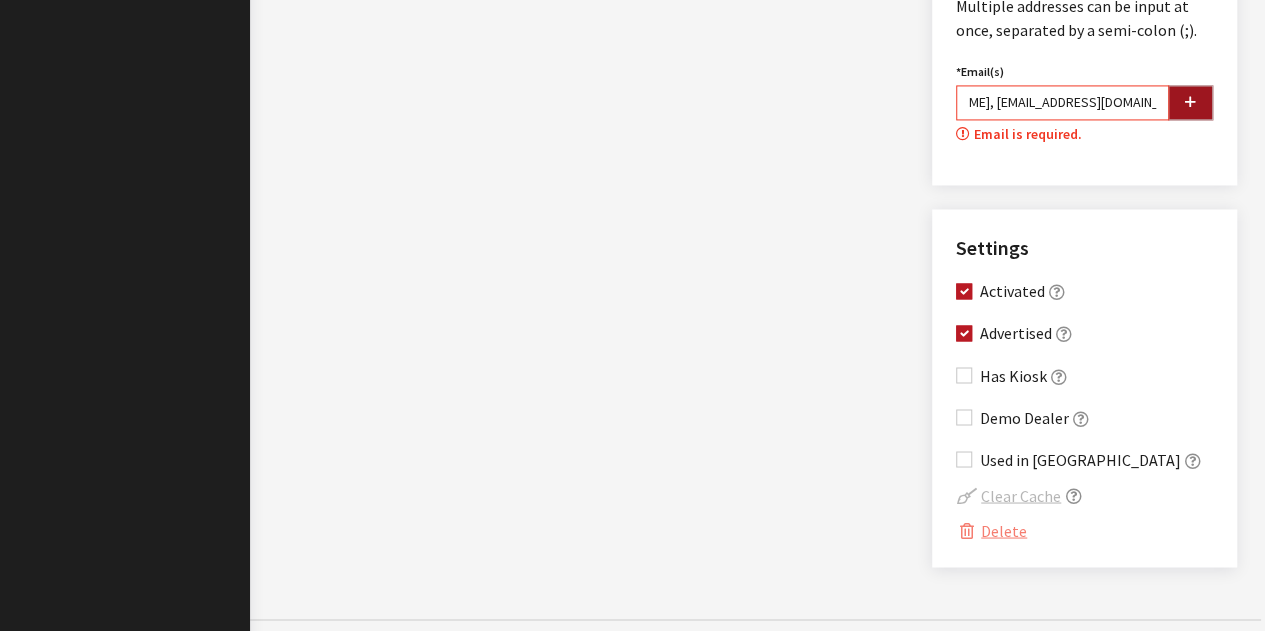 type on "dfarner@westshorehonda.com, tspring@westshorehonda.com" 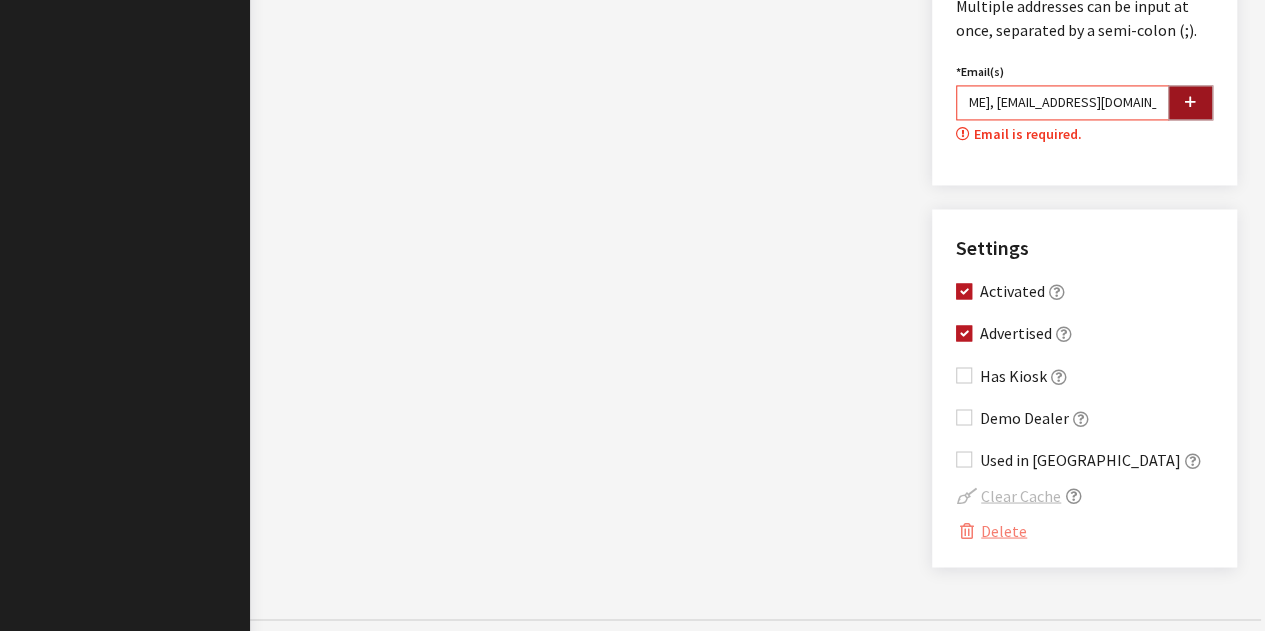 click at bounding box center (1190, 102) 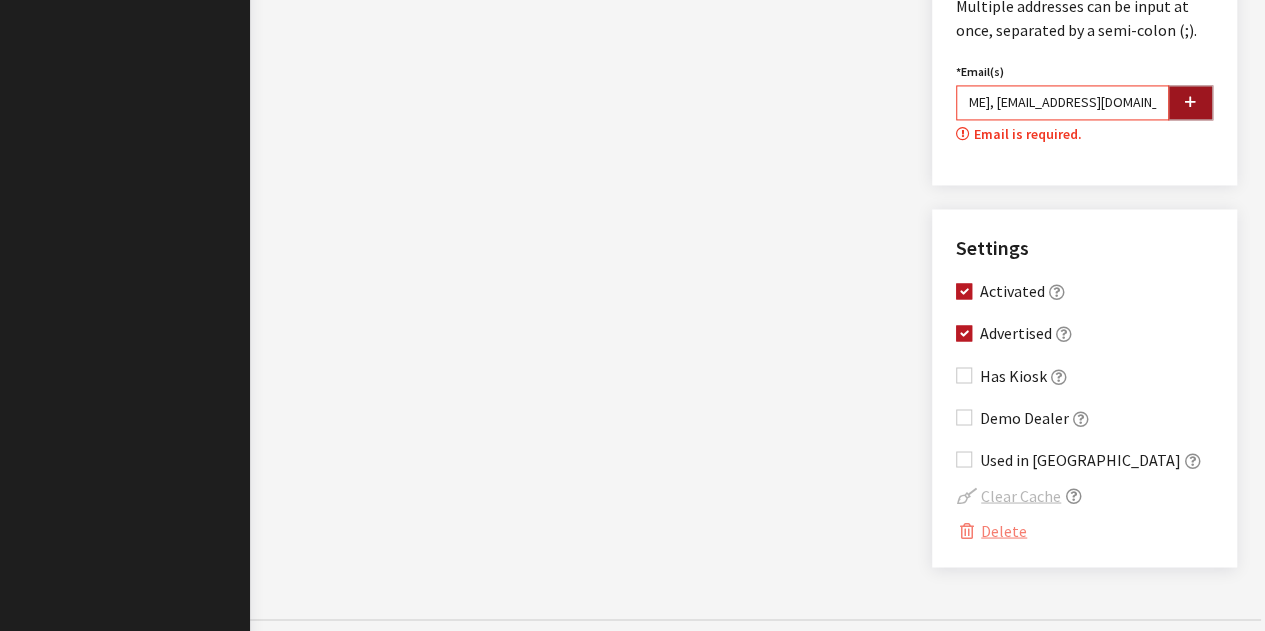 type 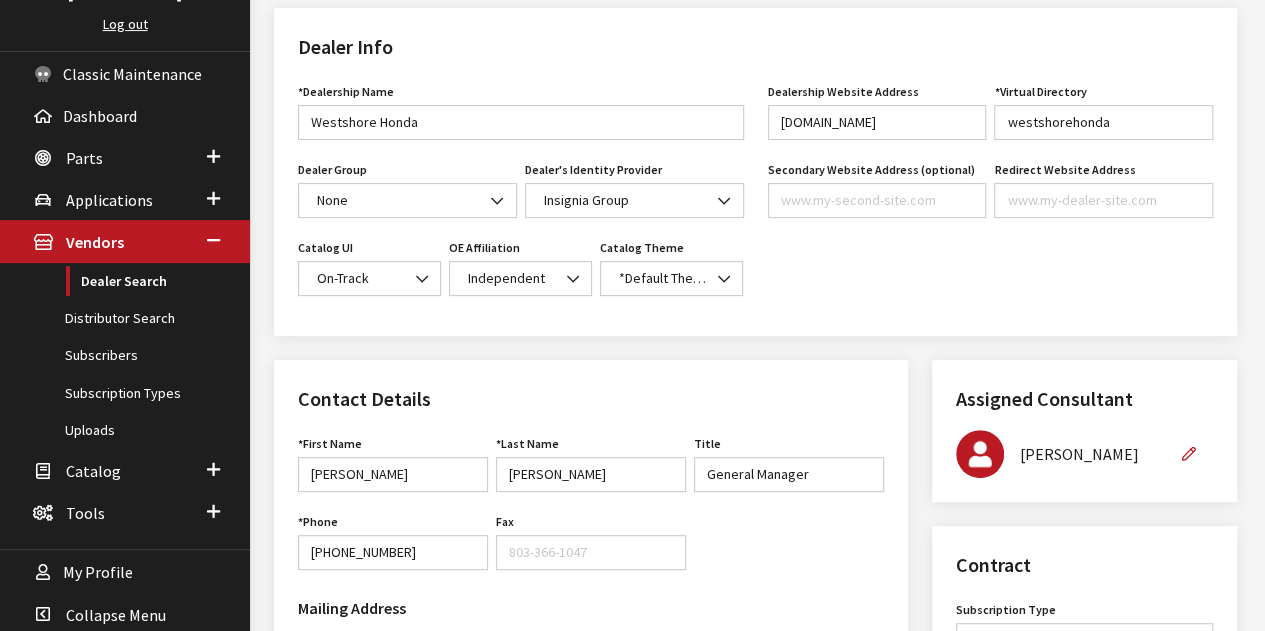 scroll, scrollTop: 116, scrollLeft: 0, axis: vertical 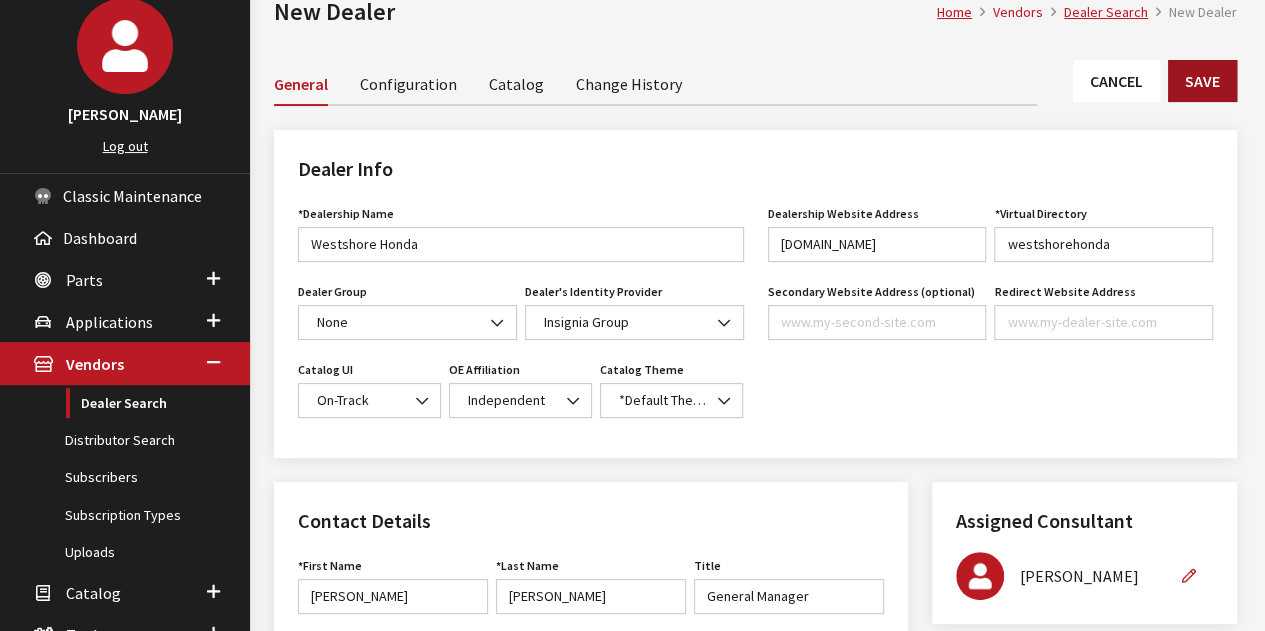 click on "Save" at bounding box center [1202, 81] 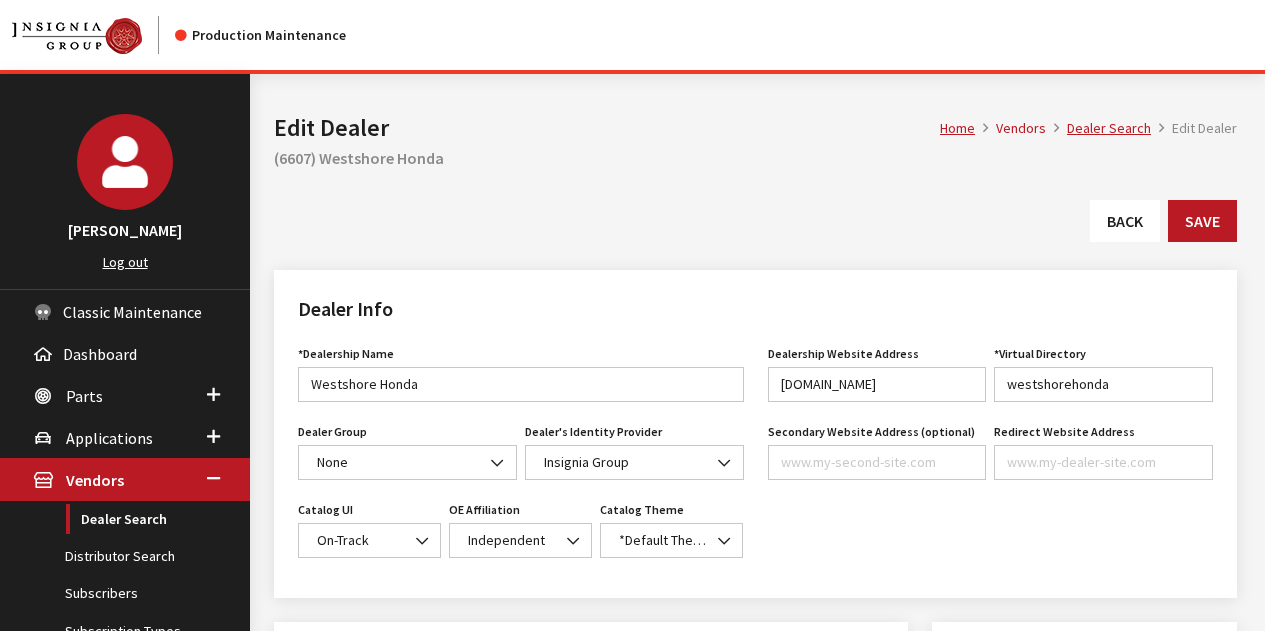 scroll, scrollTop: 0, scrollLeft: 0, axis: both 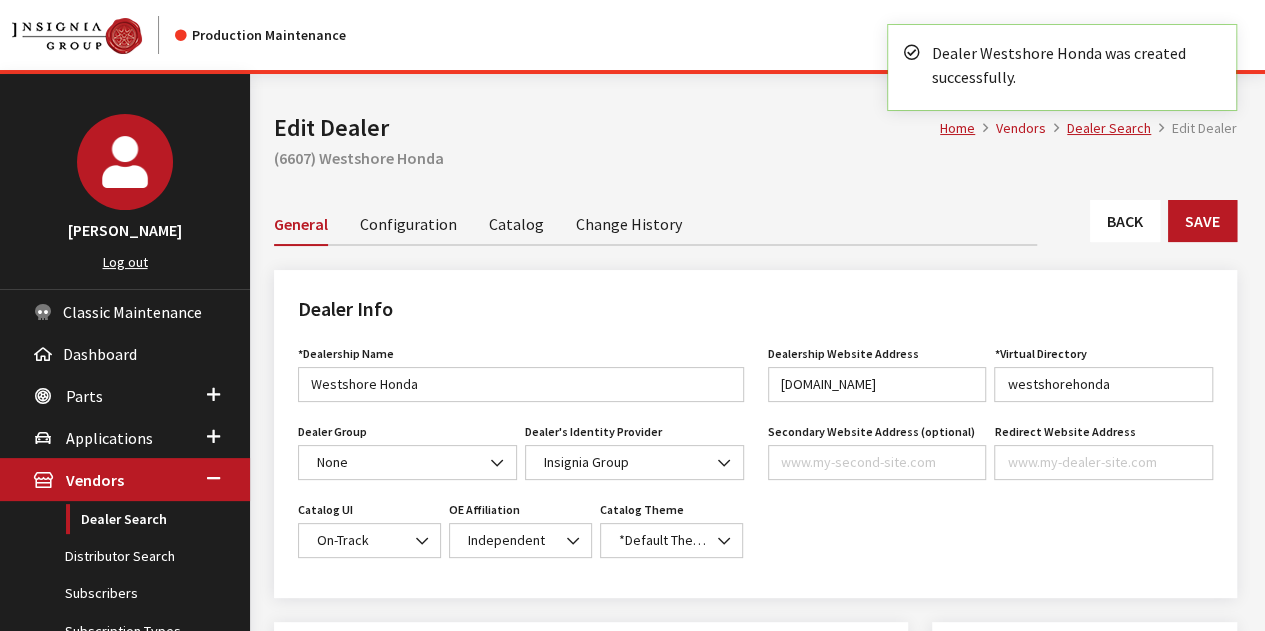 click on "Catalog" at bounding box center [516, 223] 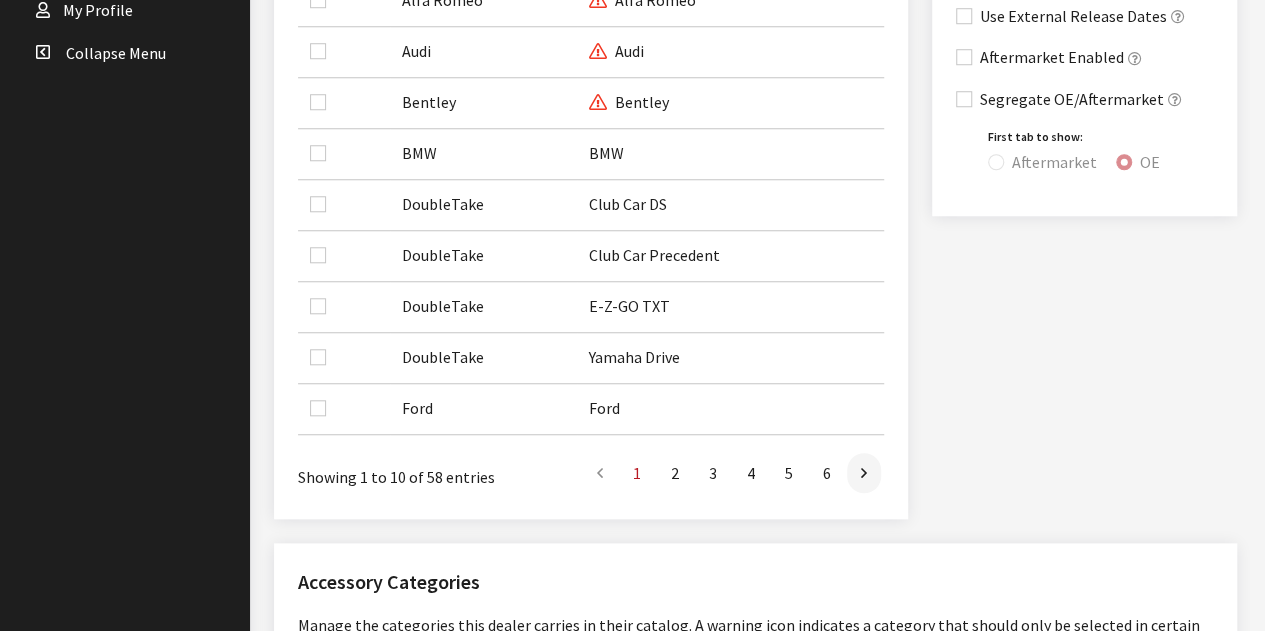 scroll, scrollTop: 900, scrollLeft: 0, axis: vertical 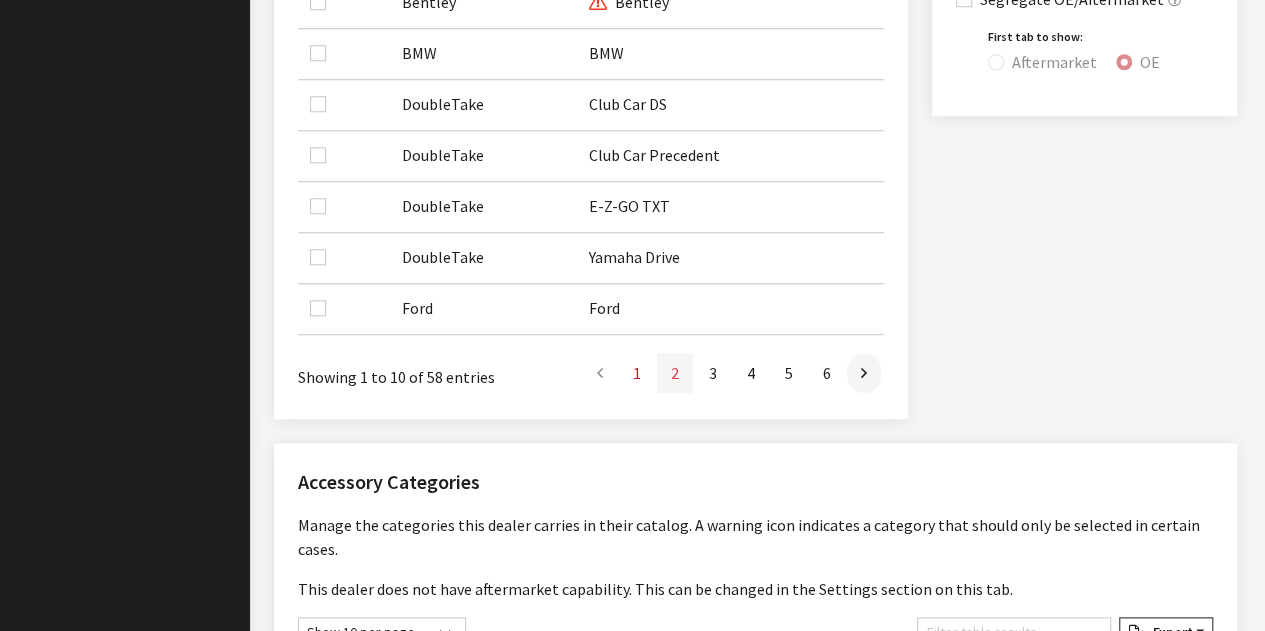 click on "2" at bounding box center (675, 373) 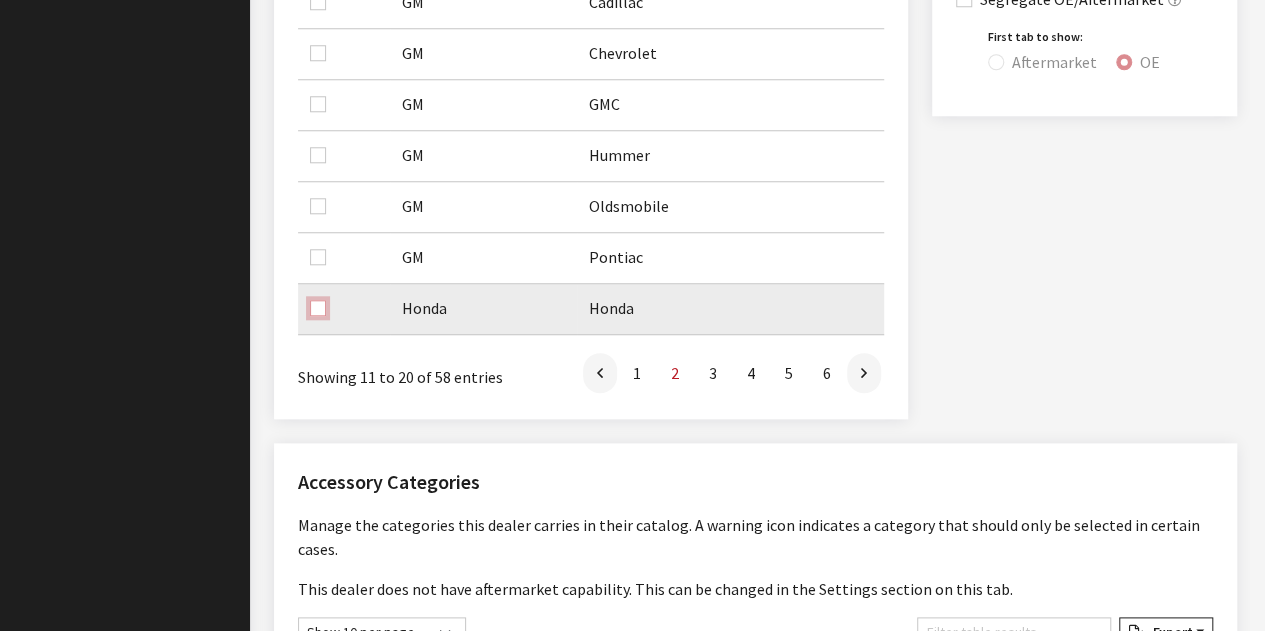 click at bounding box center (318, 308) 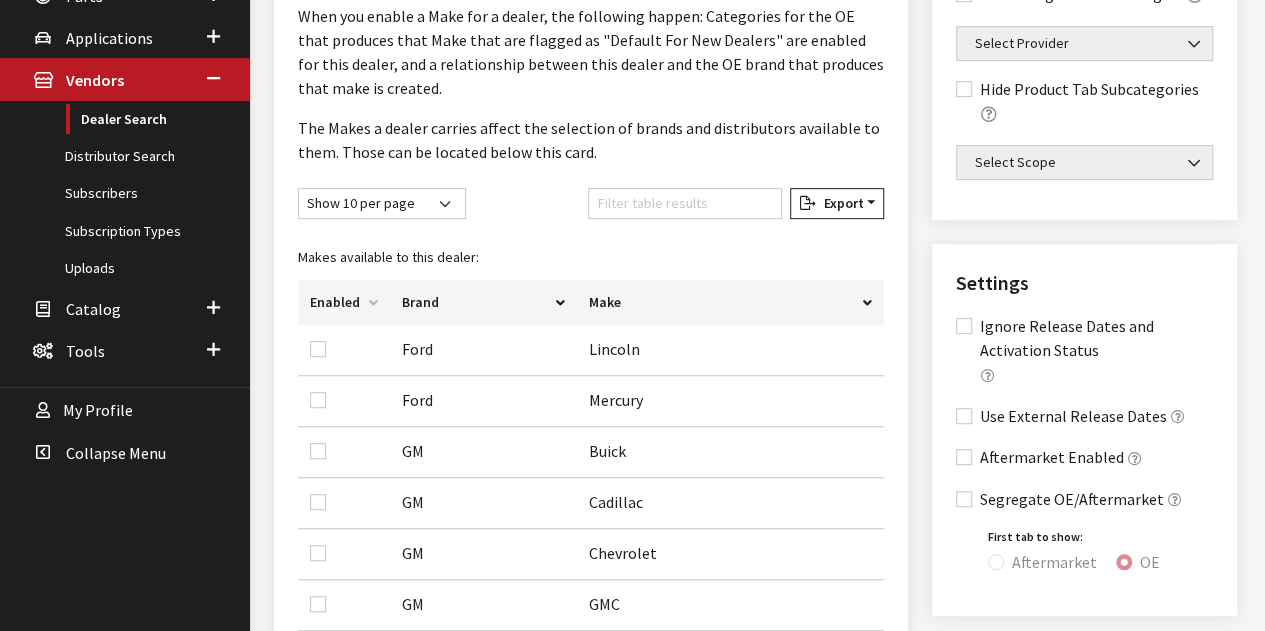scroll, scrollTop: 100, scrollLeft: 0, axis: vertical 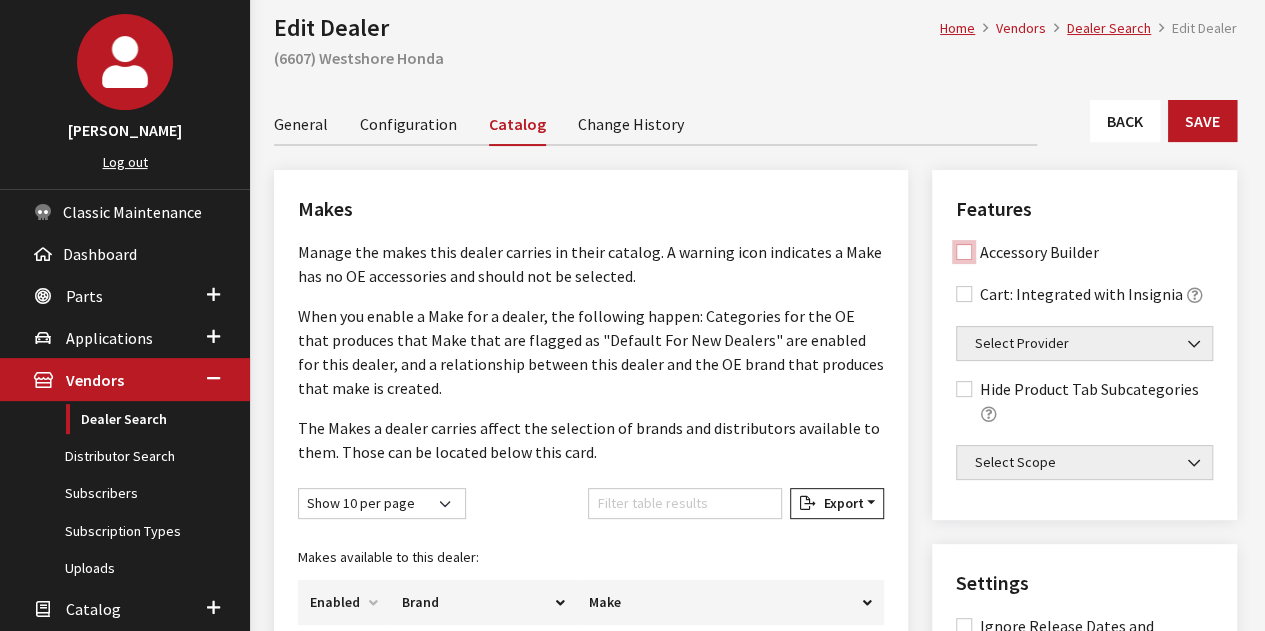 click on "Accessory Builder" at bounding box center [964, 252] 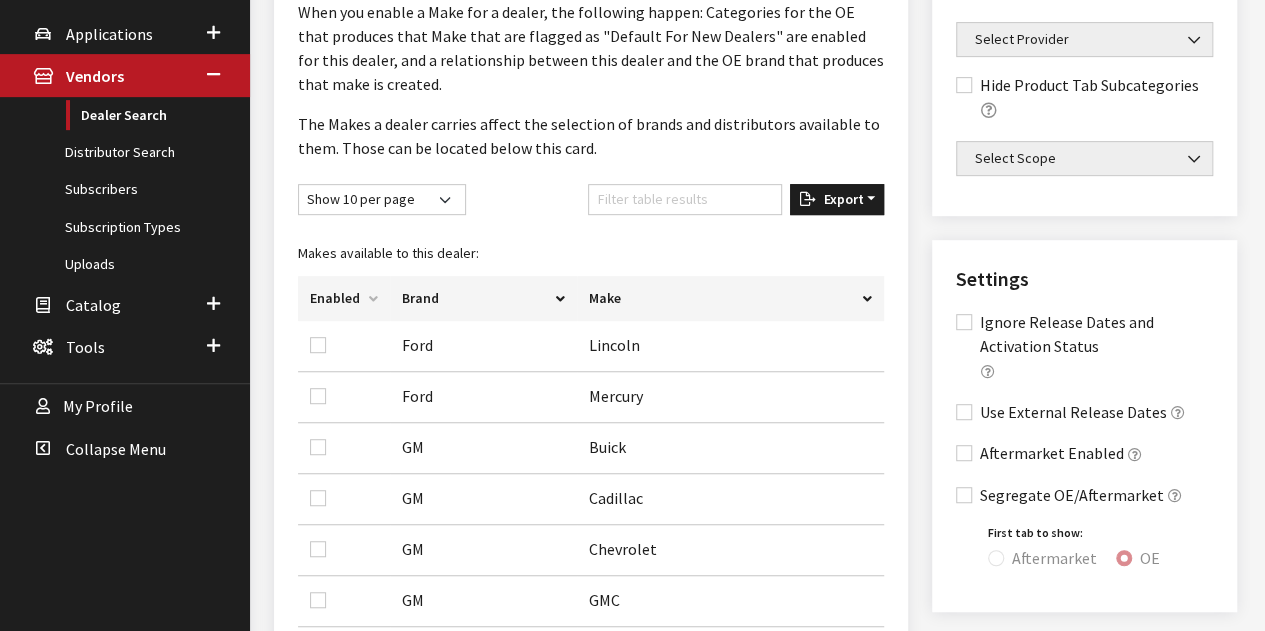 scroll, scrollTop: 500, scrollLeft: 0, axis: vertical 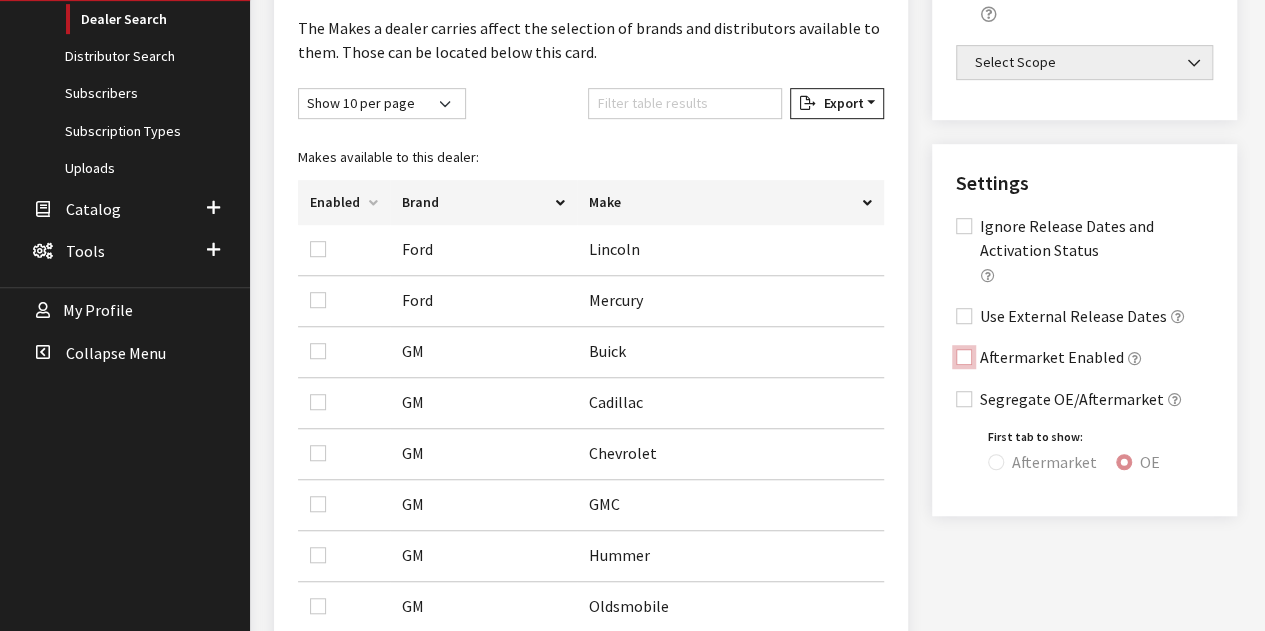 click on "Aftermarket Enabled" at bounding box center (964, 357) 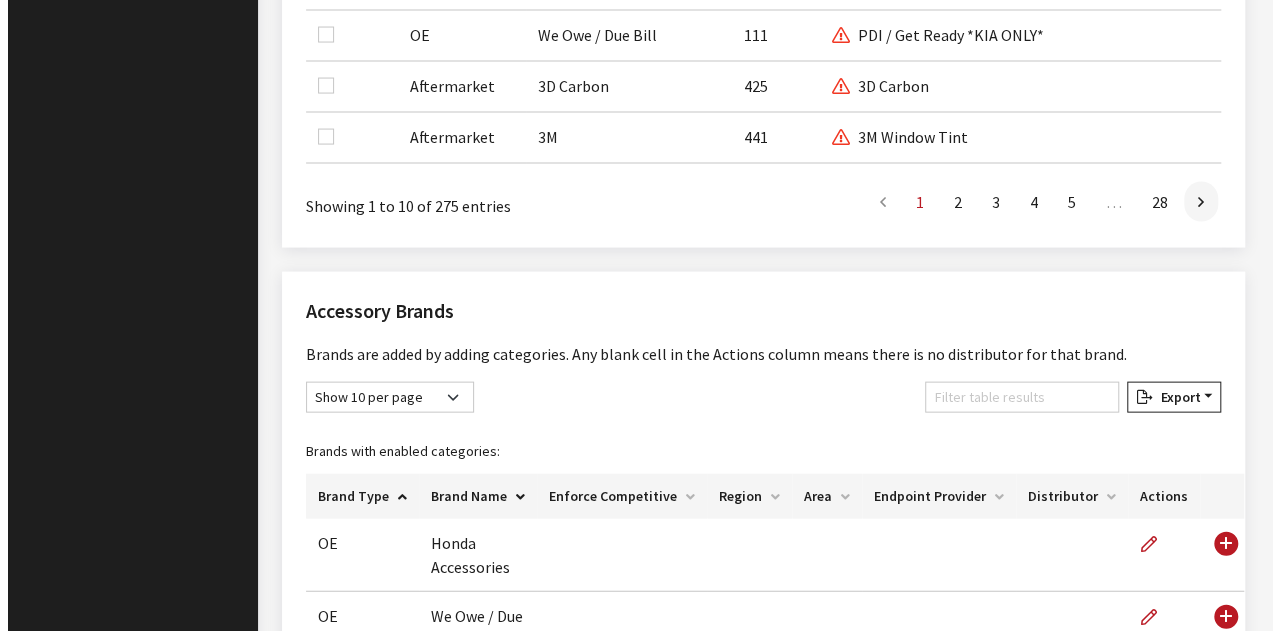 scroll, scrollTop: 2292, scrollLeft: 0, axis: vertical 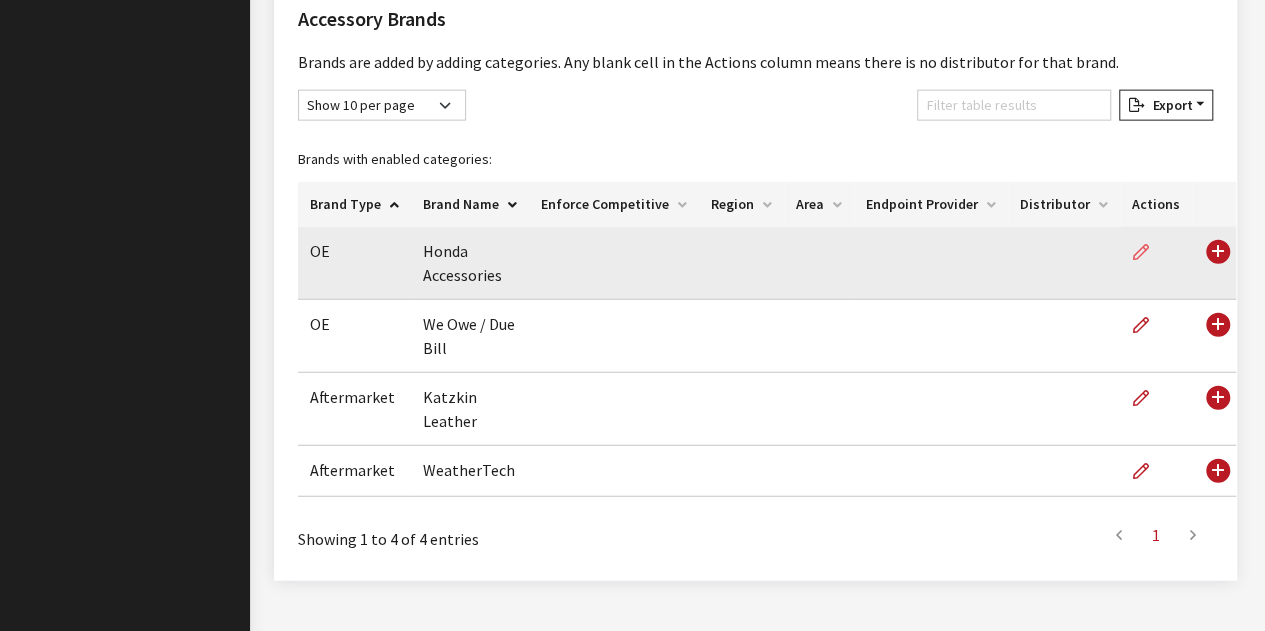click at bounding box center (1141, 253) 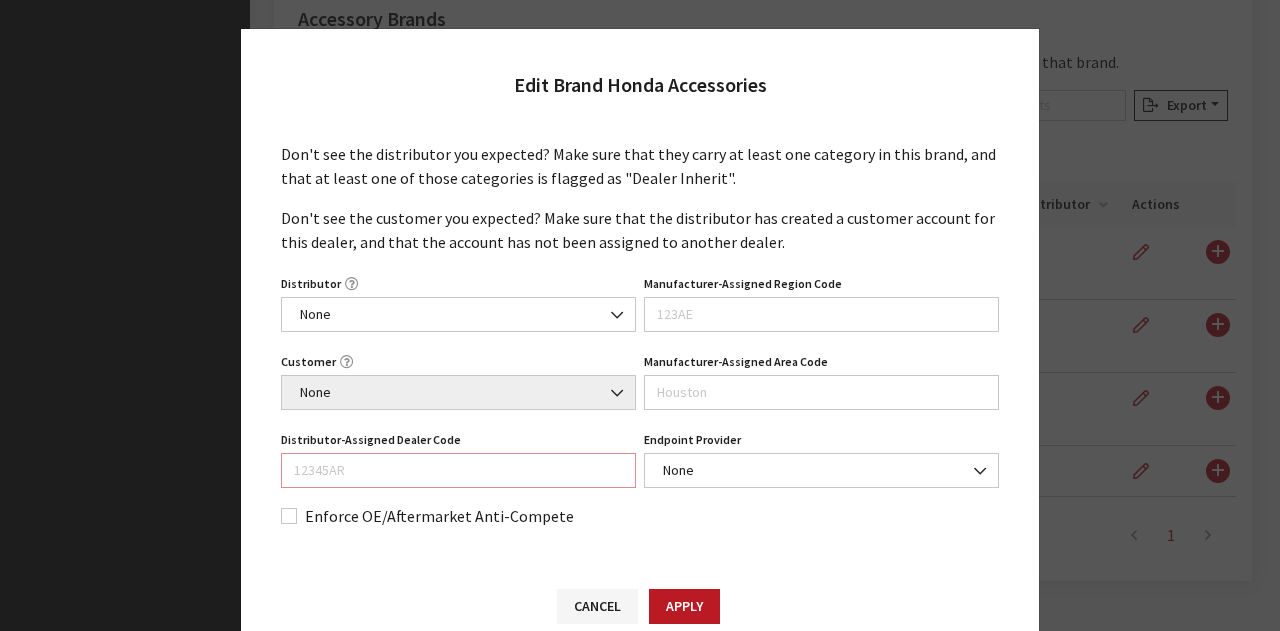 drag, startPoint x: 381, startPoint y: 464, endPoint x: 385, endPoint y: 454, distance: 10.770329 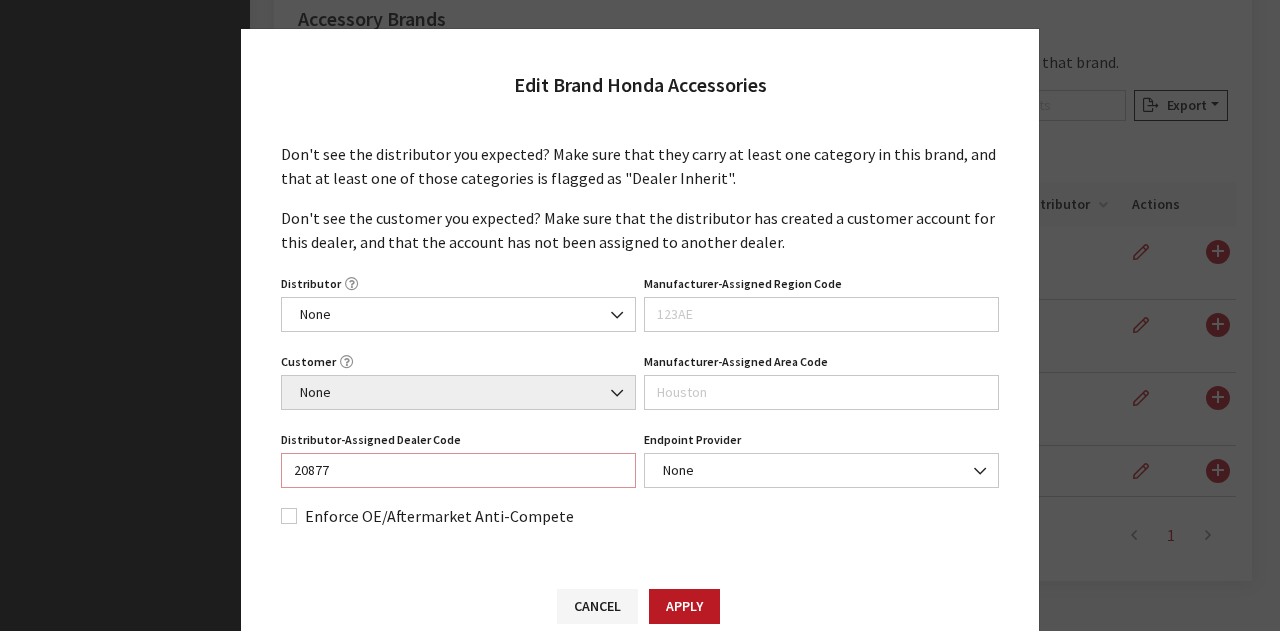 type on "208773" 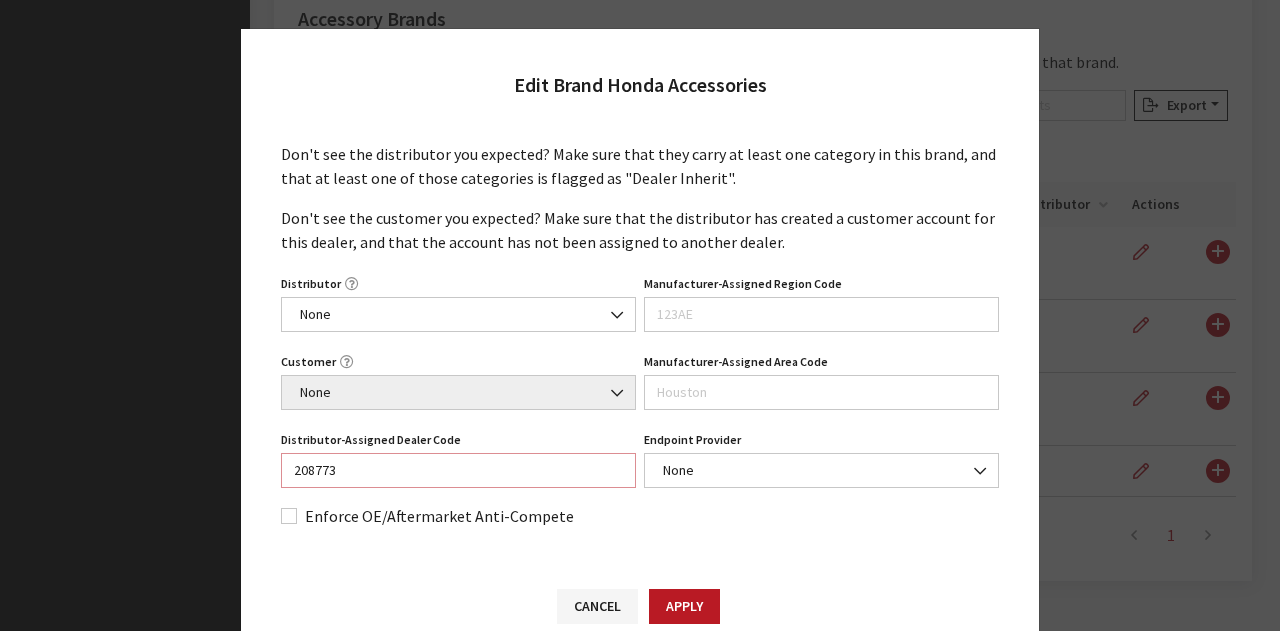 drag, startPoint x: 353, startPoint y: 472, endPoint x: 267, endPoint y: 461, distance: 86.70064 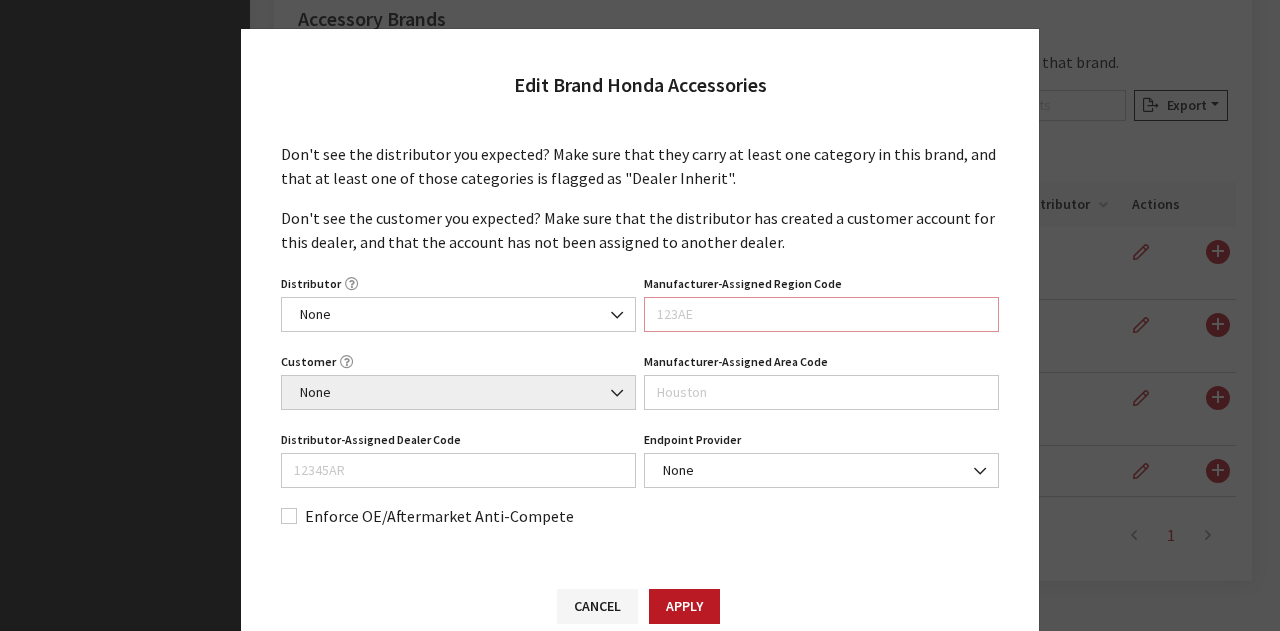 click on "Manufacturer-Assigned Region Code" at bounding box center (821, 314) 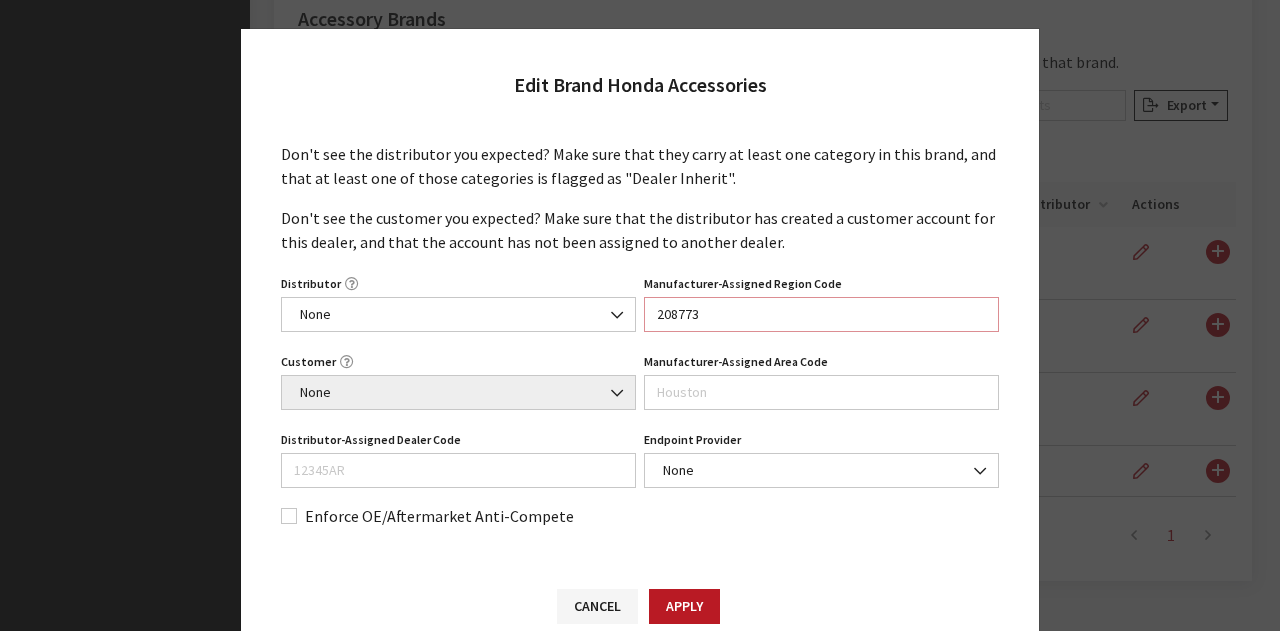 scroll, scrollTop: 60, scrollLeft: 0, axis: vertical 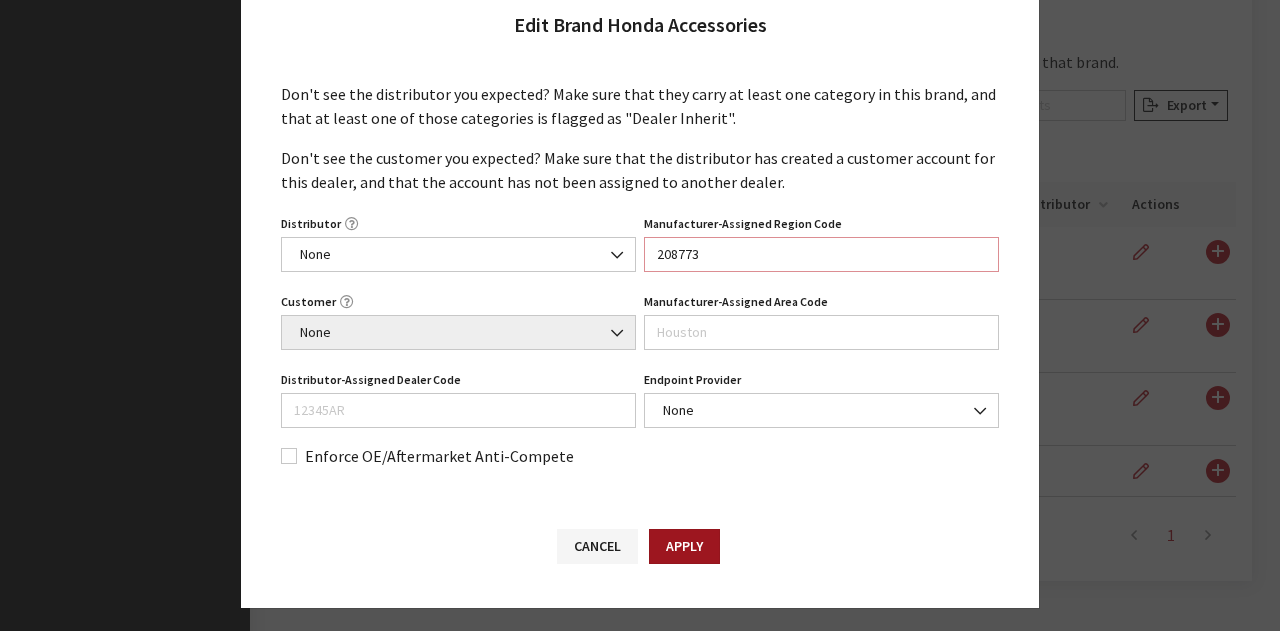type on "208773" 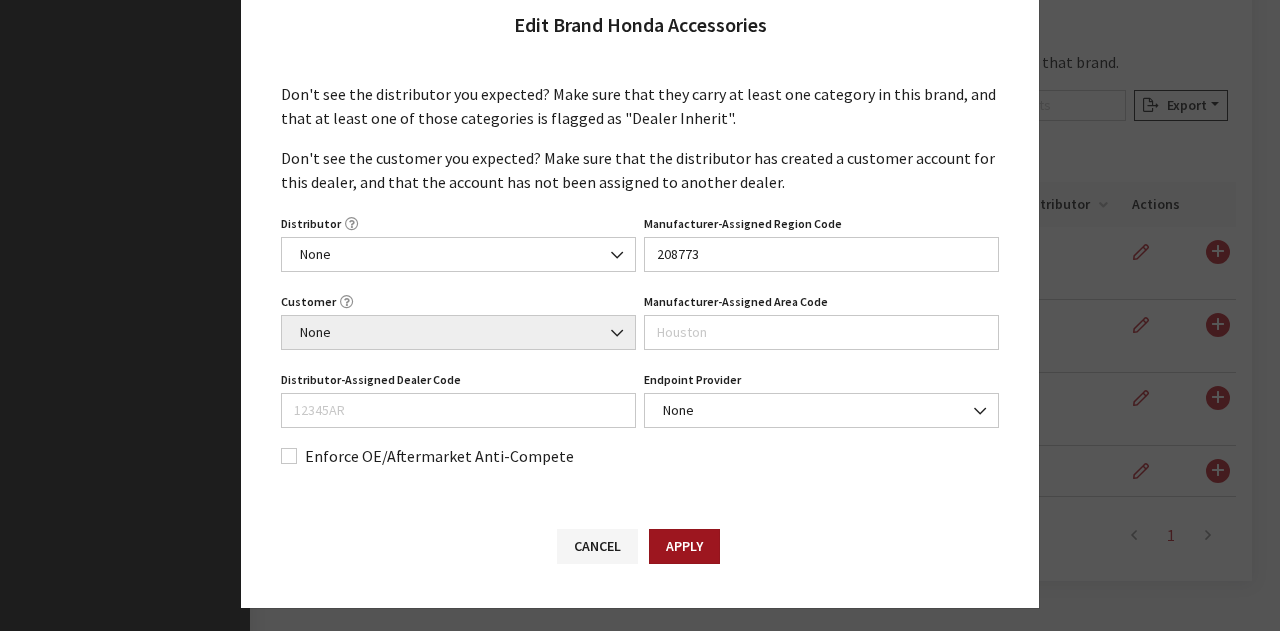 click on "Apply" at bounding box center [684, 546] 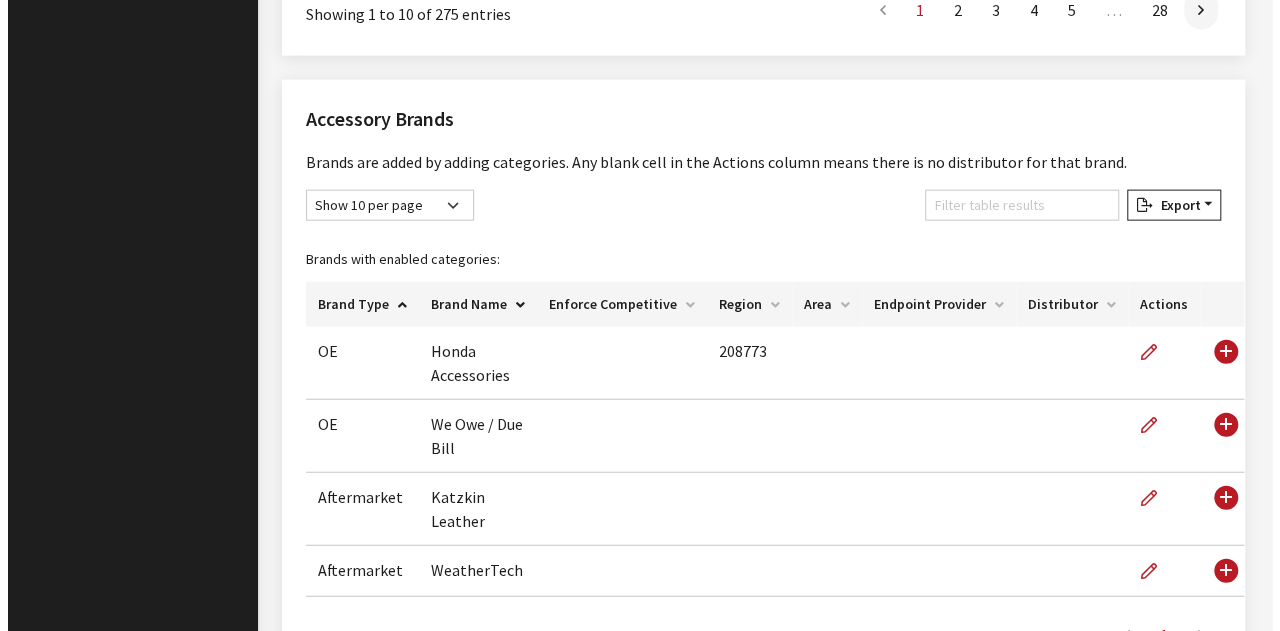 scroll, scrollTop: 1992, scrollLeft: 0, axis: vertical 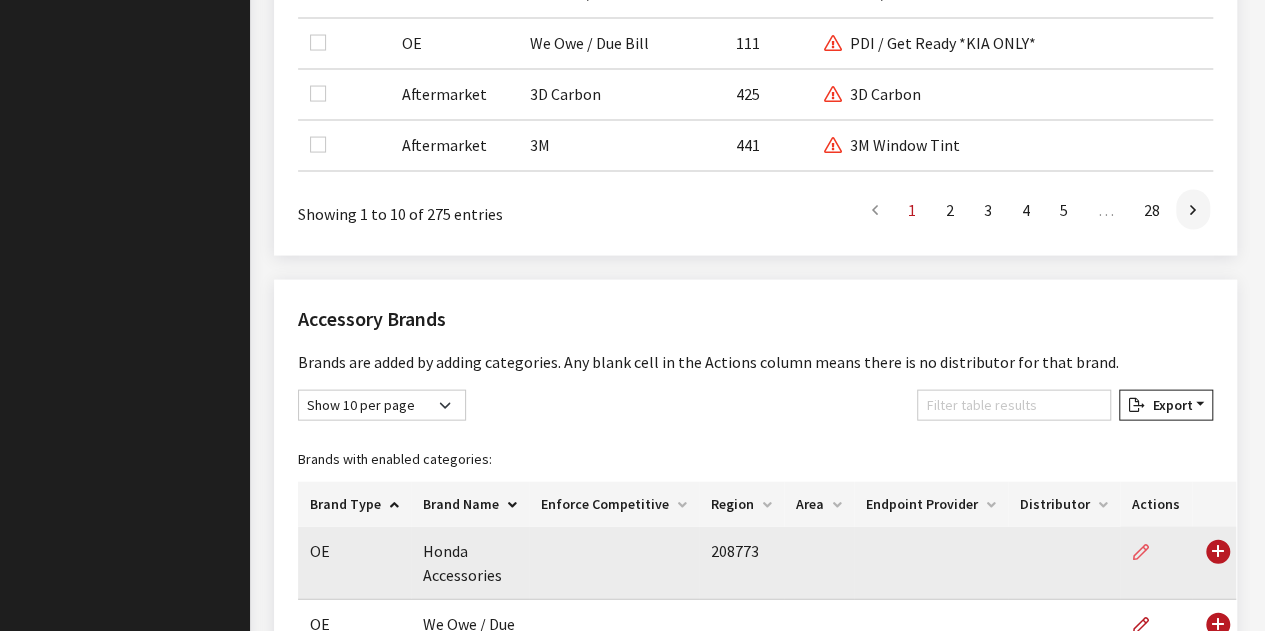 click at bounding box center (1141, 553) 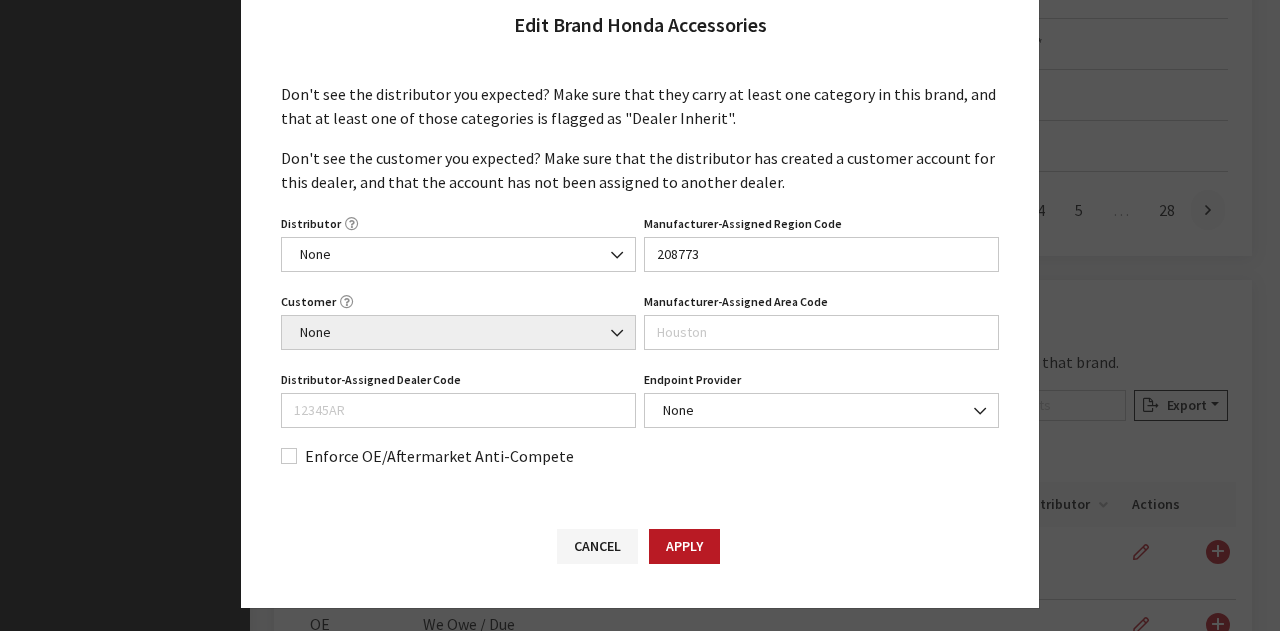 scroll, scrollTop: 0, scrollLeft: 0, axis: both 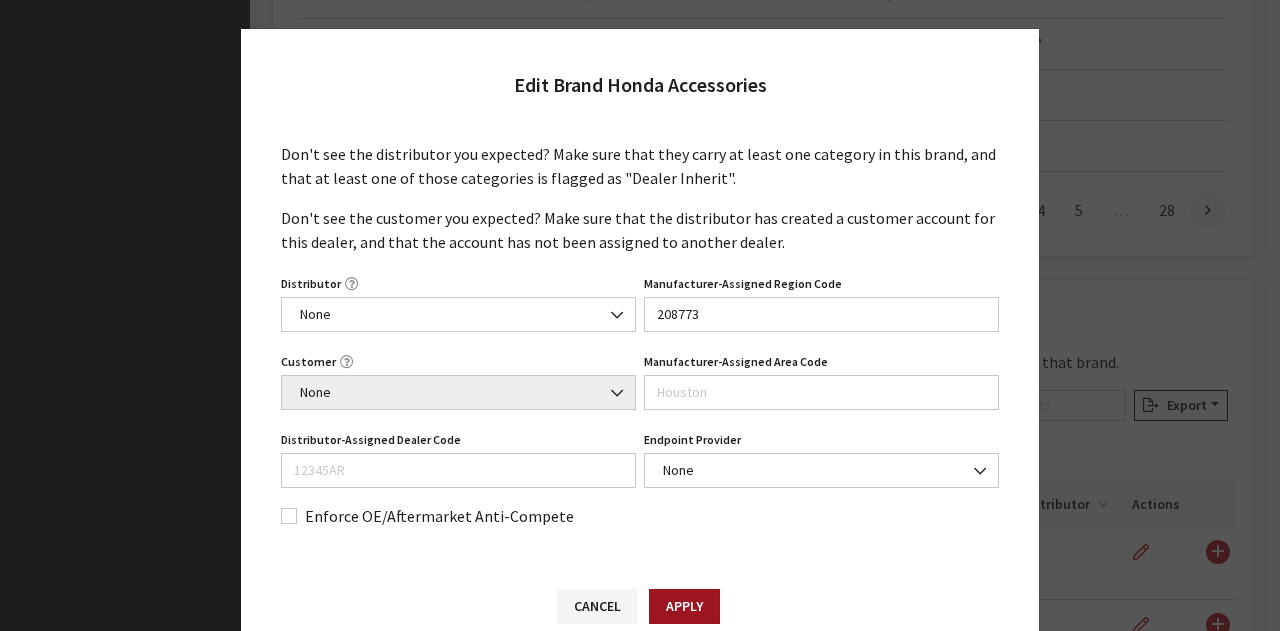 click on "Apply" at bounding box center (684, 606) 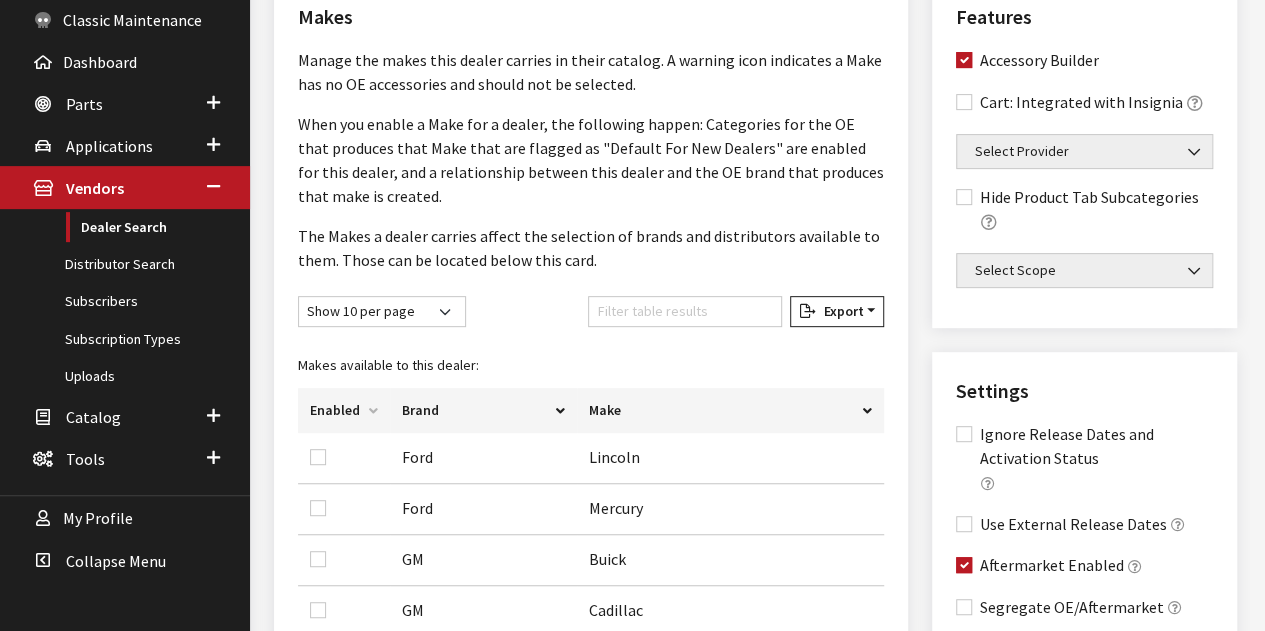 scroll, scrollTop: 0, scrollLeft: 0, axis: both 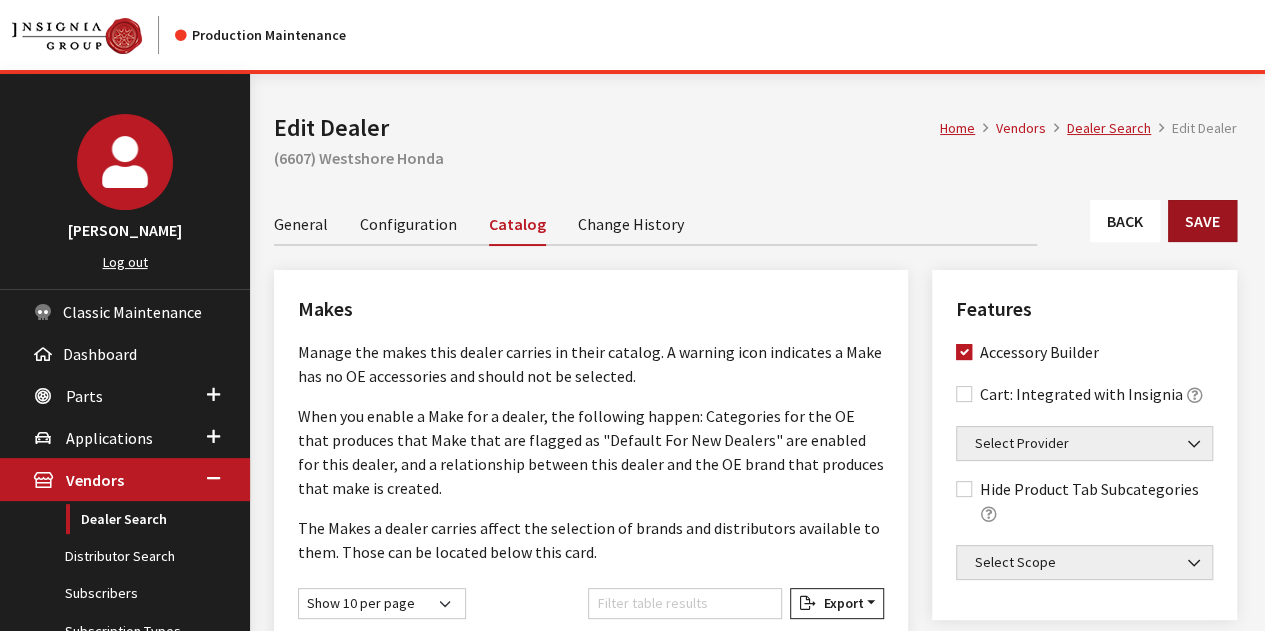click on "Save" at bounding box center [1202, 221] 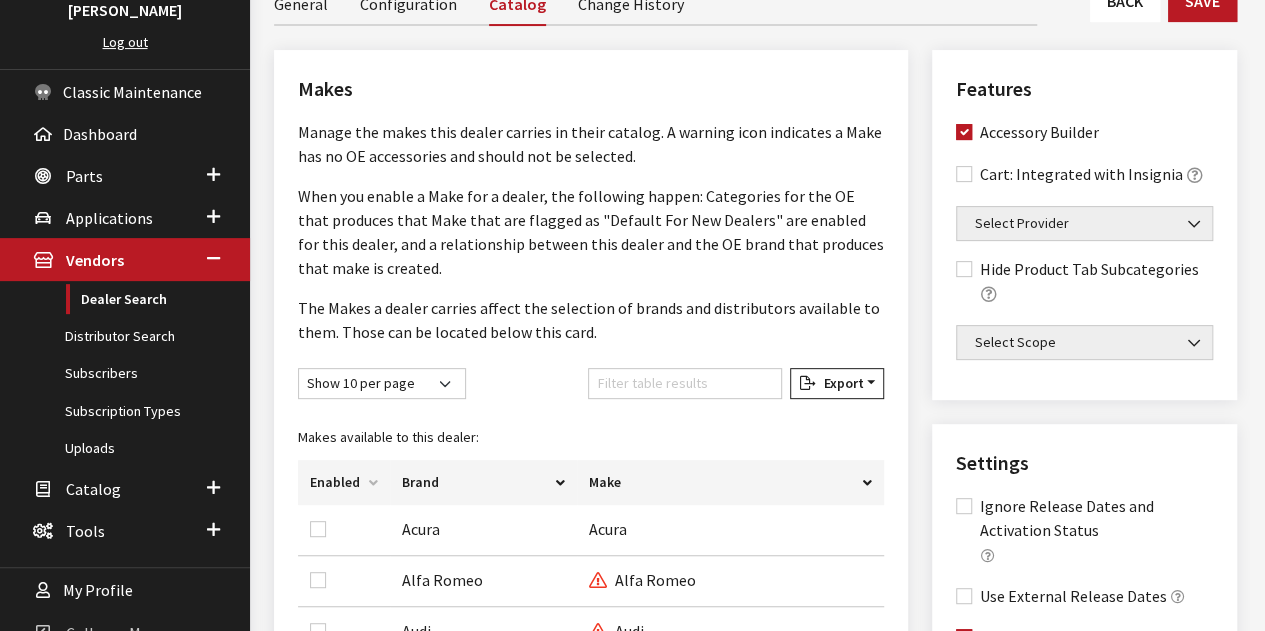 scroll, scrollTop: 100, scrollLeft: 0, axis: vertical 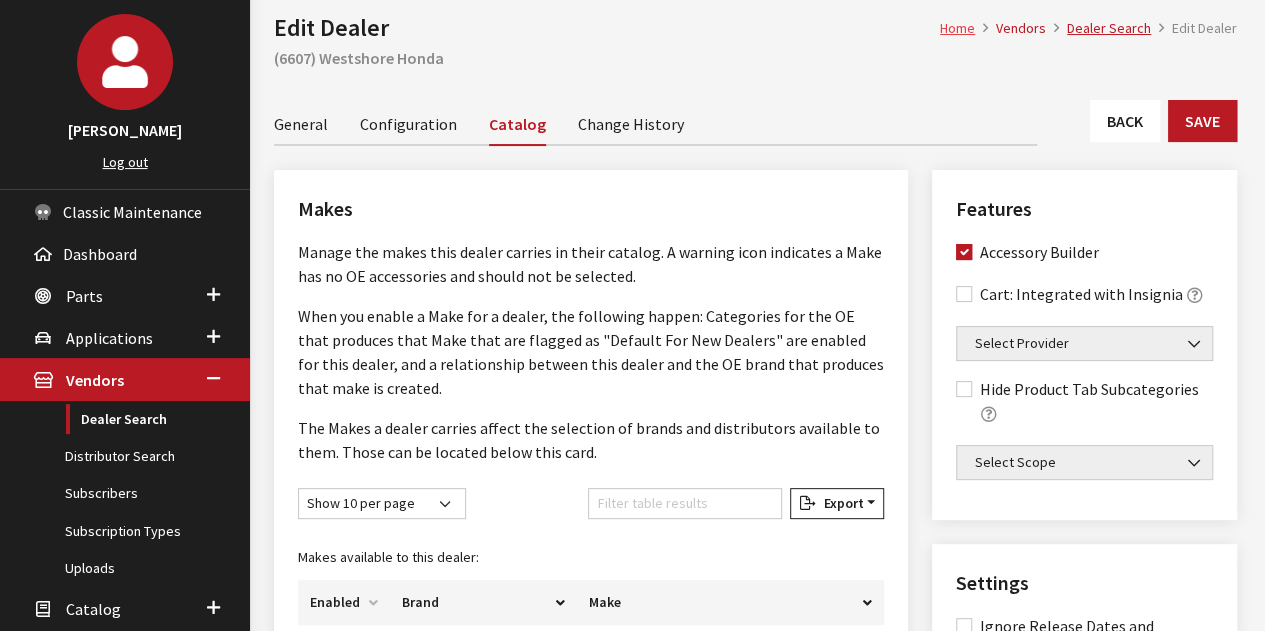 click on "Home" at bounding box center (957, 28) 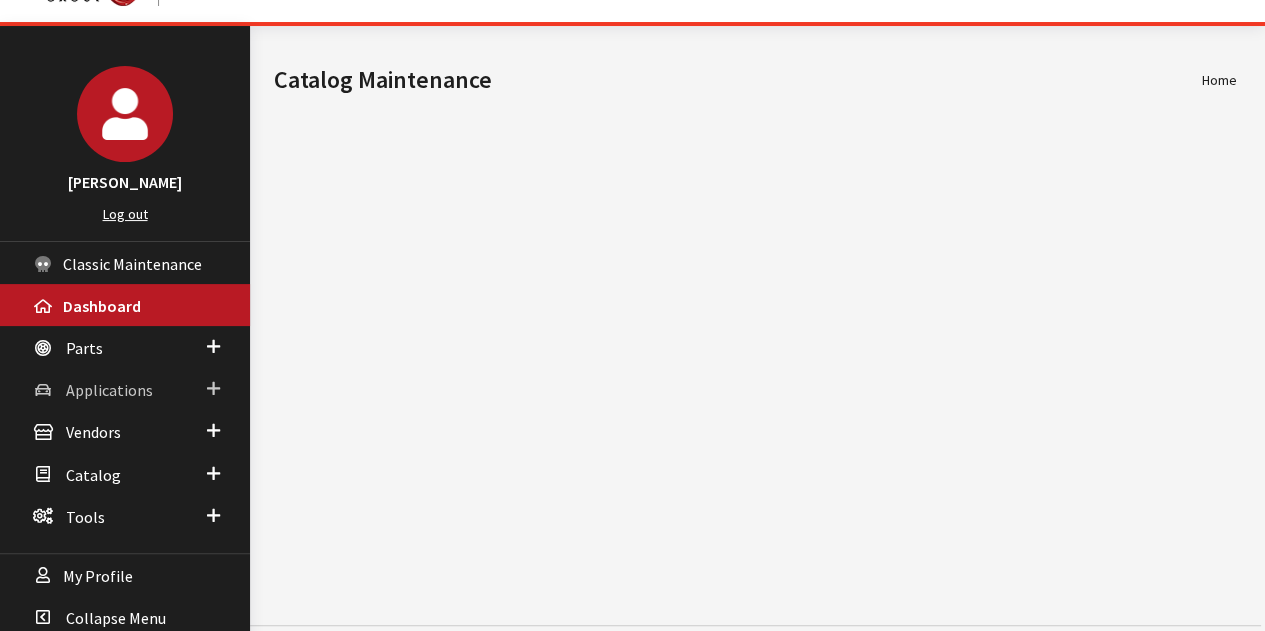 scroll, scrollTop: 74, scrollLeft: 0, axis: vertical 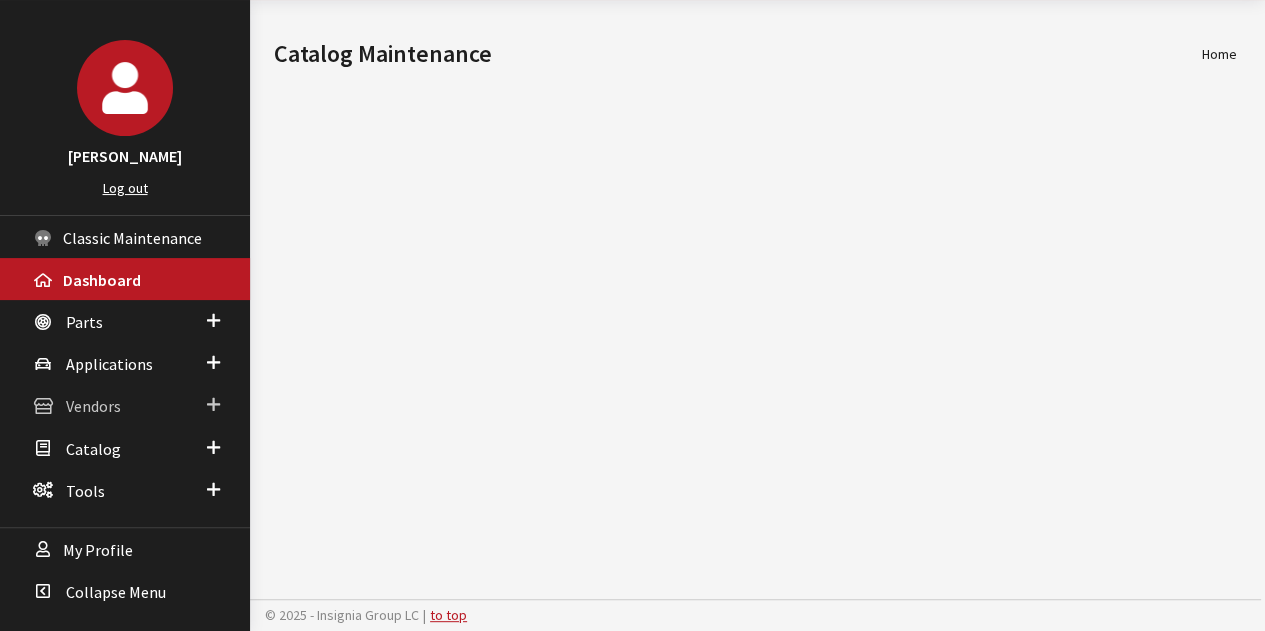 click at bounding box center [213, 405] 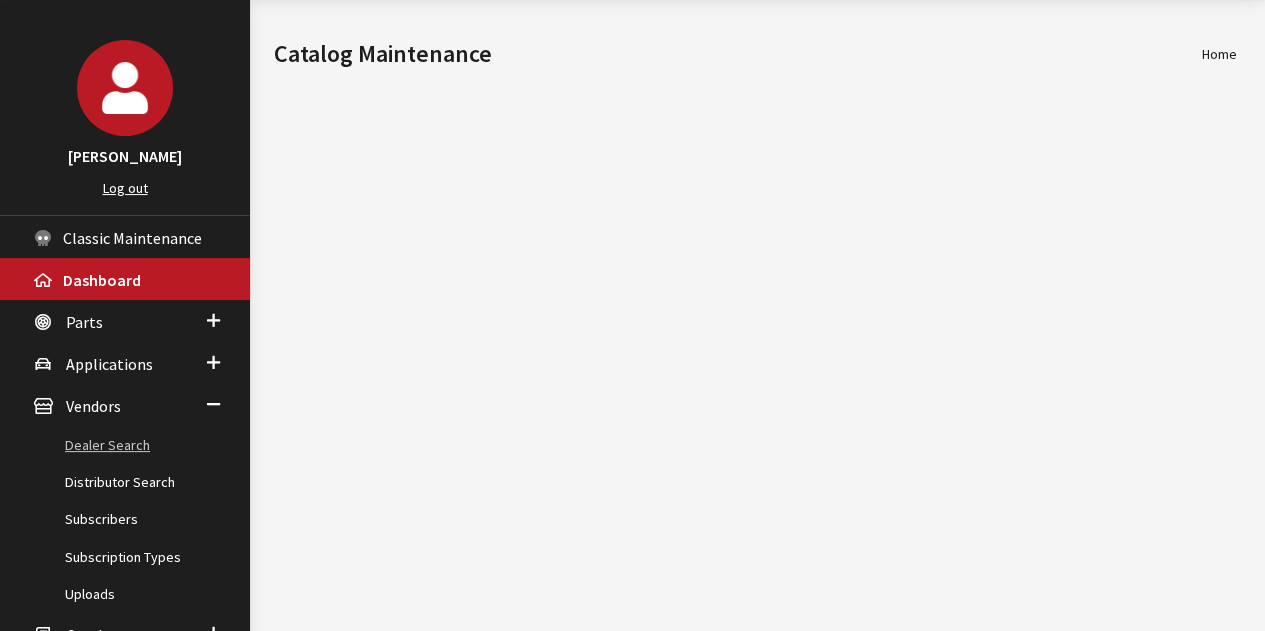click on "Dealer Search" at bounding box center (125, 445) 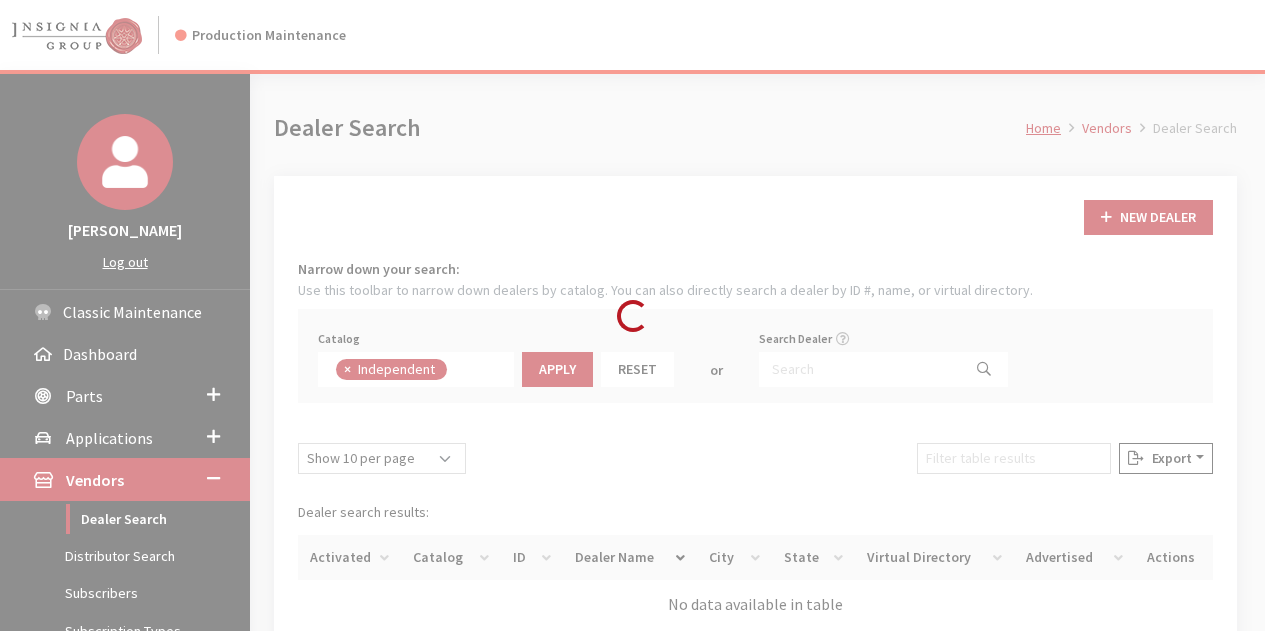 scroll, scrollTop: 0, scrollLeft: 0, axis: both 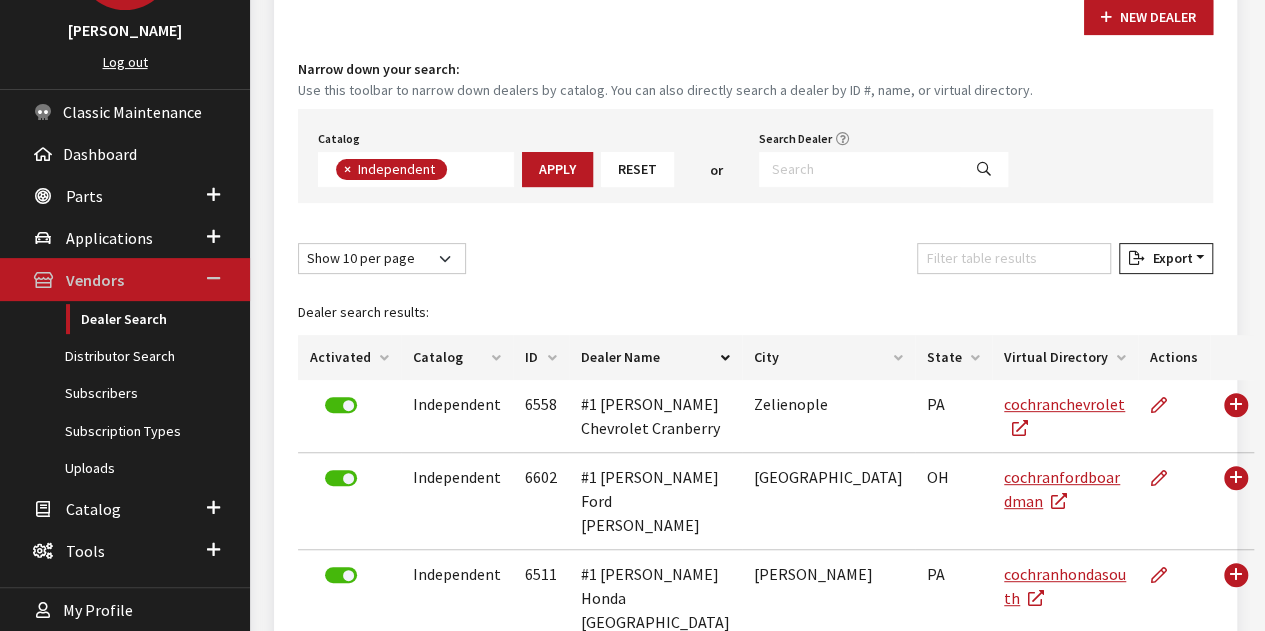 click at bounding box center [213, 279] 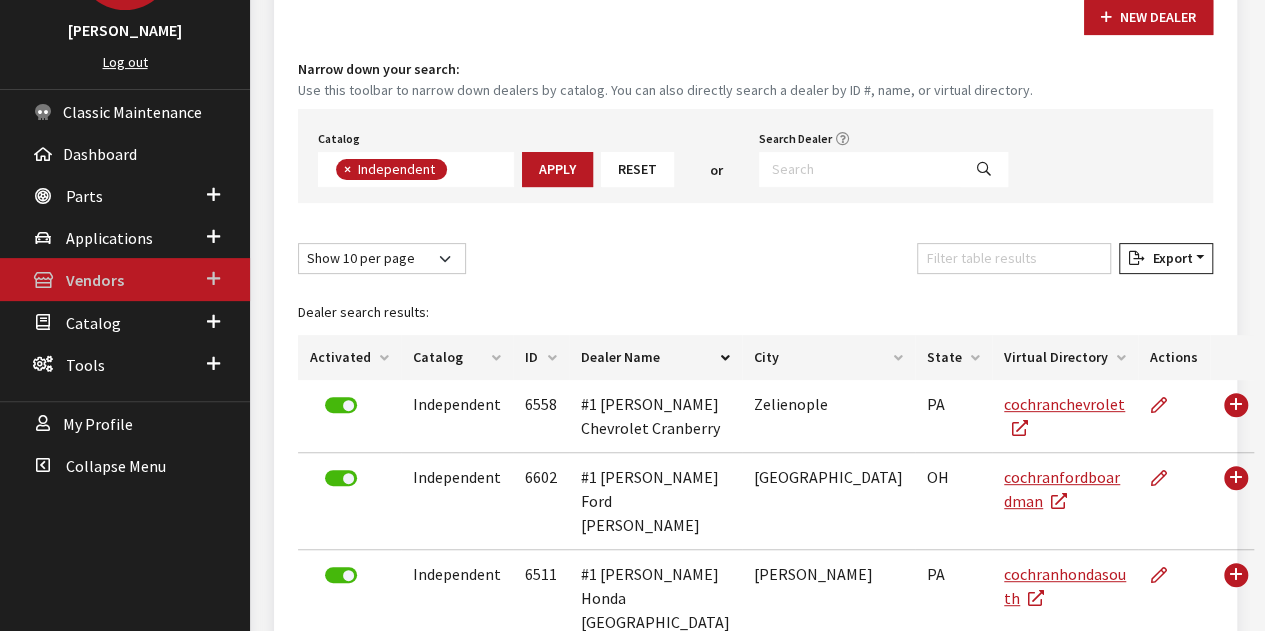 scroll, scrollTop: 100, scrollLeft: 0, axis: vertical 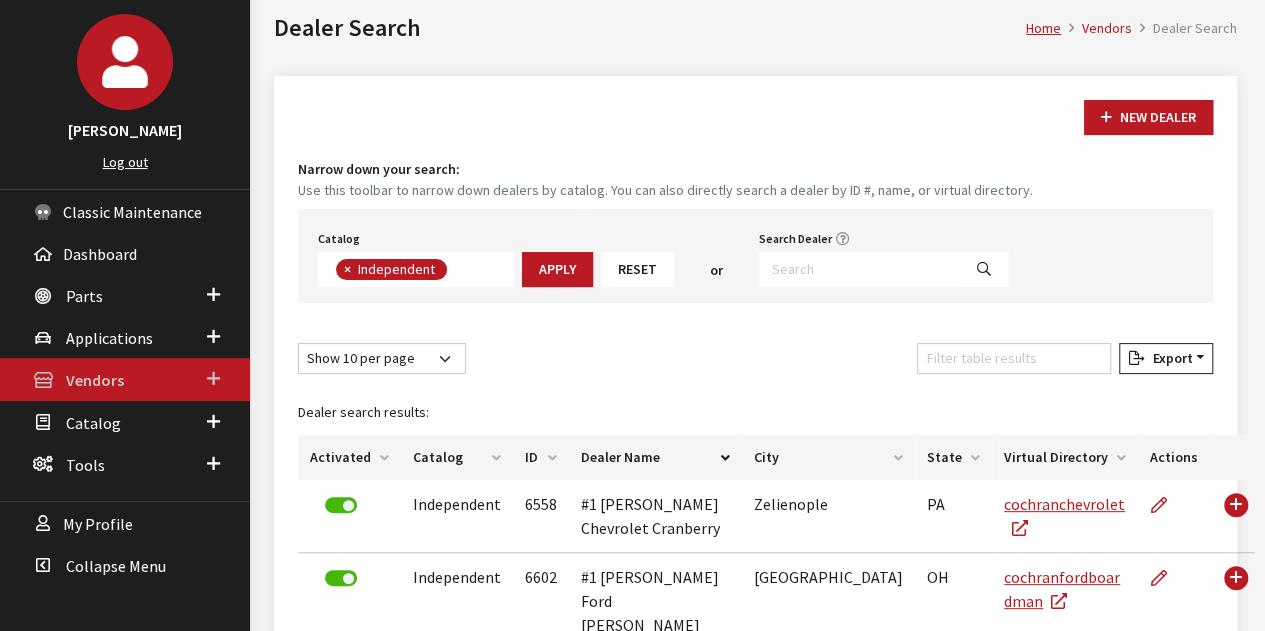 click at bounding box center (213, 379) 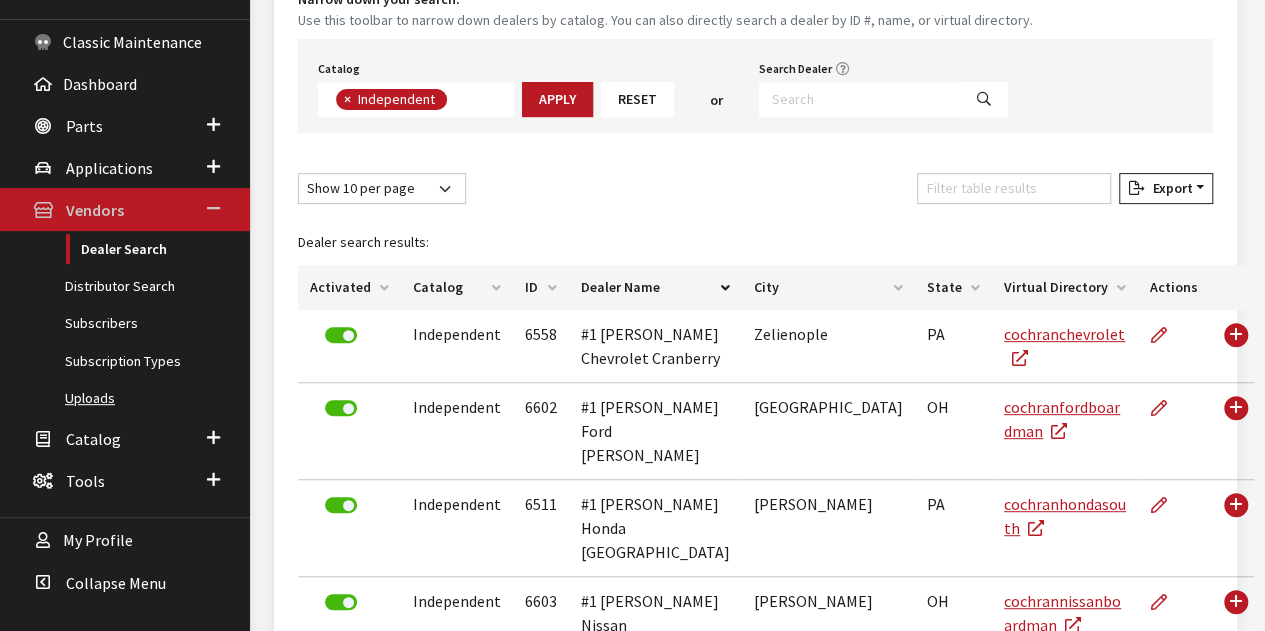 scroll, scrollTop: 300, scrollLeft: 0, axis: vertical 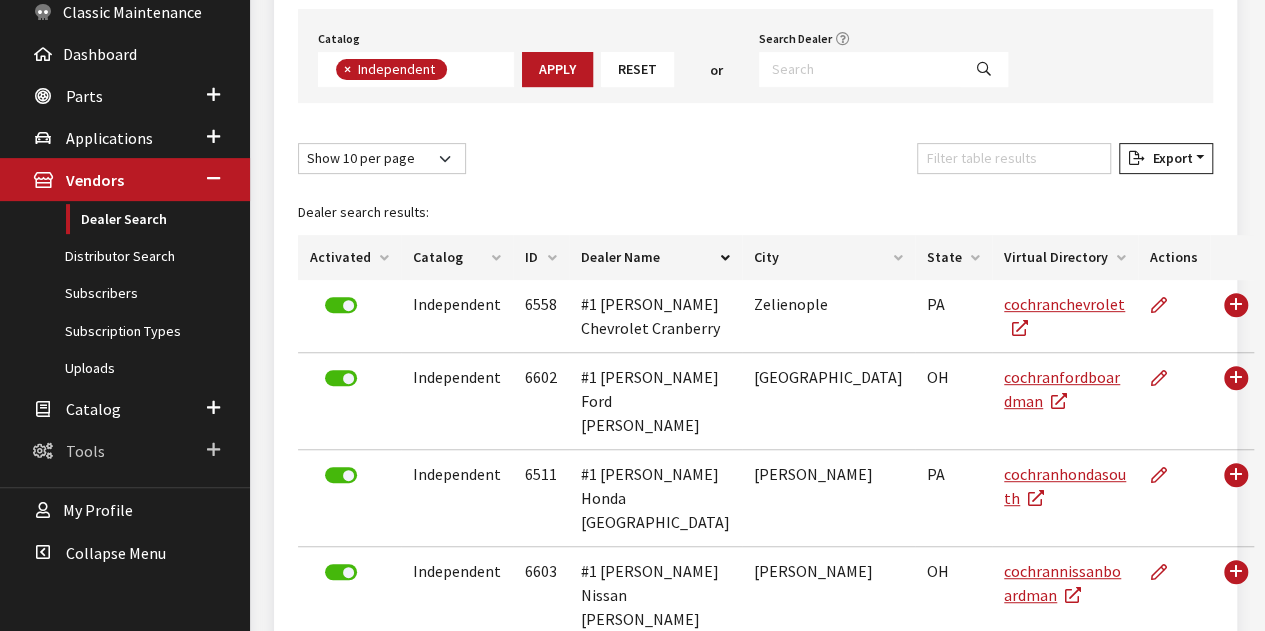 click at bounding box center (213, 450) 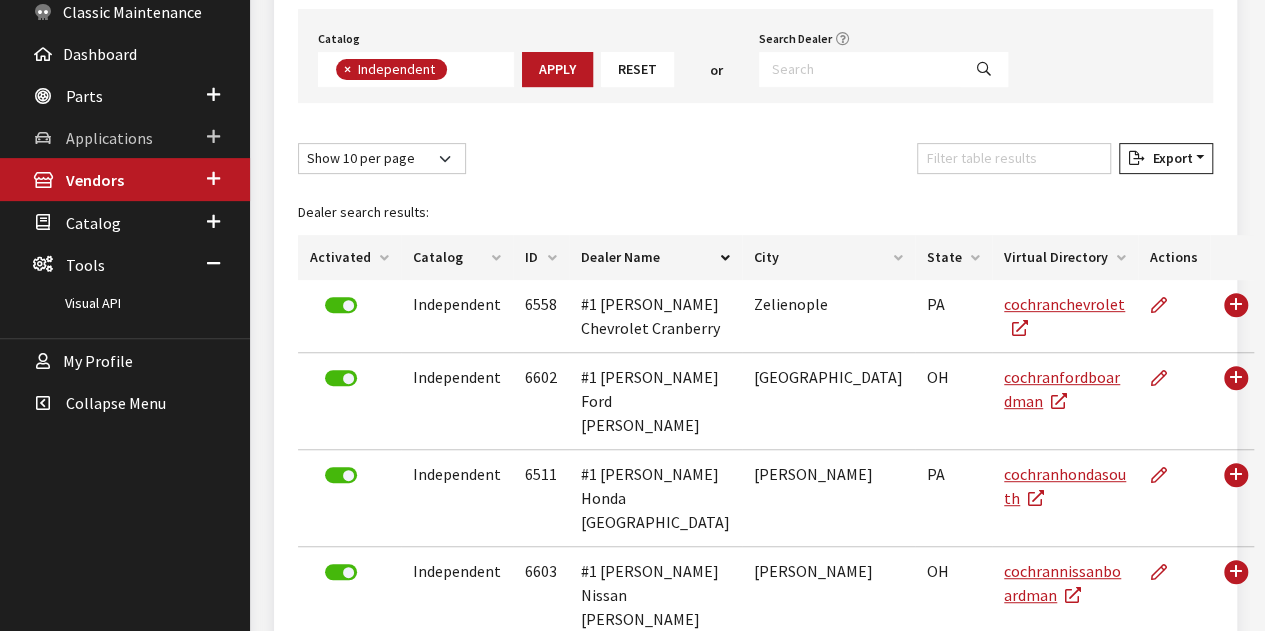 click at bounding box center (213, 137) 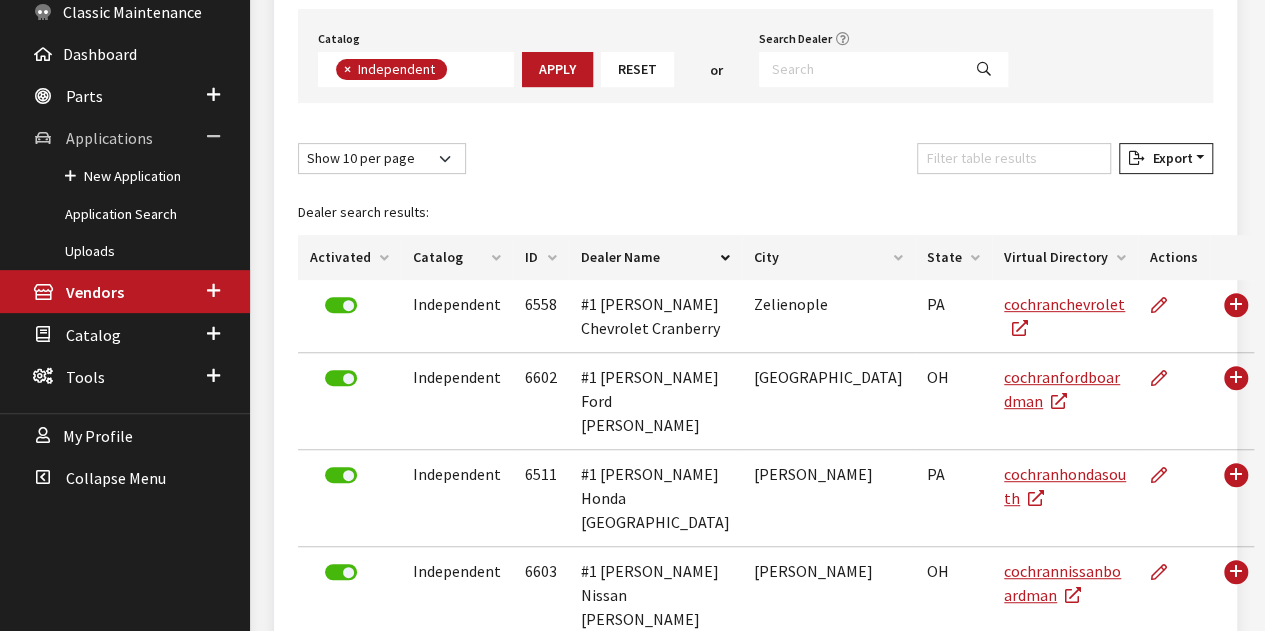 click at bounding box center (213, 137) 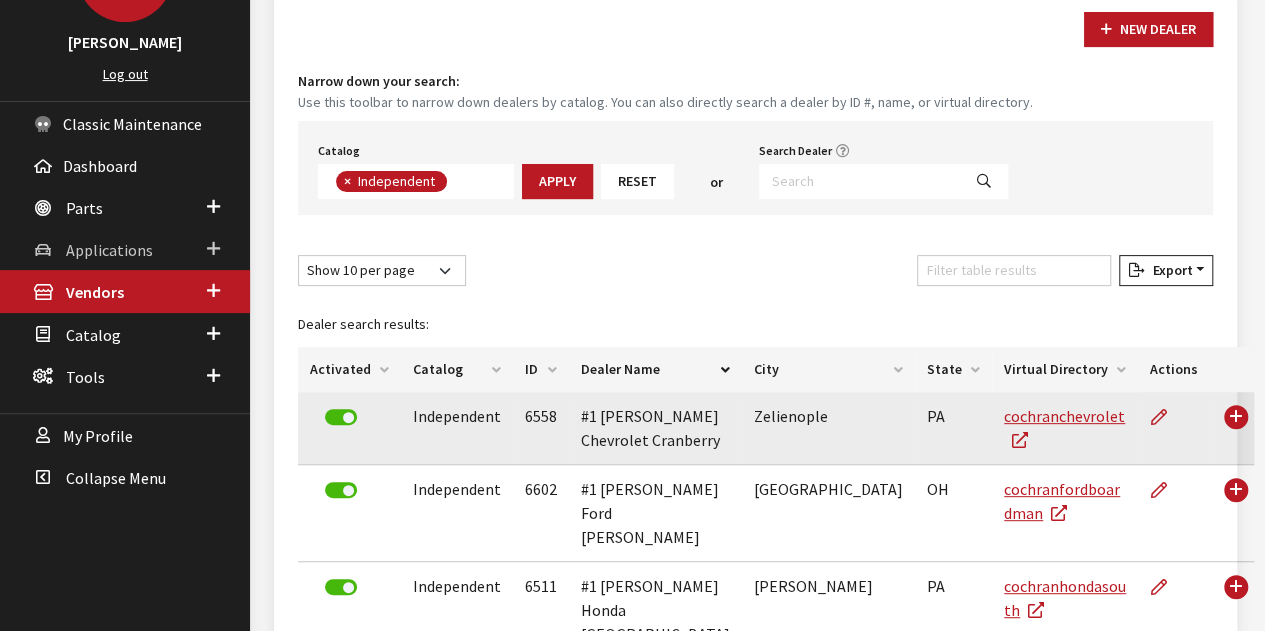 scroll, scrollTop: 200, scrollLeft: 0, axis: vertical 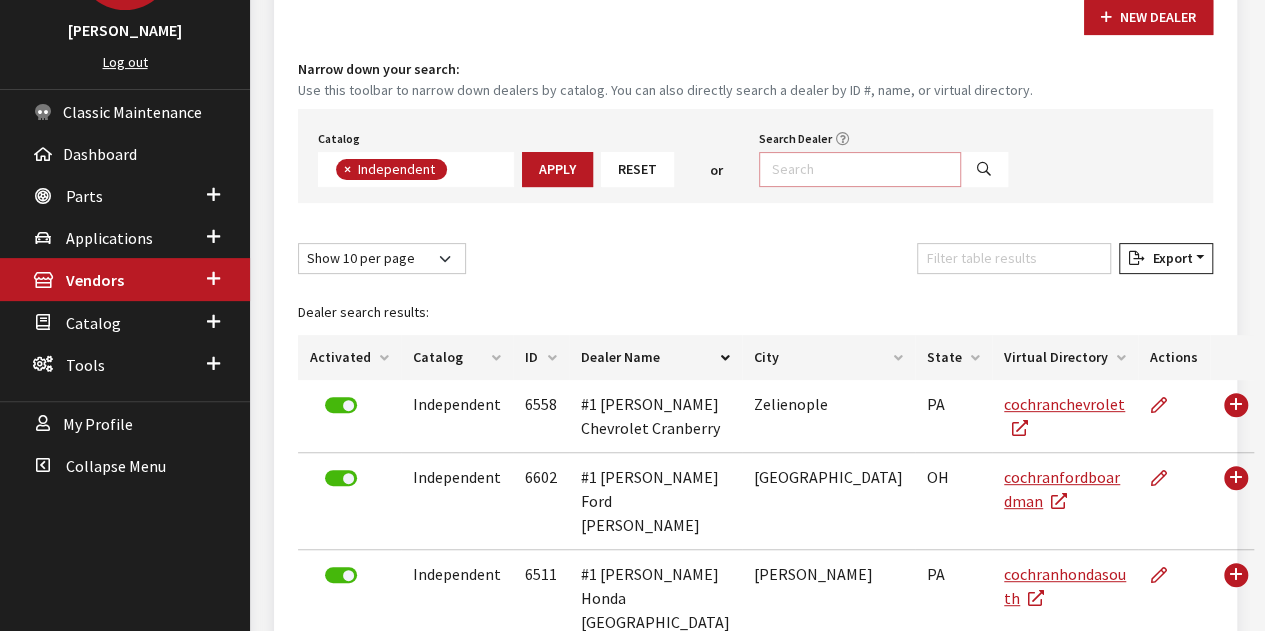 click on "Search Dealer" at bounding box center (860, 169) 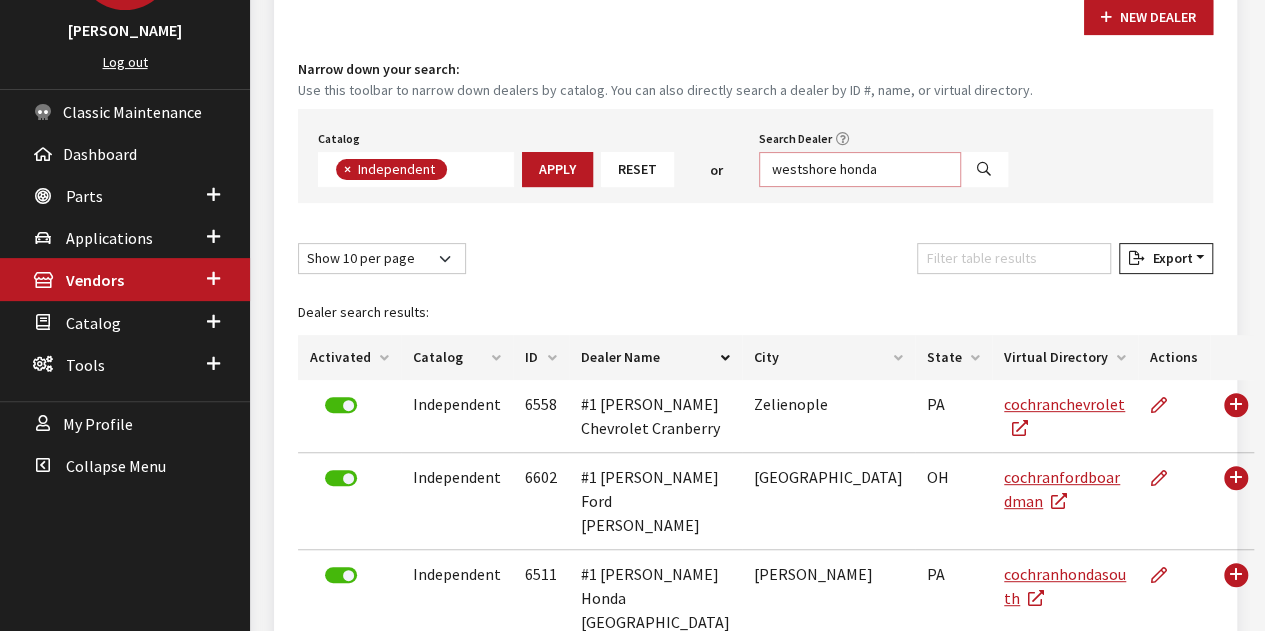 type on "westshore honda" 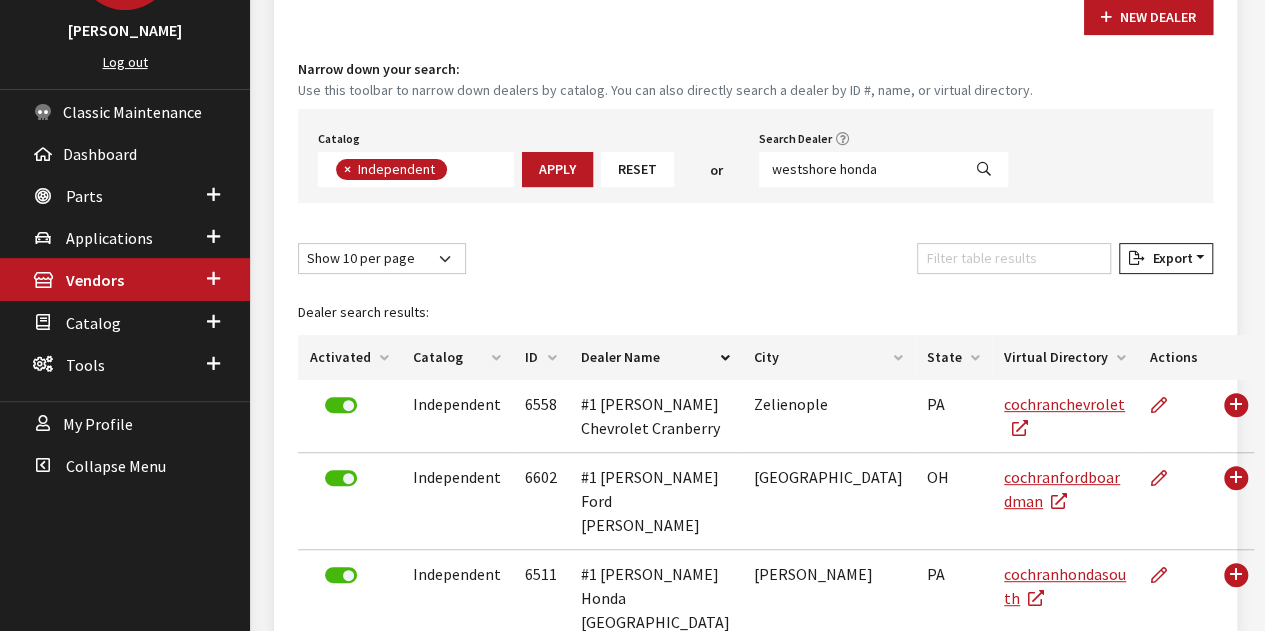 select 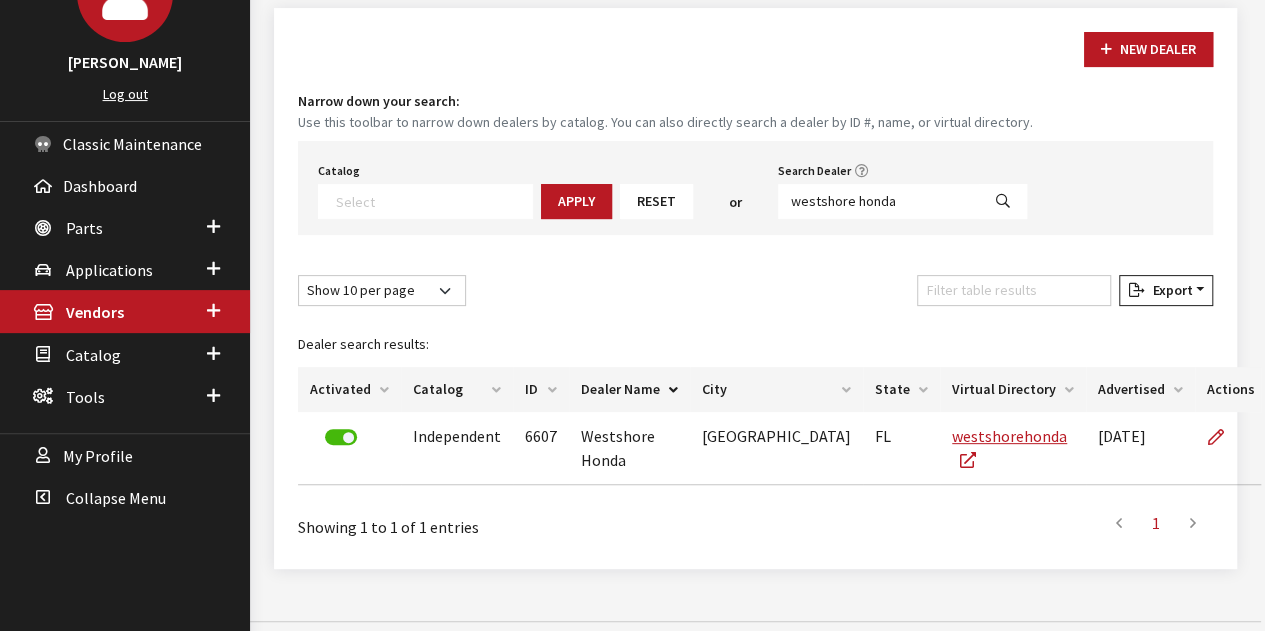 scroll, scrollTop: 169, scrollLeft: 0, axis: vertical 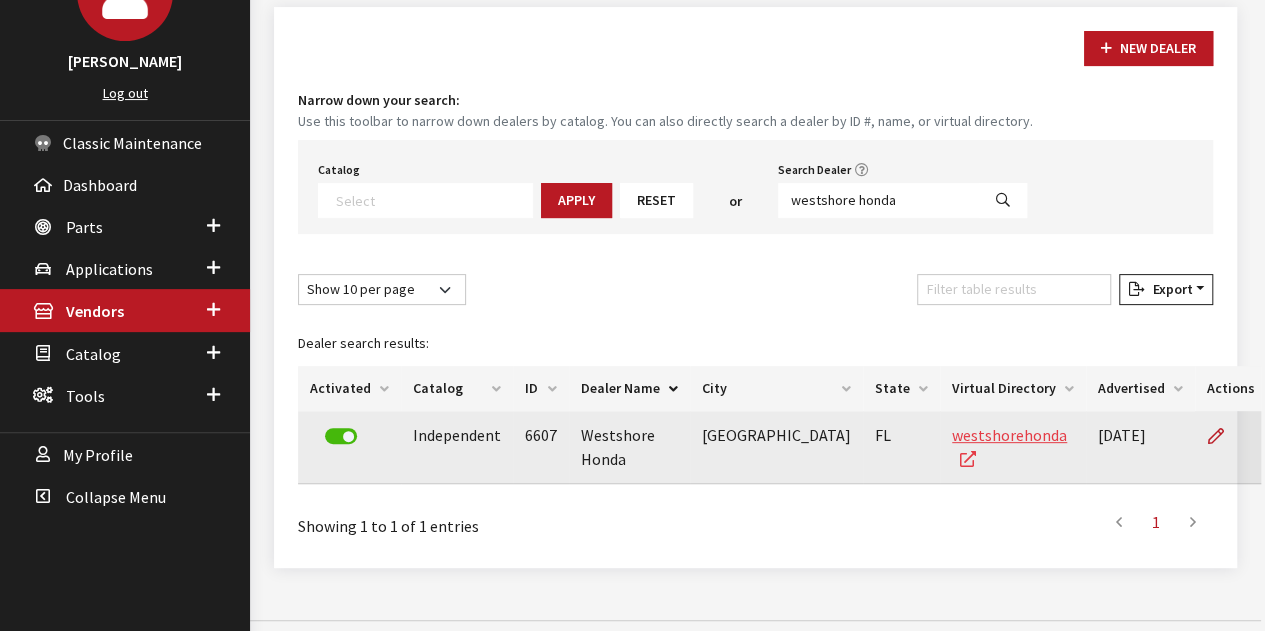 click on "westshorehonda" at bounding box center [1009, 447] 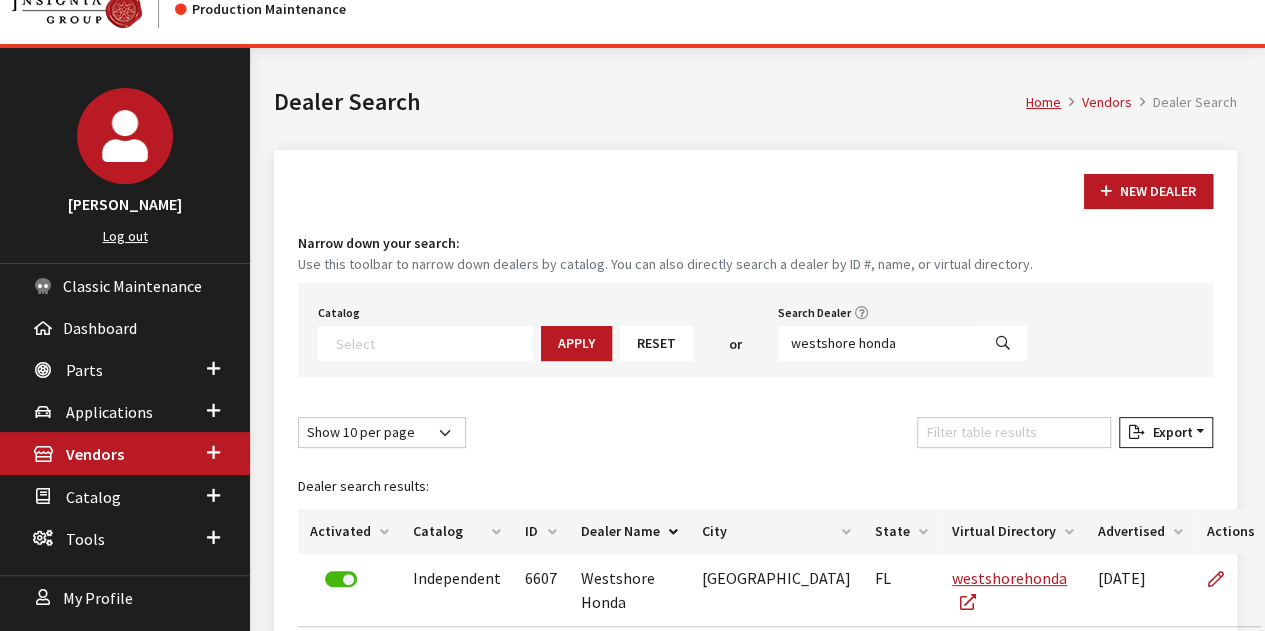 scroll, scrollTop: 0, scrollLeft: 0, axis: both 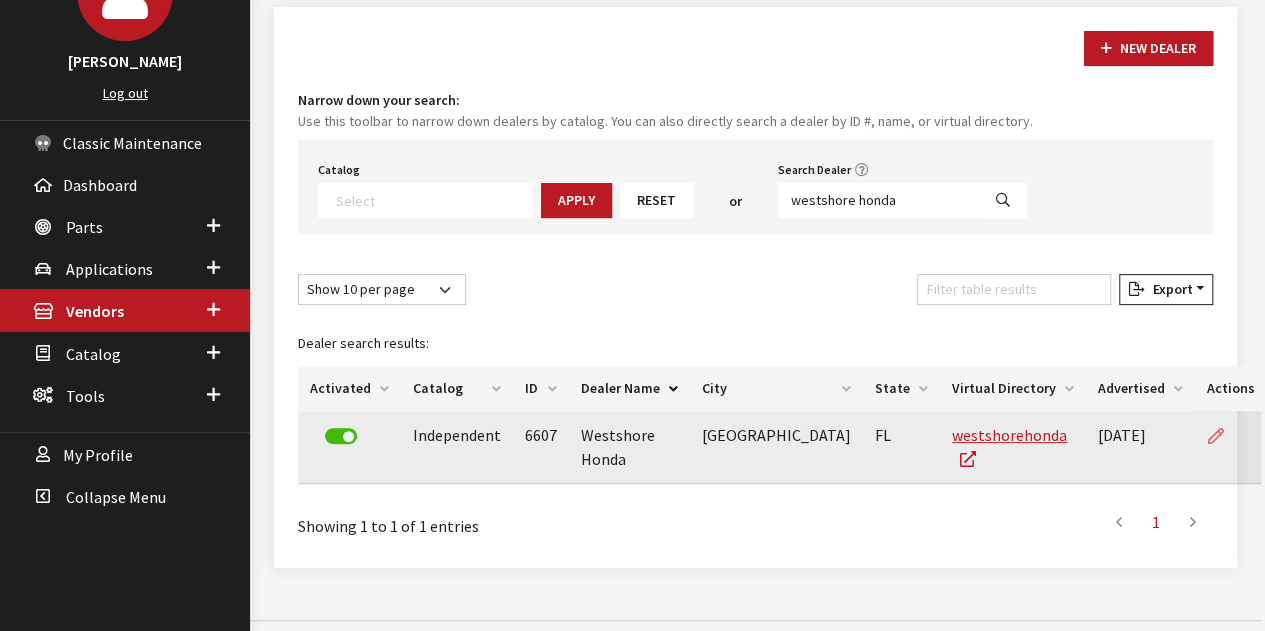 click at bounding box center (1216, 437) 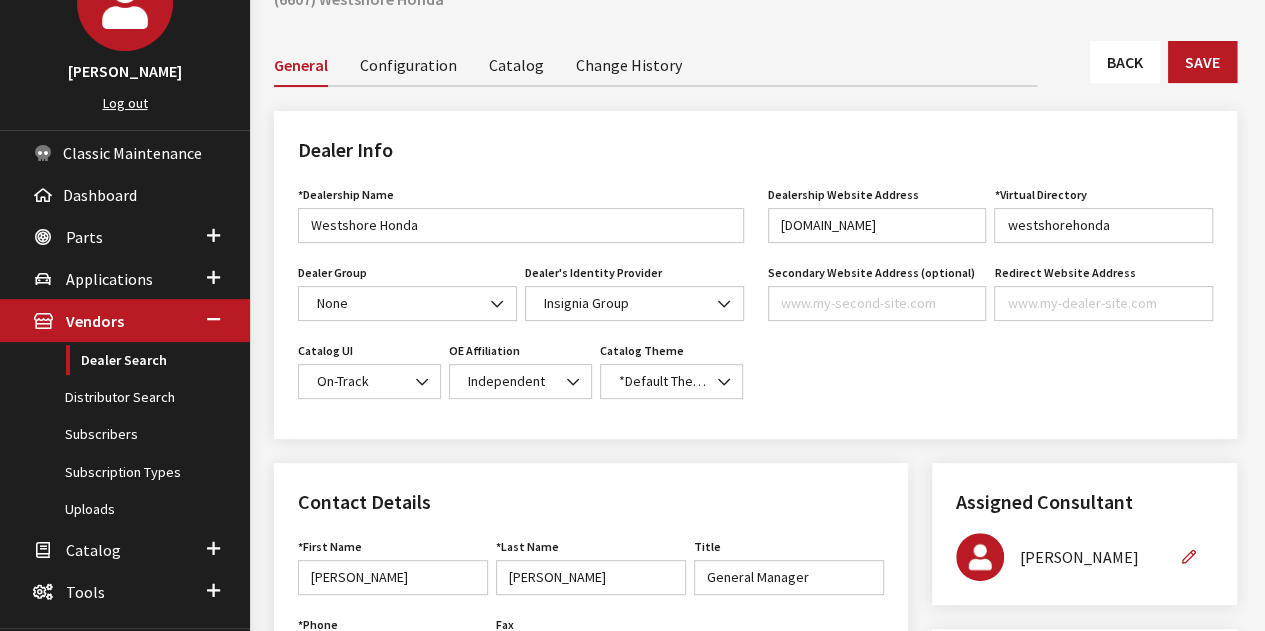 scroll, scrollTop: 98, scrollLeft: 0, axis: vertical 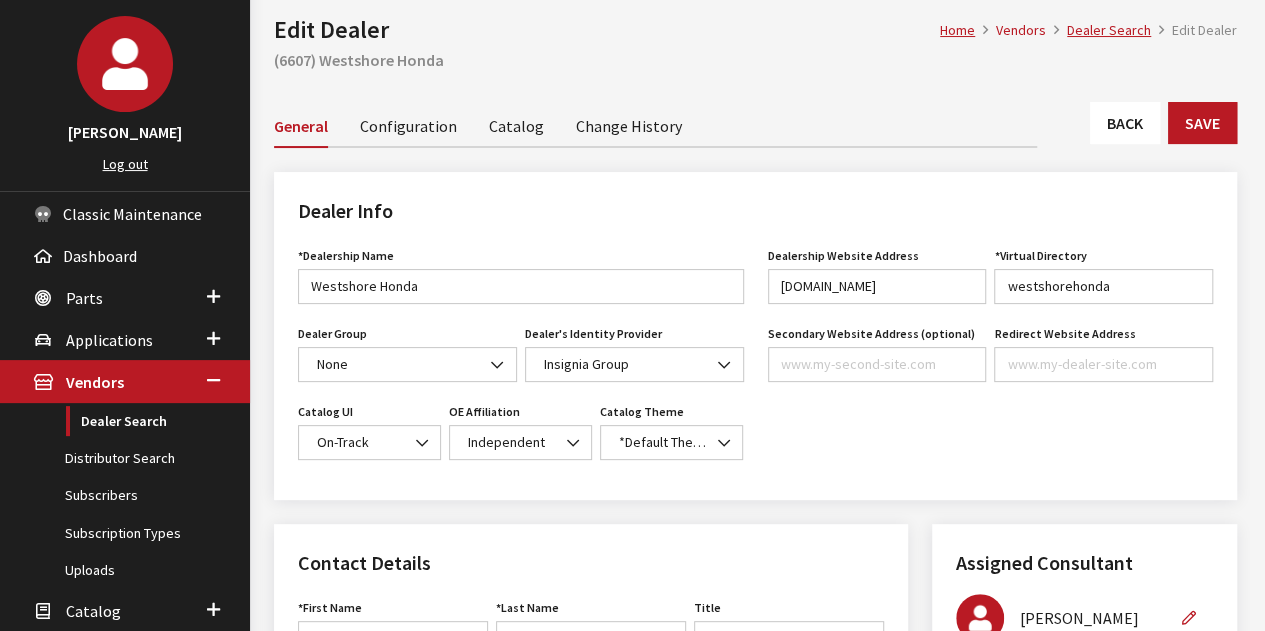 click on "Configuration" at bounding box center [408, 125] 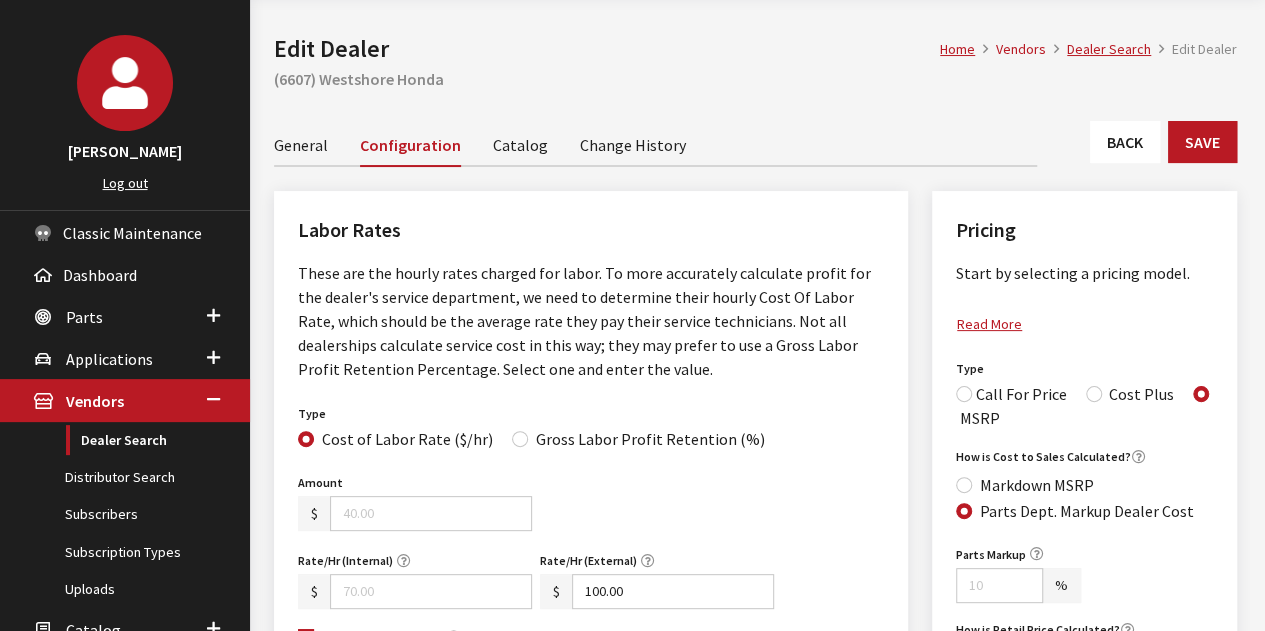 scroll, scrollTop: 0, scrollLeft: 0, axis: both 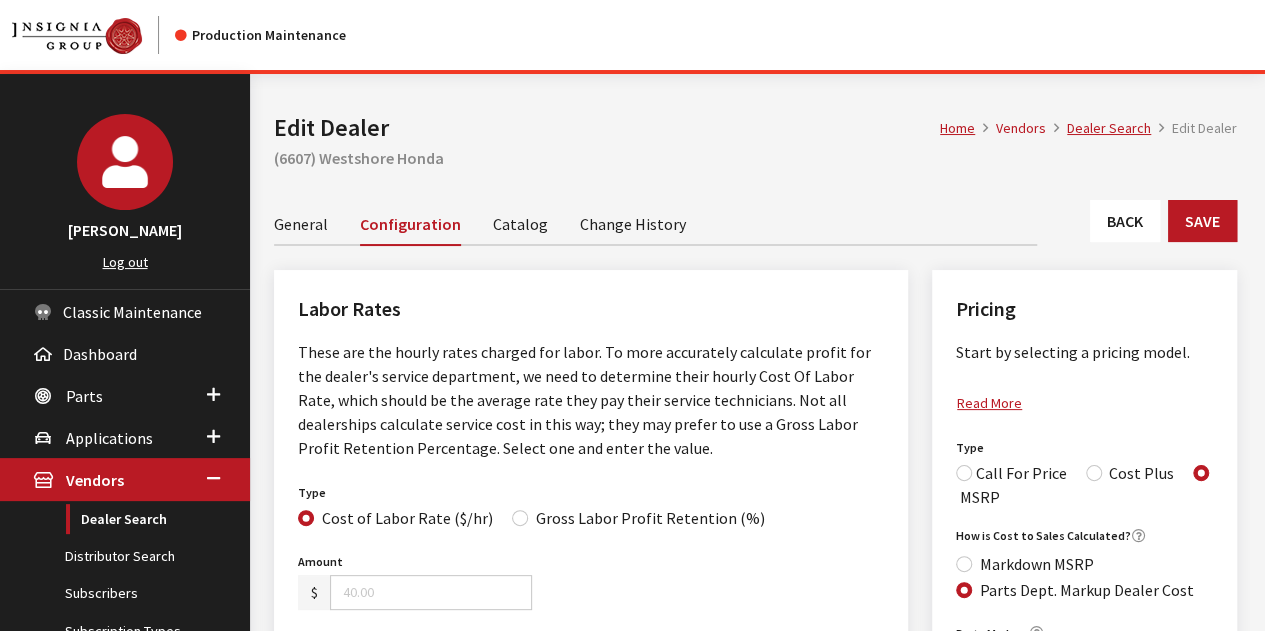 click on "Catalog" at bounding box center [520, 223] 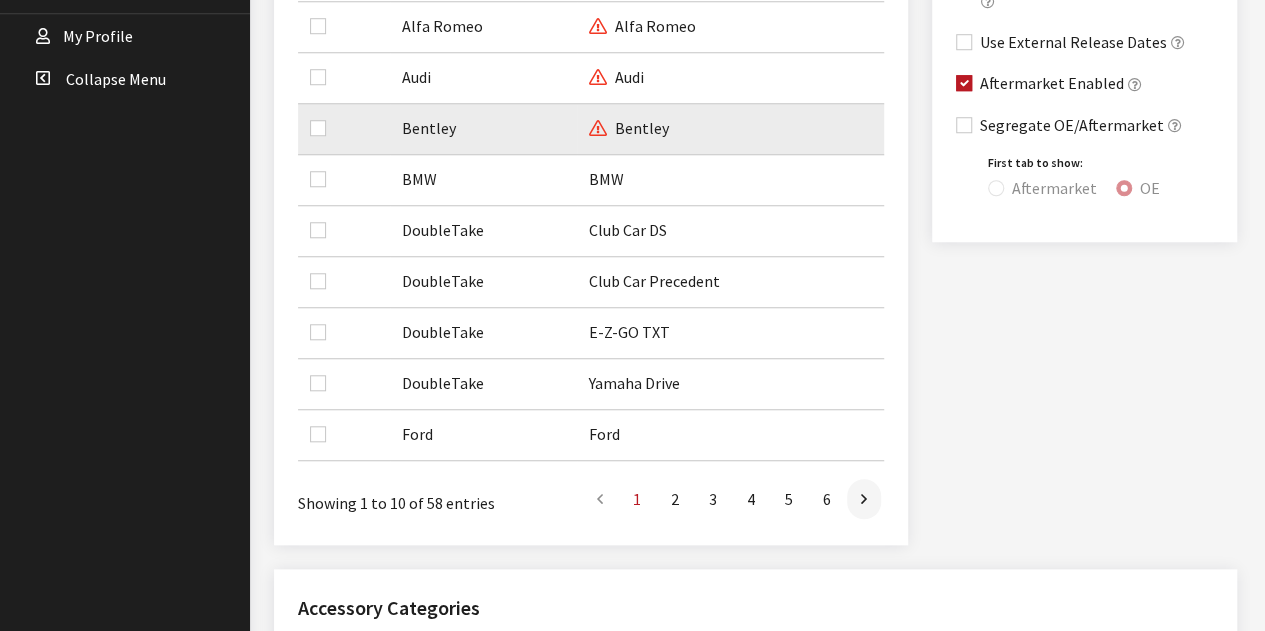 scroll, scrollTop: 800, scrollLeft: 0, axis: vertical 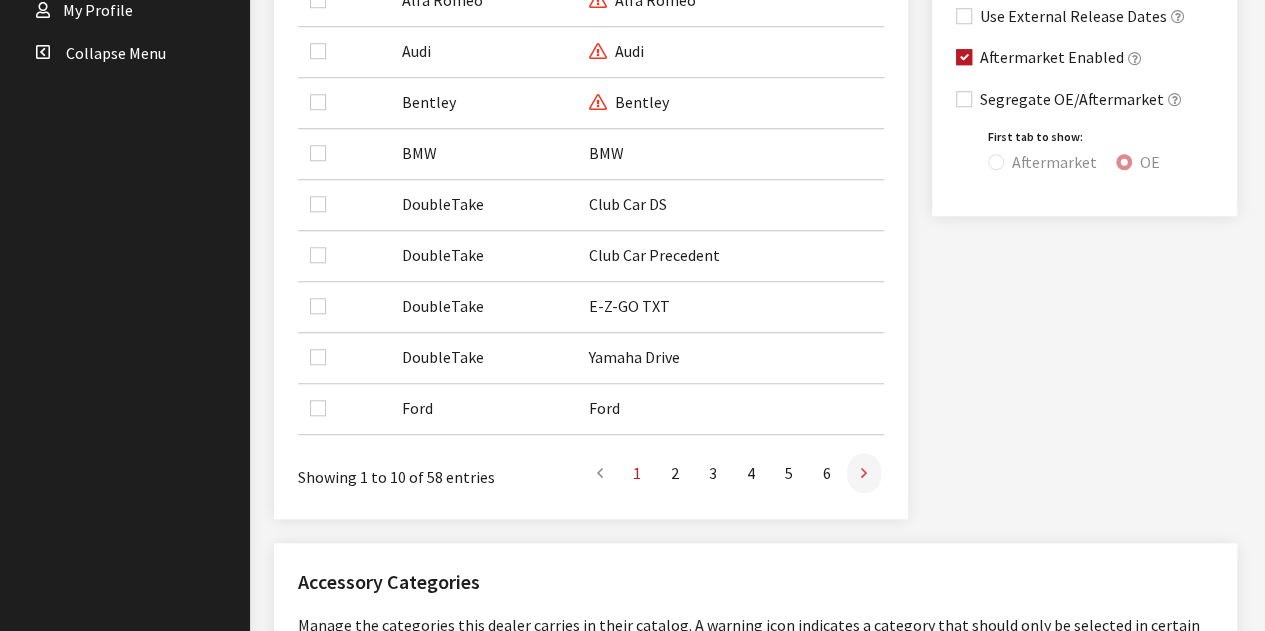 click at bounding box center (864, 473) 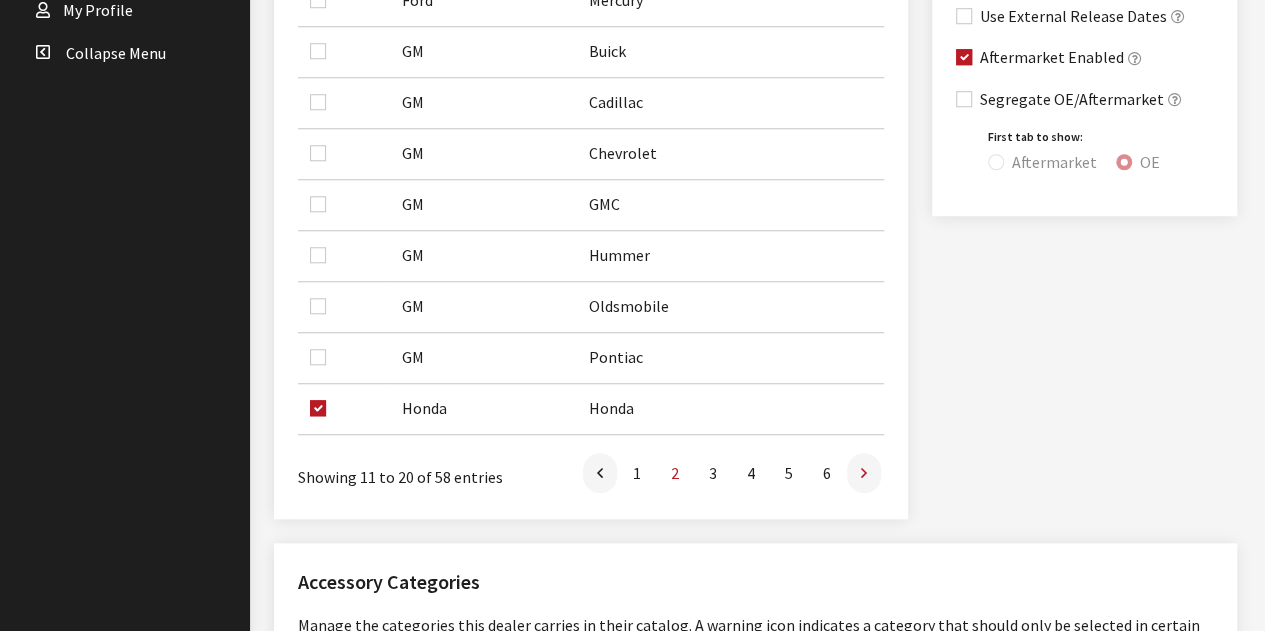 click at bounding box center [864, 474] 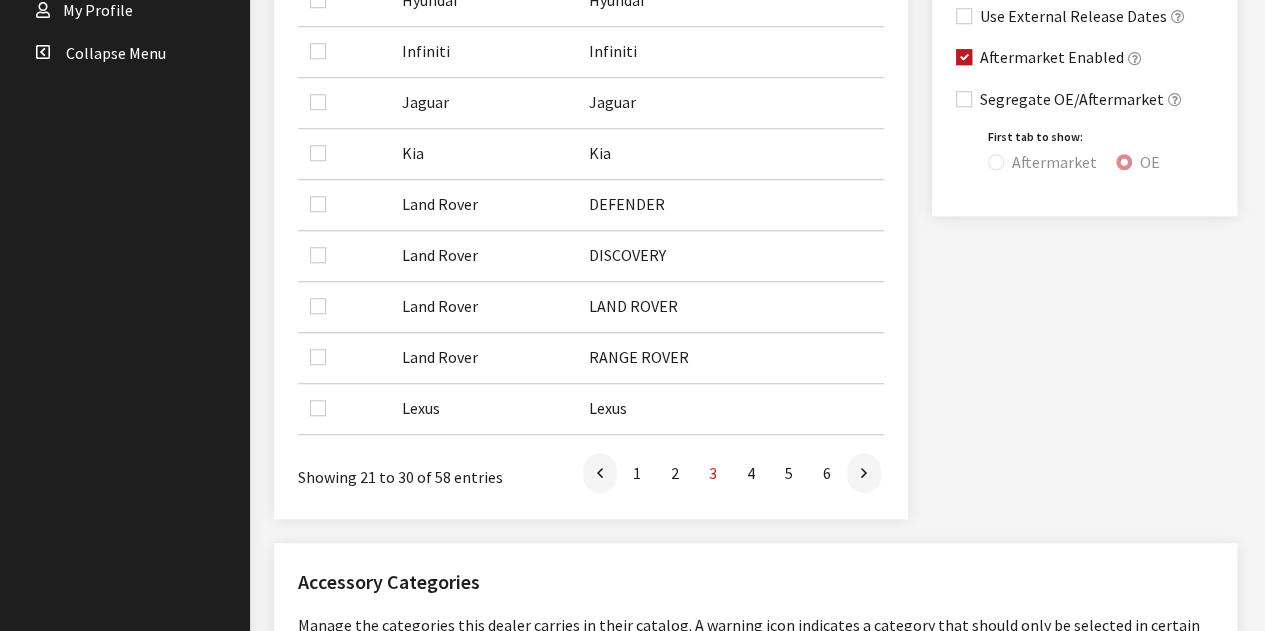 click at bounding box center (864, 474) 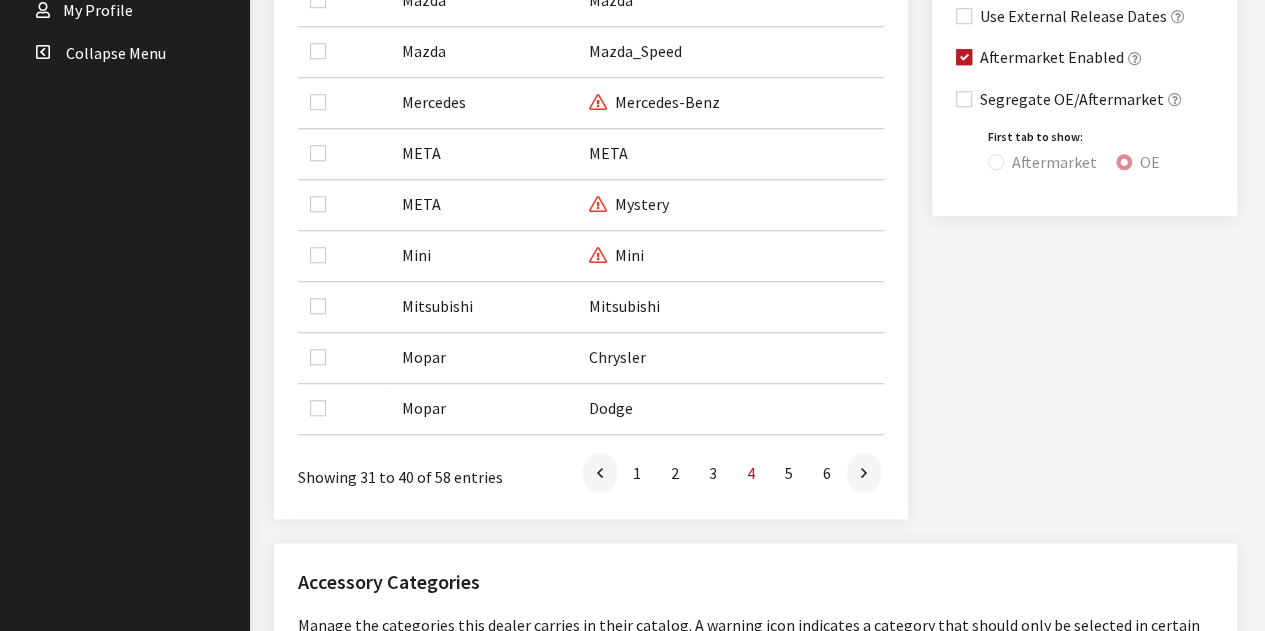 click at bounding box center (864, 474) 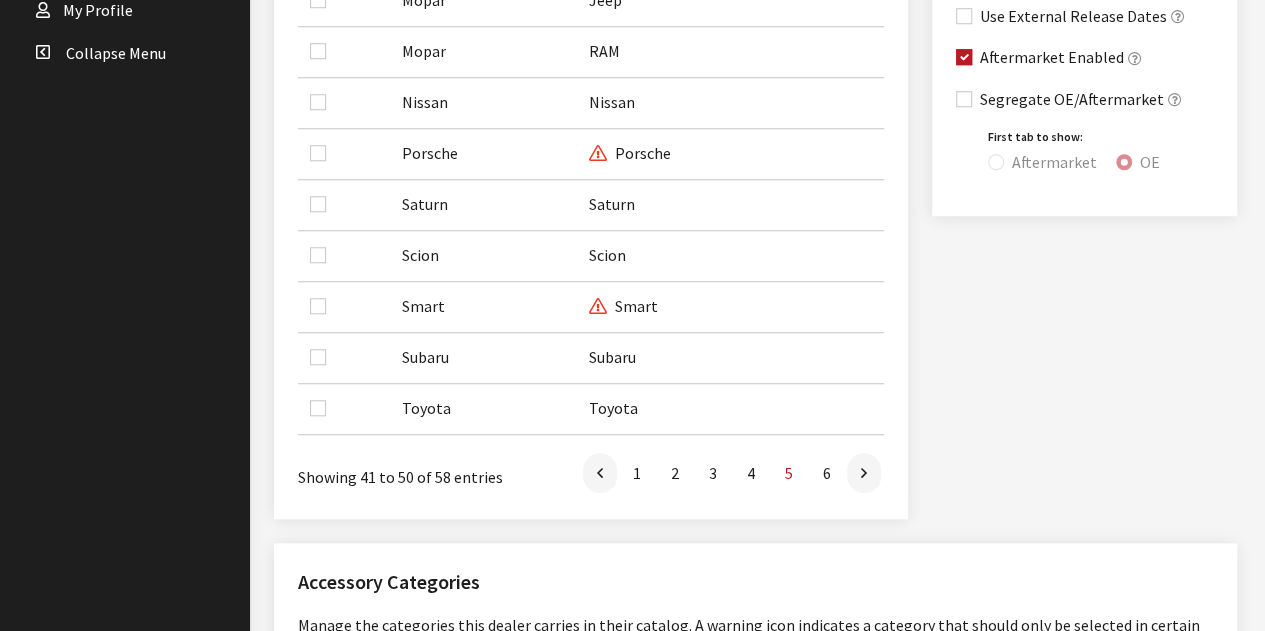 click at bounding box center [864, 474] 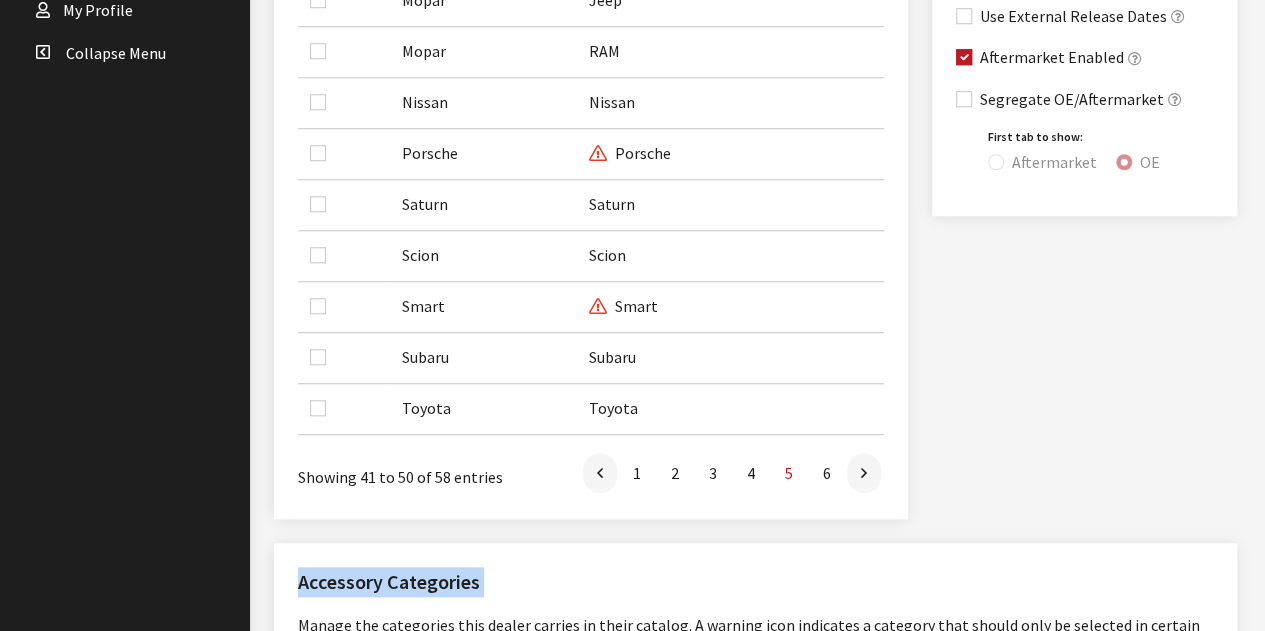 click on "Accessory Categories" at bounding box center (755, 582) 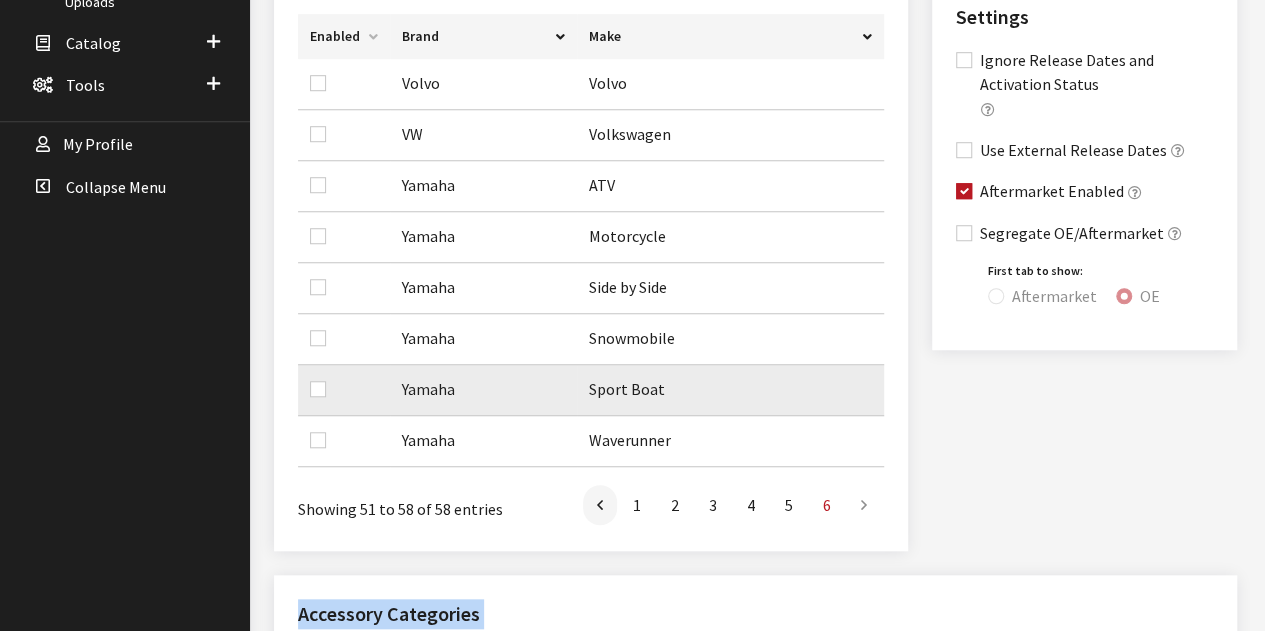 scroll, scrollTop: 600, scrollLeft: 0, axis: vertical 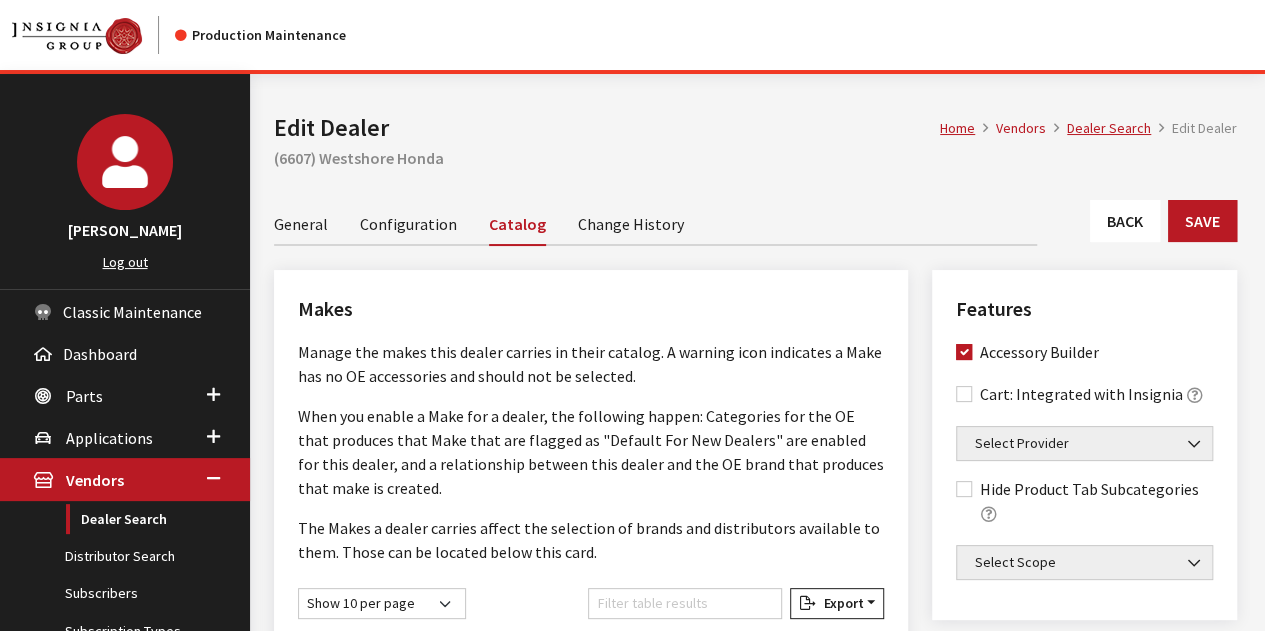 drag, startPoint x: 307, startPoint y: 221, endPoint x: 321, endPoint y: 209, distance: 18.439089 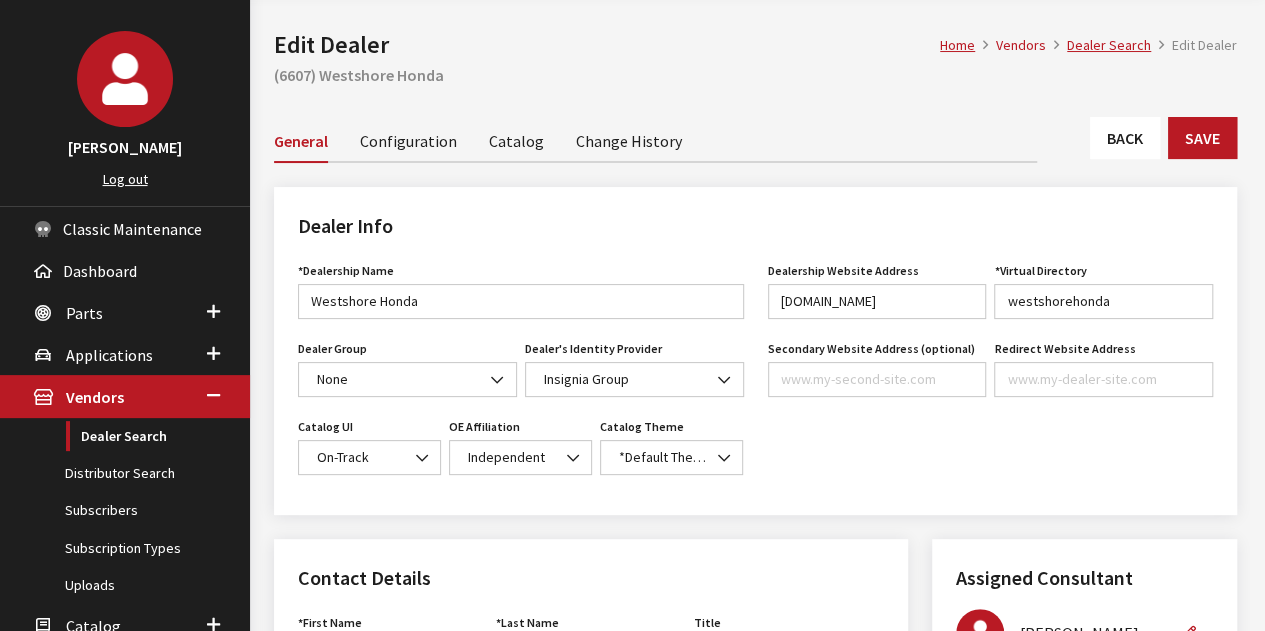 scroll, scrollTop: 0, scrollLeft: 0, axis: both 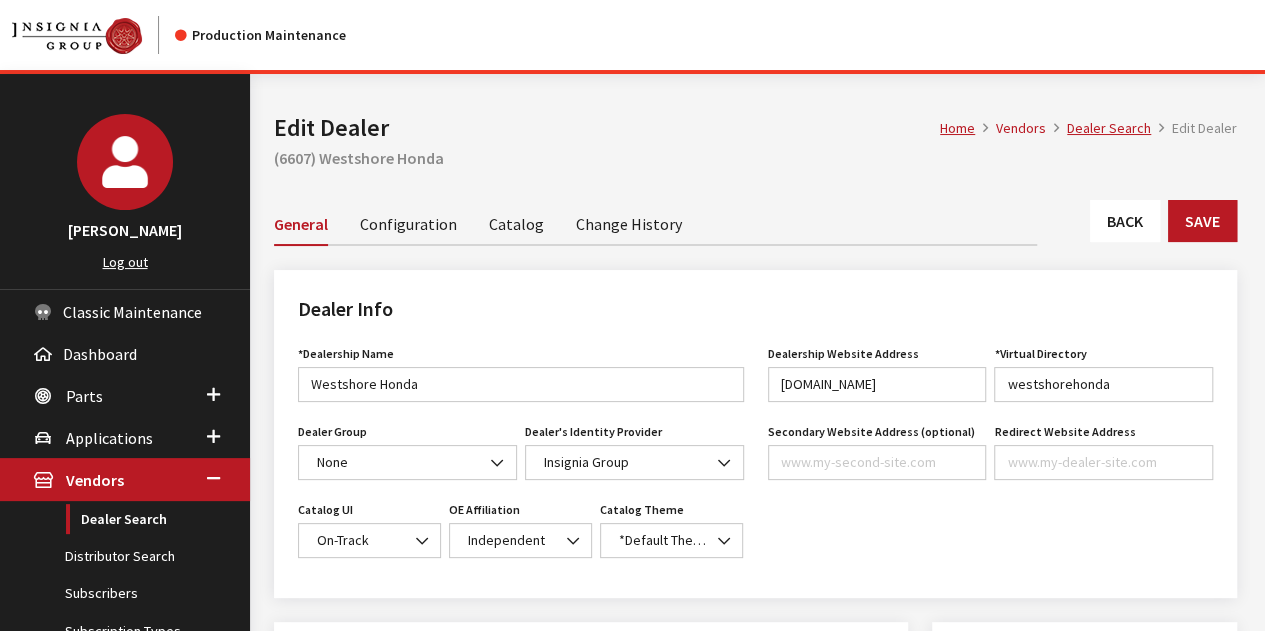 click on "Configuration" at bounding box center (408, 223) 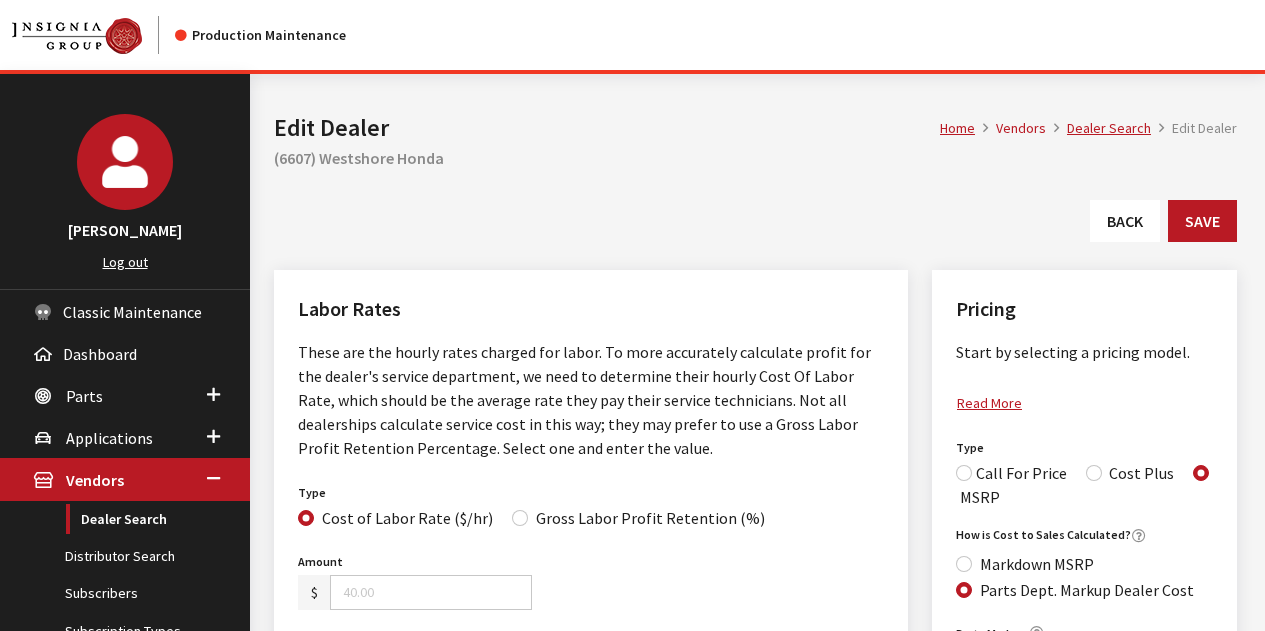 scroll, scrollTop: 0, scrollLeft: 0, axis: both 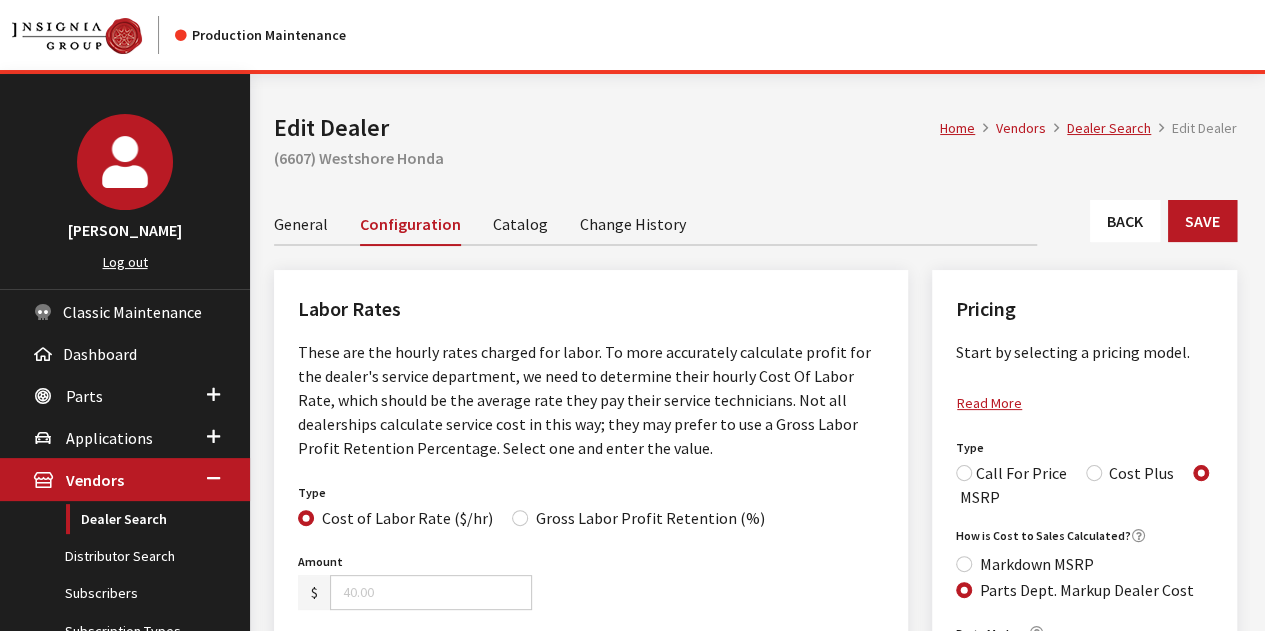 click on "Catalog" at bounding box center (520, 223) 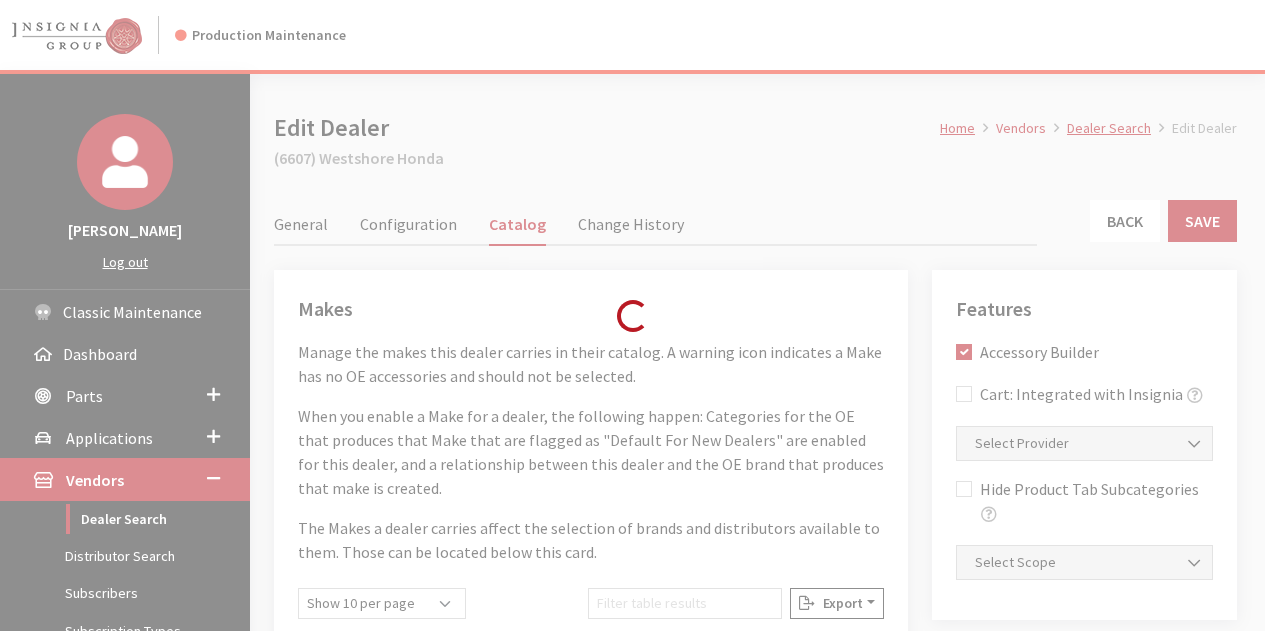 scroll, scrollTop: 0, scrollLeft: 0, axis: both 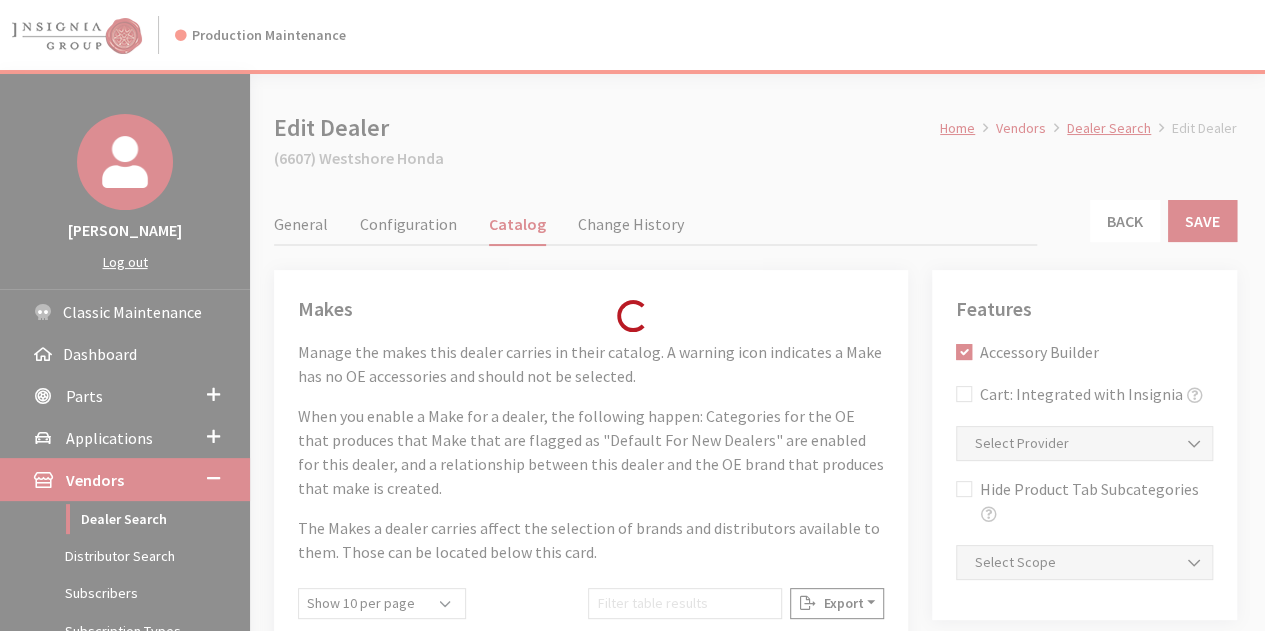 click on "Loading..." at bounding box center [632, 315] 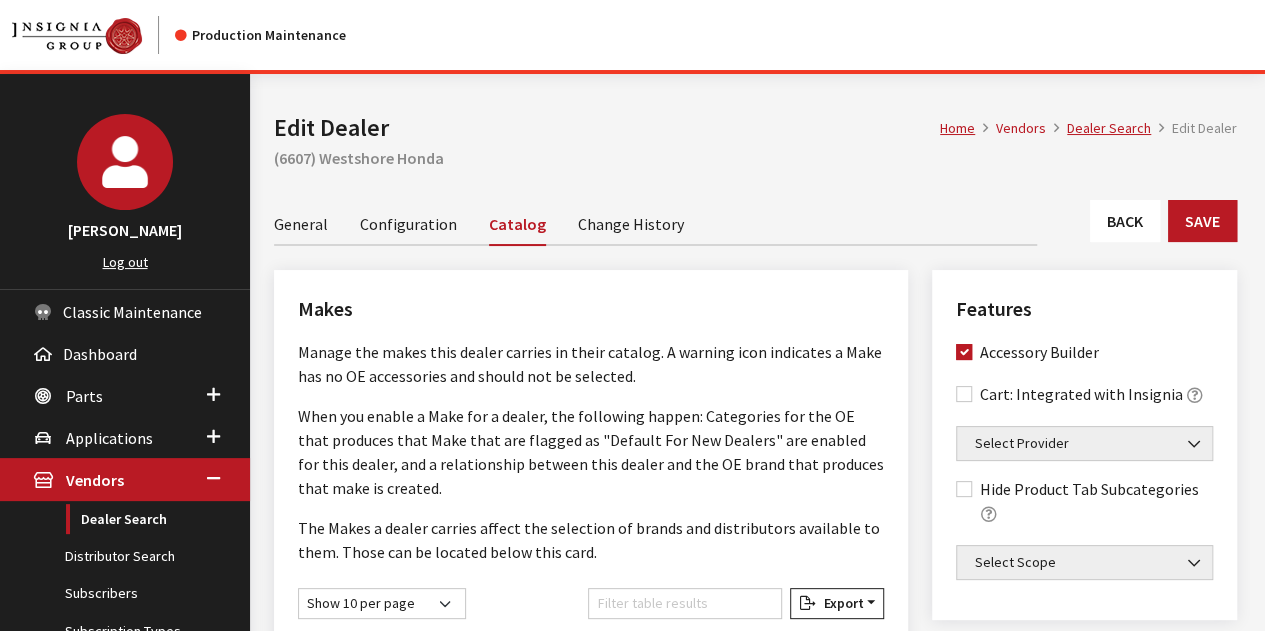 click on "Configuration" at bounding box center [408, 223] 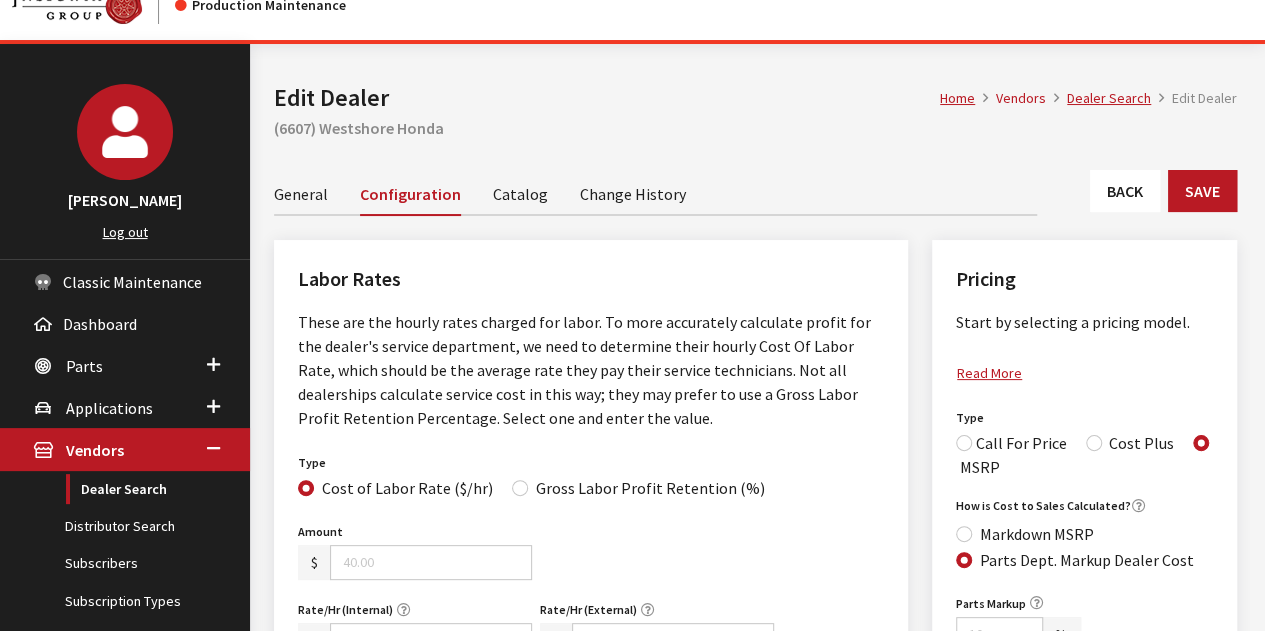 scroll, scrollTop: 0, scrollLeft: 0, axis: both 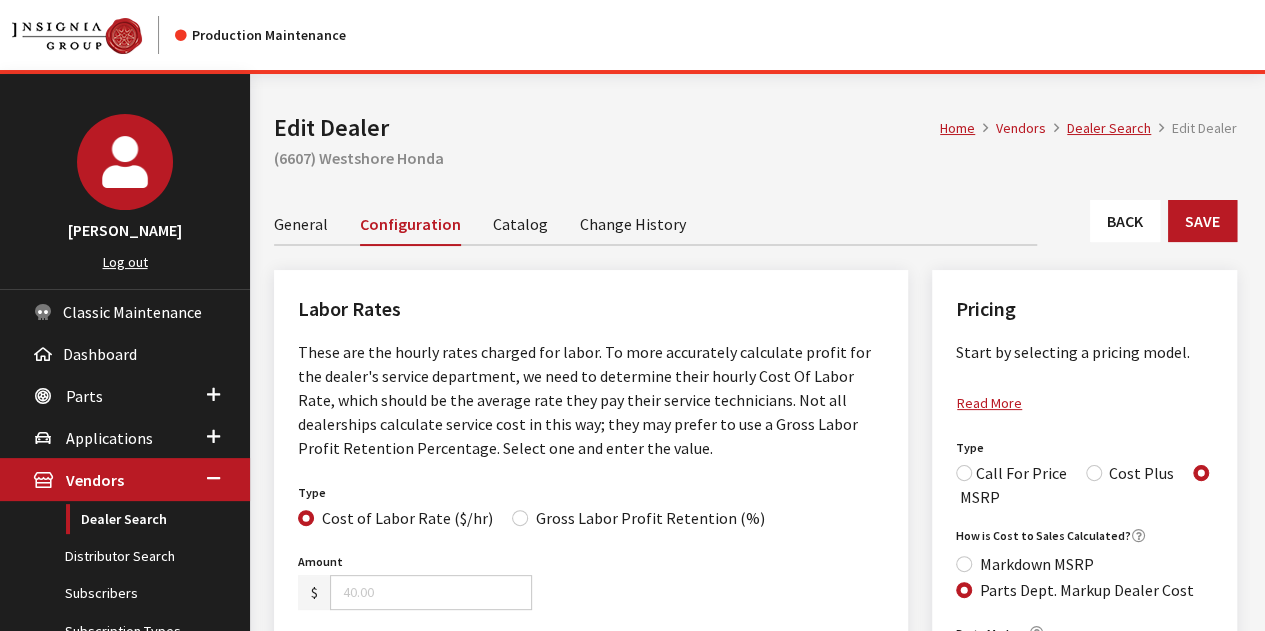 drag, startPoint x: 486, startPoint y: 218, endPoint x: 496, endPoint y: 195, distance: 25.079872 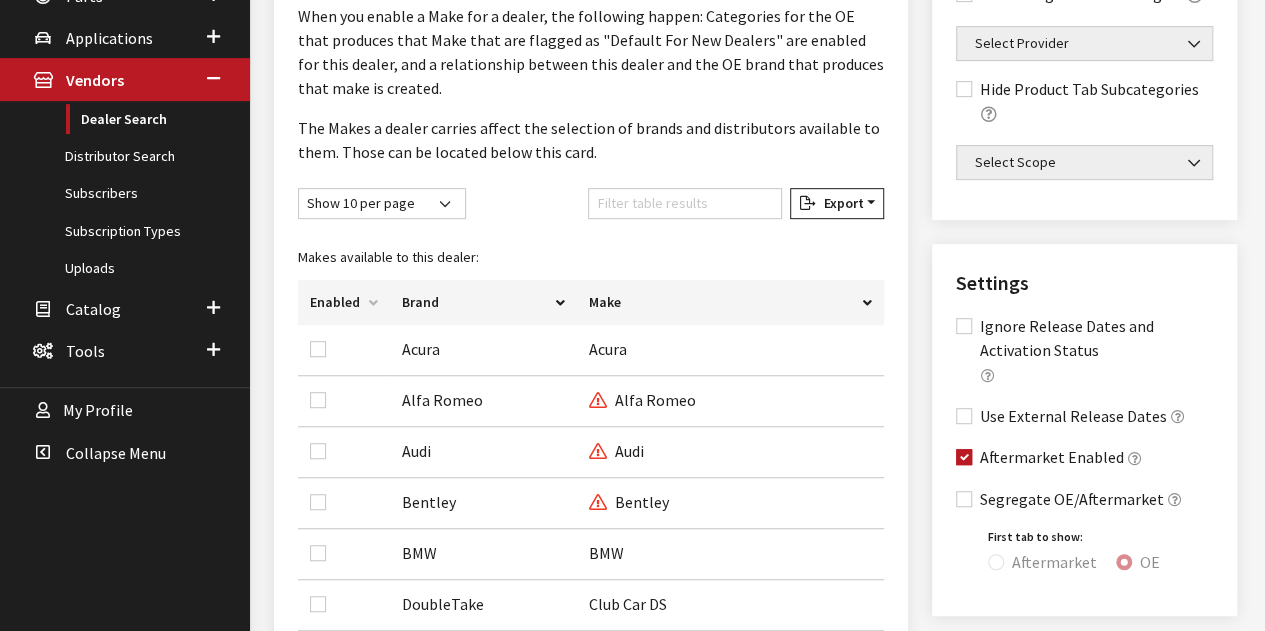 scroll, scrollTop: 0, scrollLeft: 0, axis: both 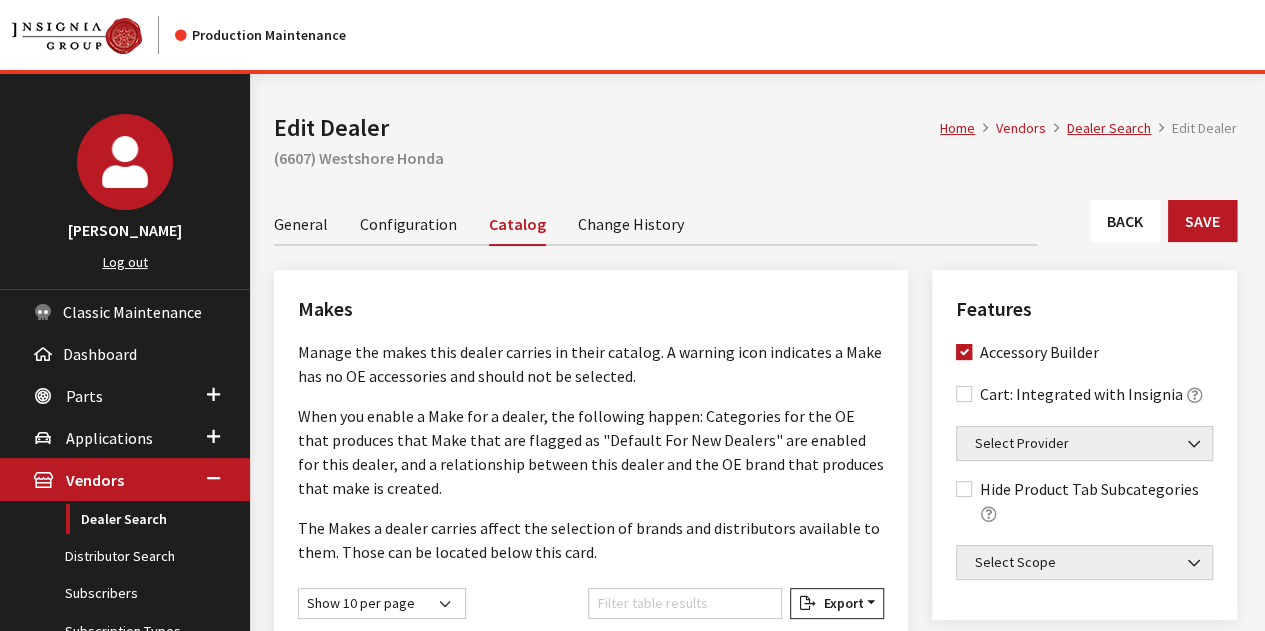 click on "Change History" at bounding box center [631, 223] 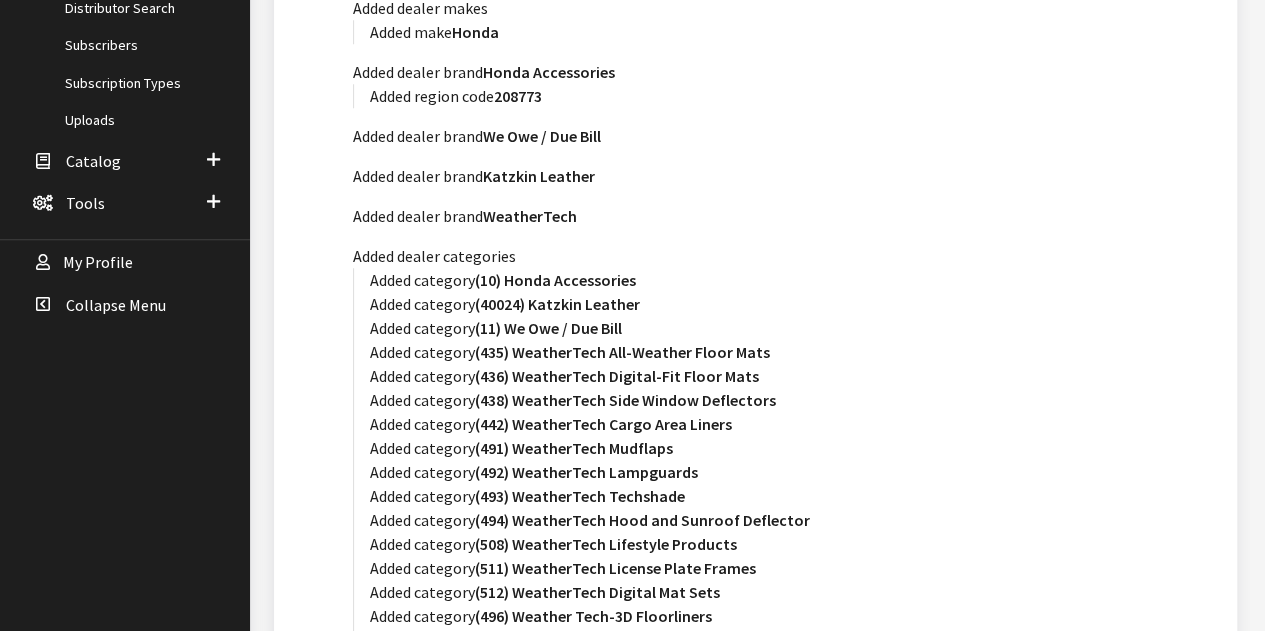 scroll, scrollTop: 0, scrollLeft: 0, axis: both 